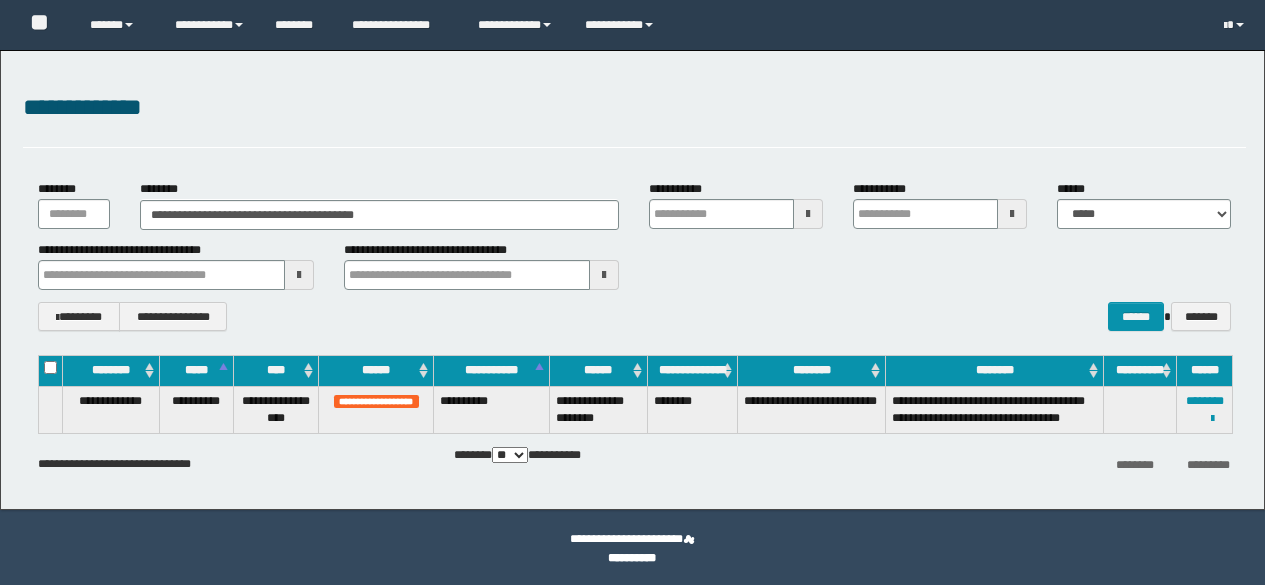 scroll, scrollTop: 0, scrollLeft: 0, axis: both 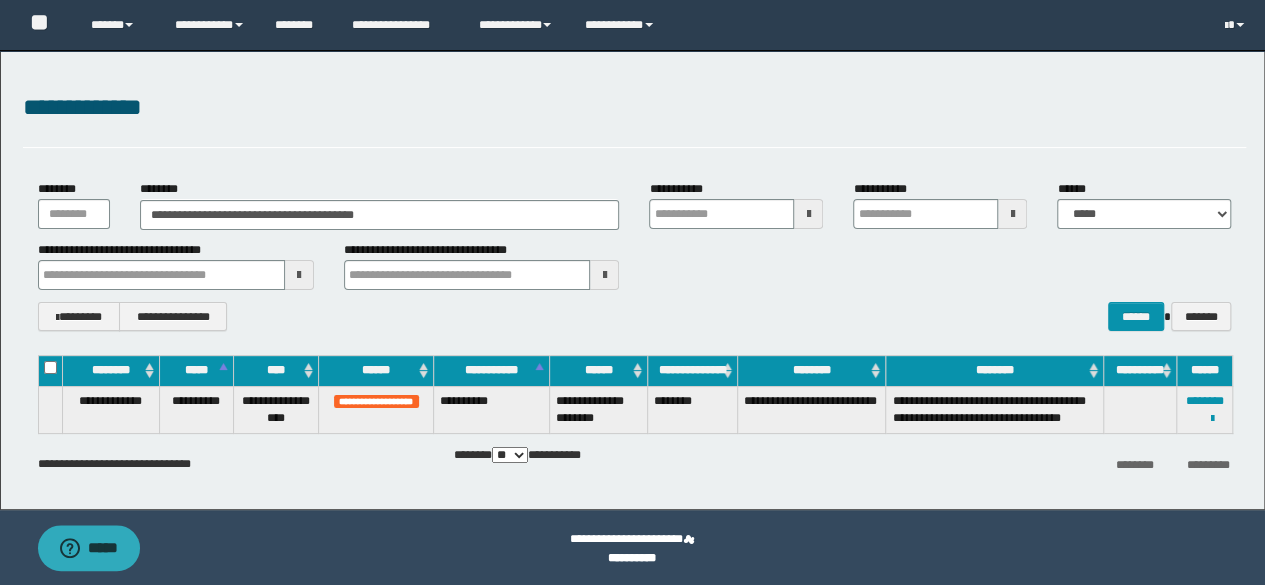 click on "**********" at bounding box center [632, 280] 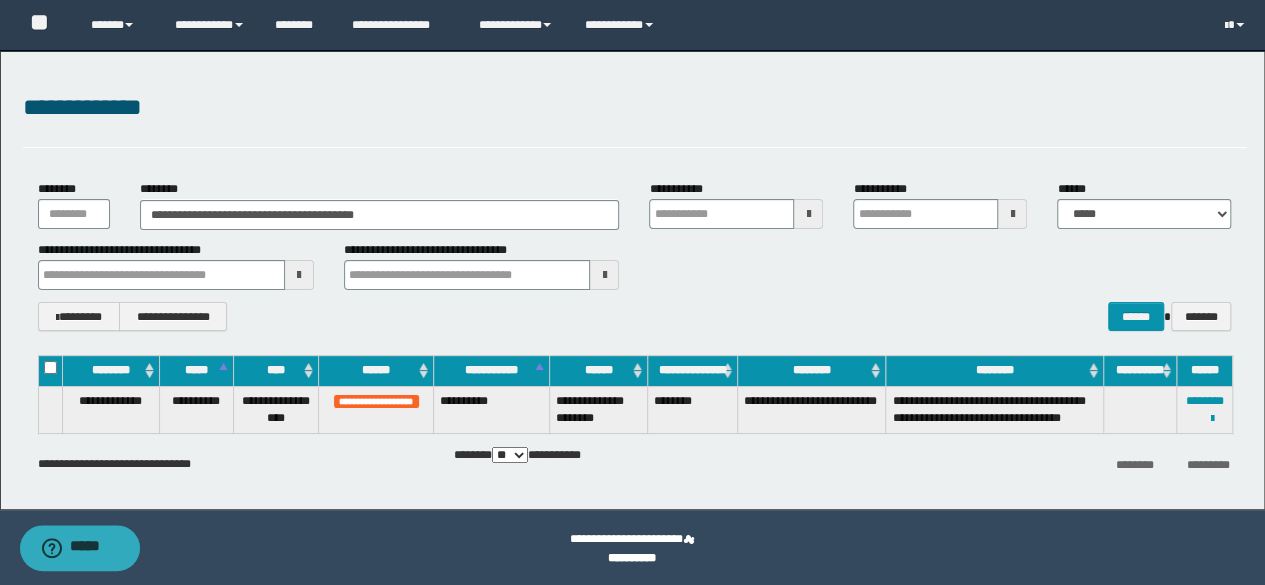 scroll, scrollTop: 0, scrollLeft: 0, axis: both 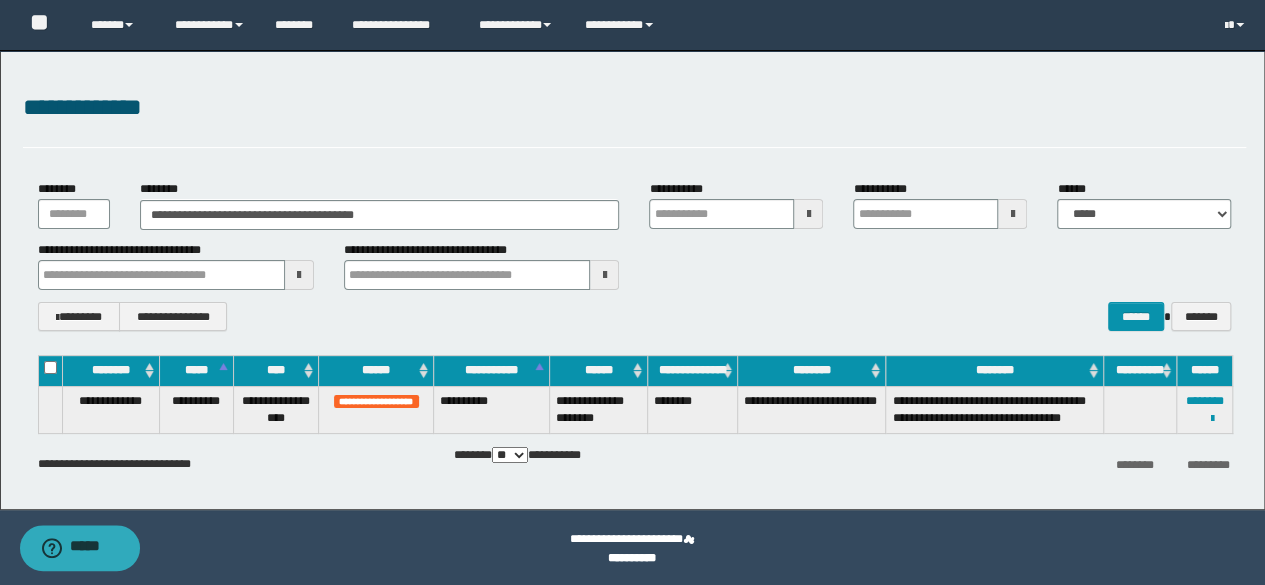 type on "**********" 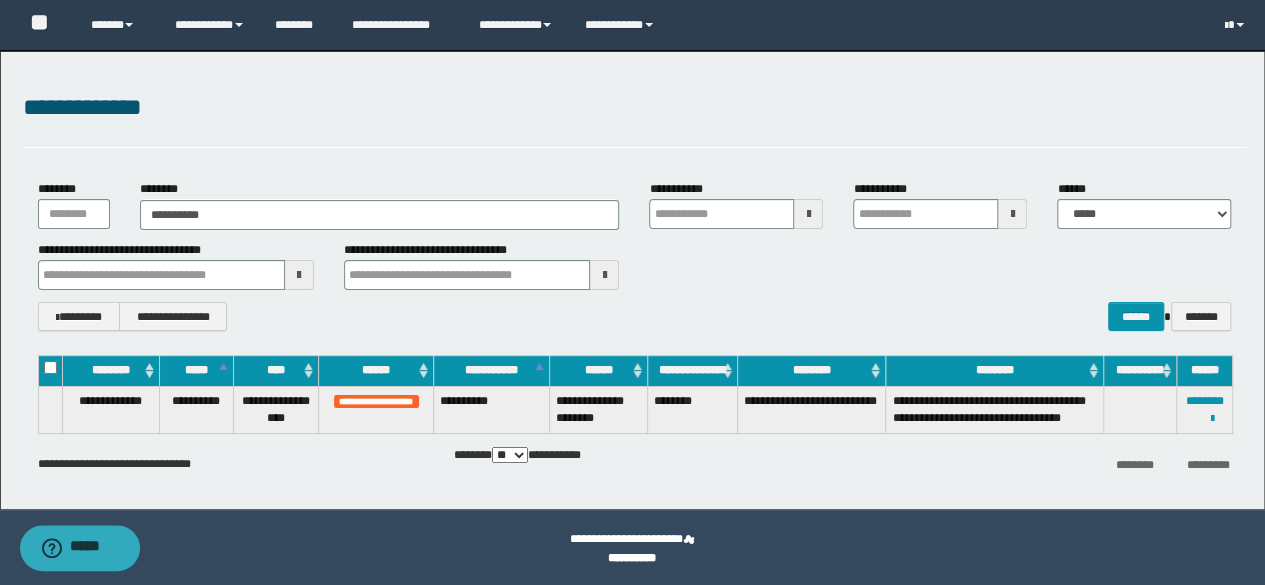type on "**********" 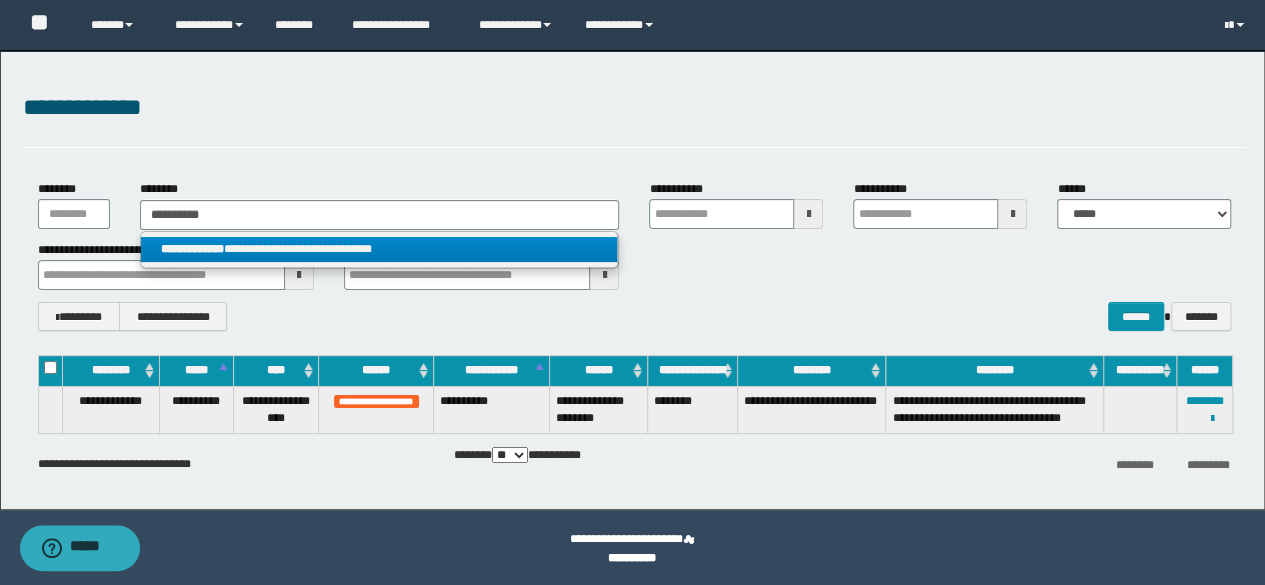 type on "**********" 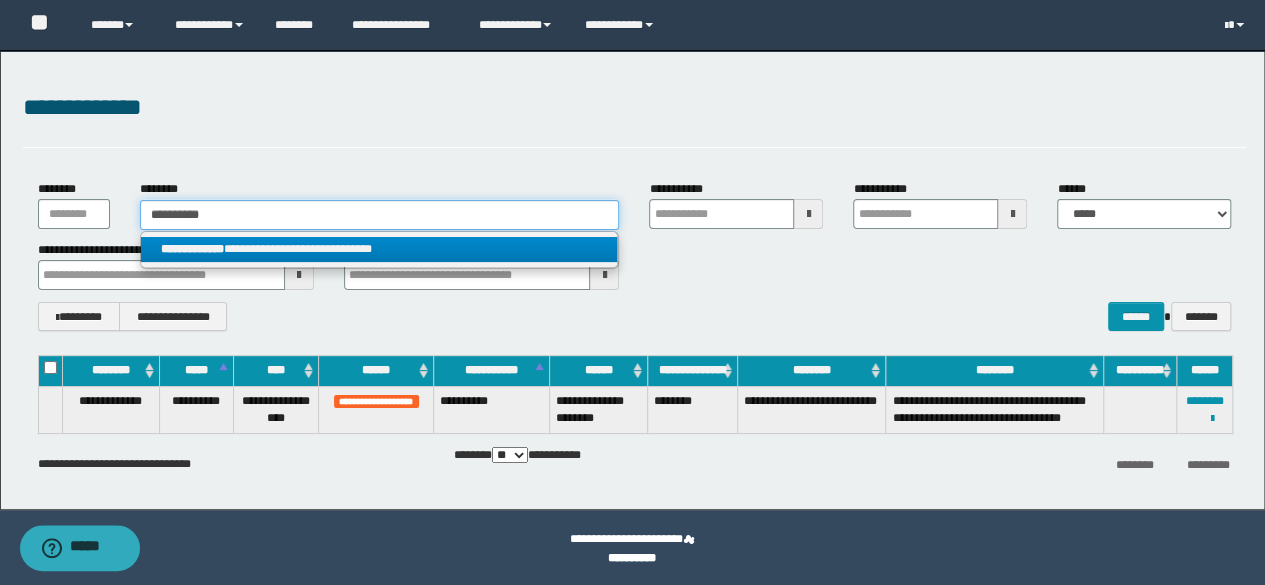 type 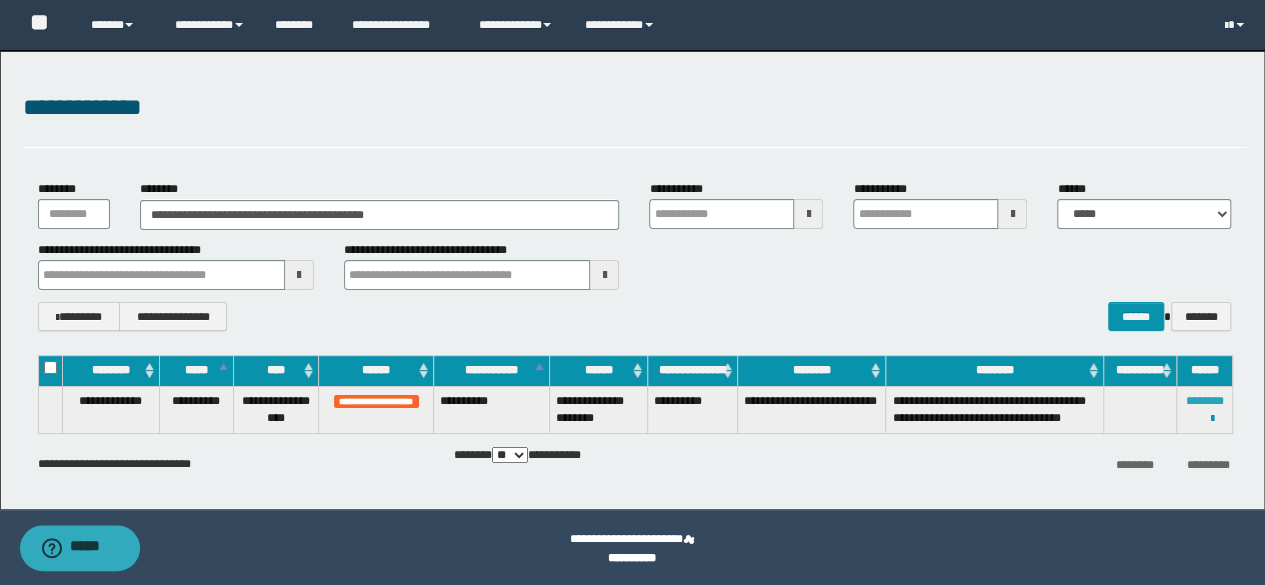 click on "********" at bounding box center [1205, 401] 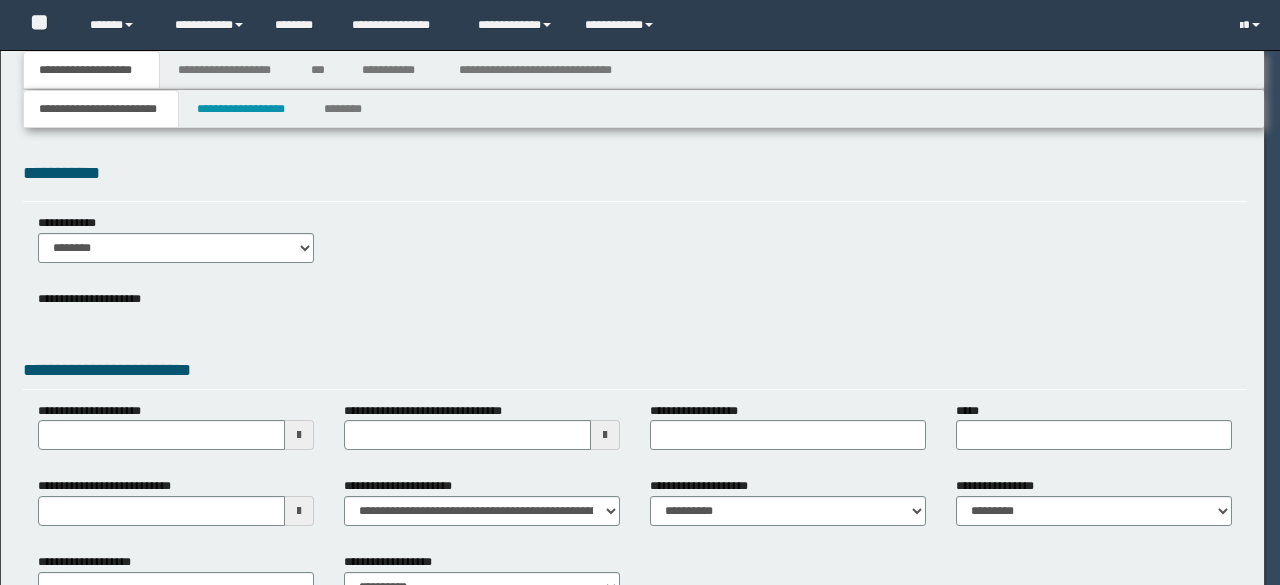 scroll, scrollTop: 0, scrollLeft: 0, axis: both 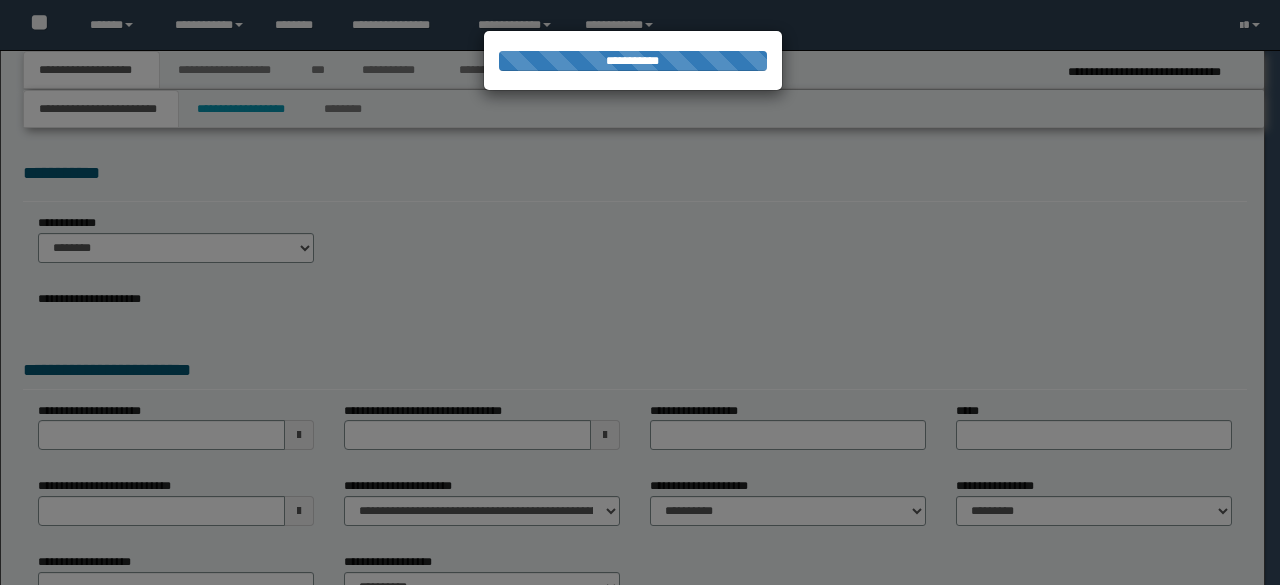 select on "**" 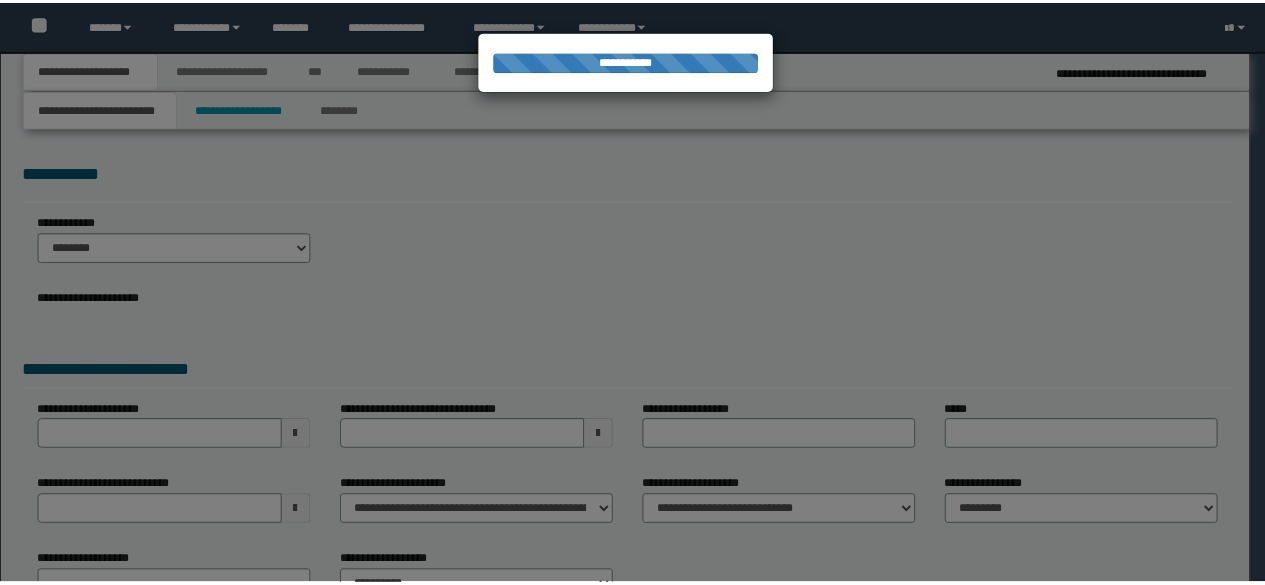 scroll, scrollTop: 0, scrollLeft: 0, axis: both 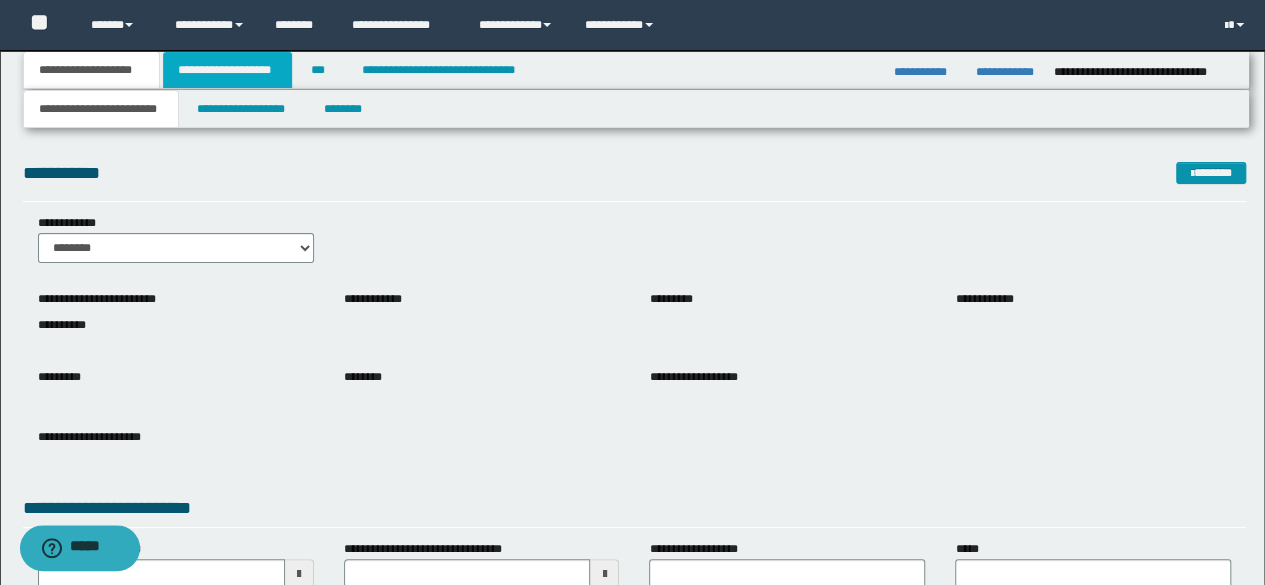 click on "**********" at bounding box center [227, 70] 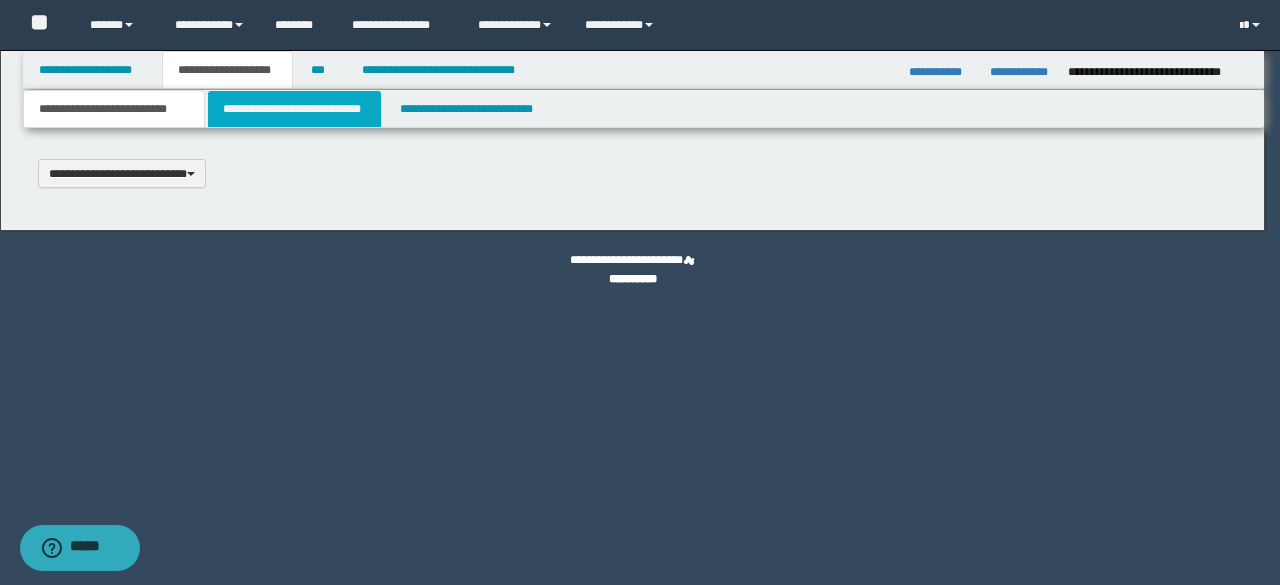 select on "*" 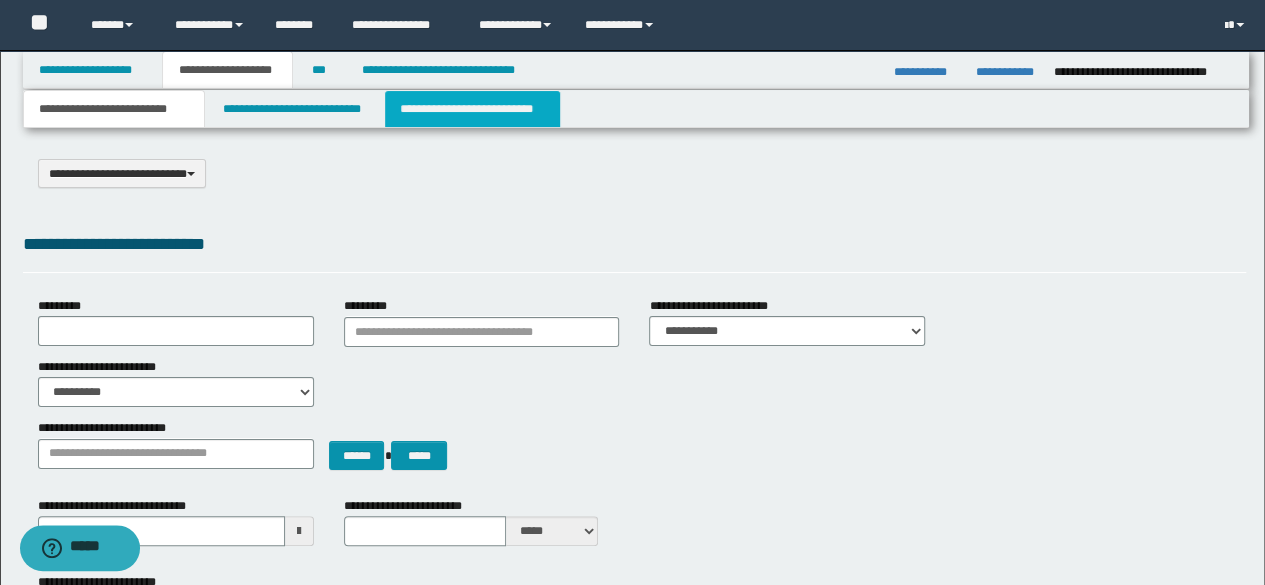 click on "**********" at bounding box center [472, 109] 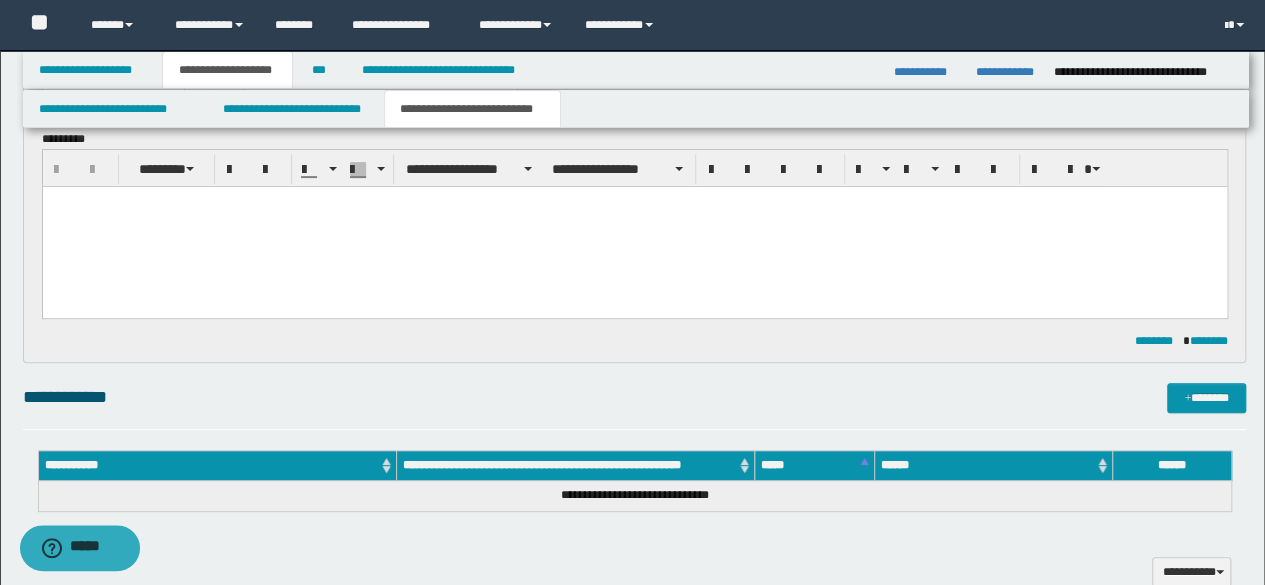 scroll, scrollTop: 300, scrollLeft: 0, axis: vertical 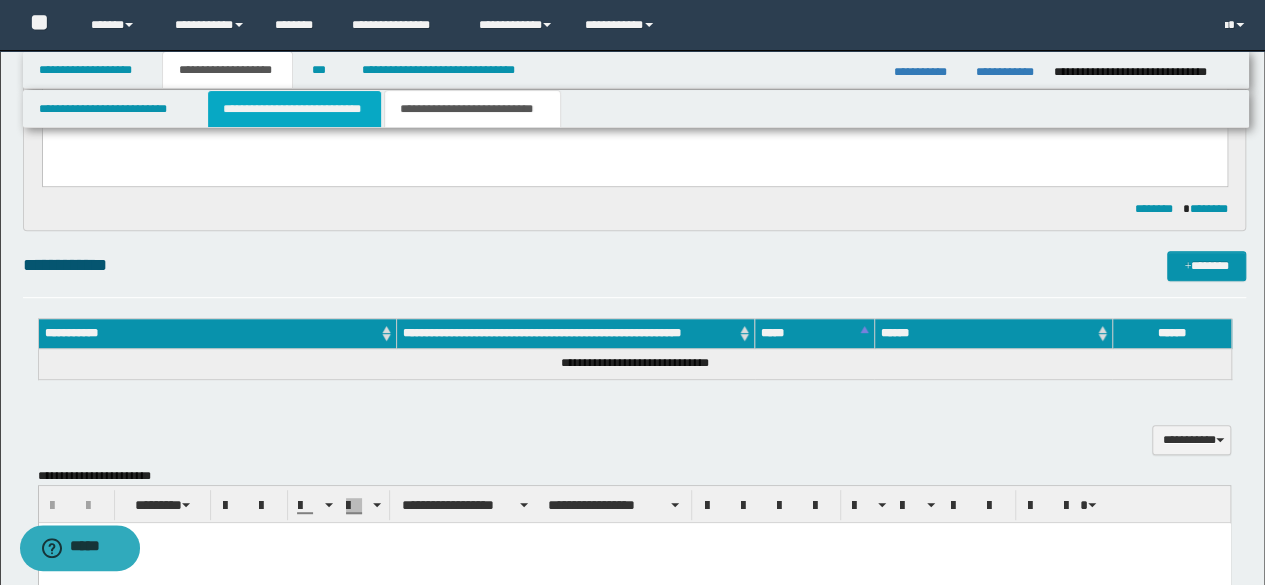 click on "**********" at bounding box center [294, 109] 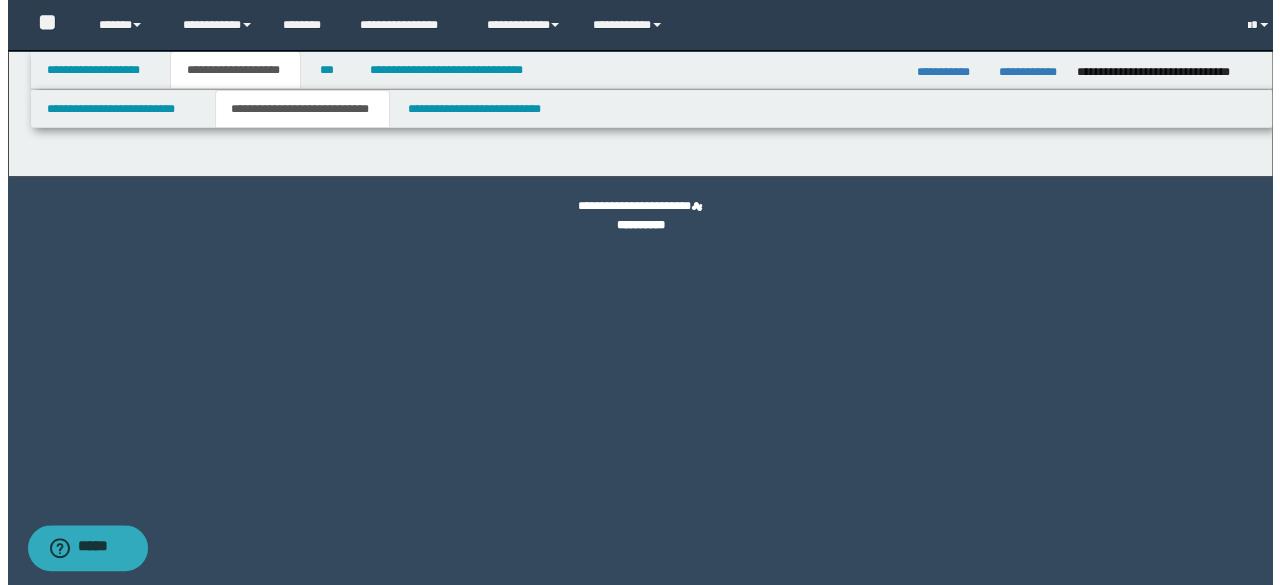 scroll, scrollTop: 0, scrollLeft: 0, axis: both 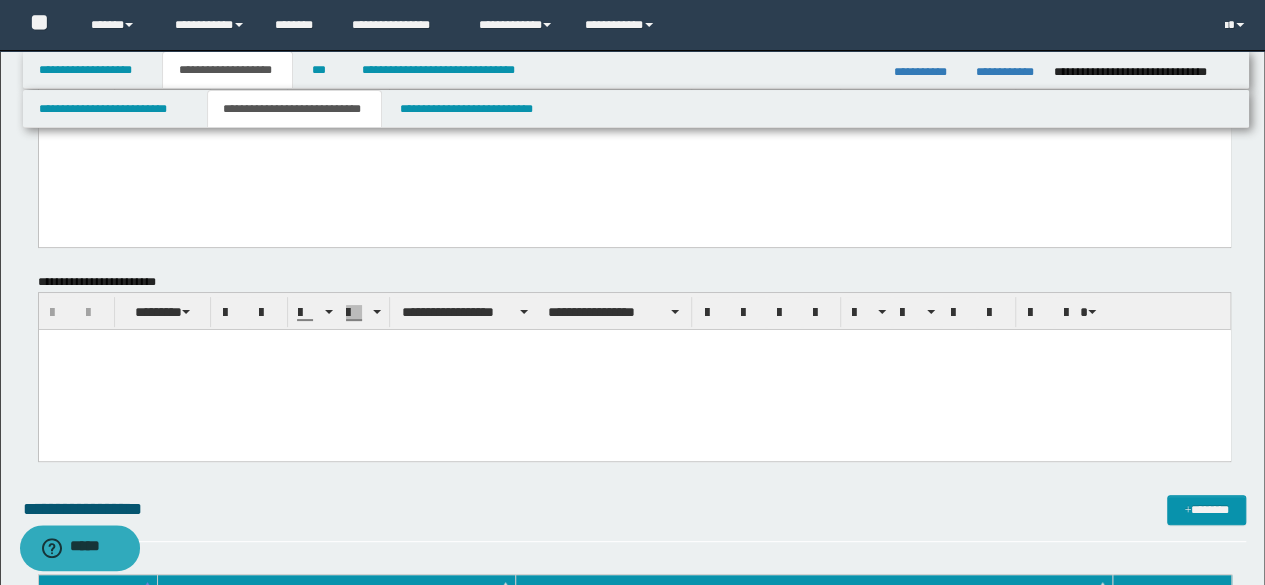 click at bounding box center (634, 370) 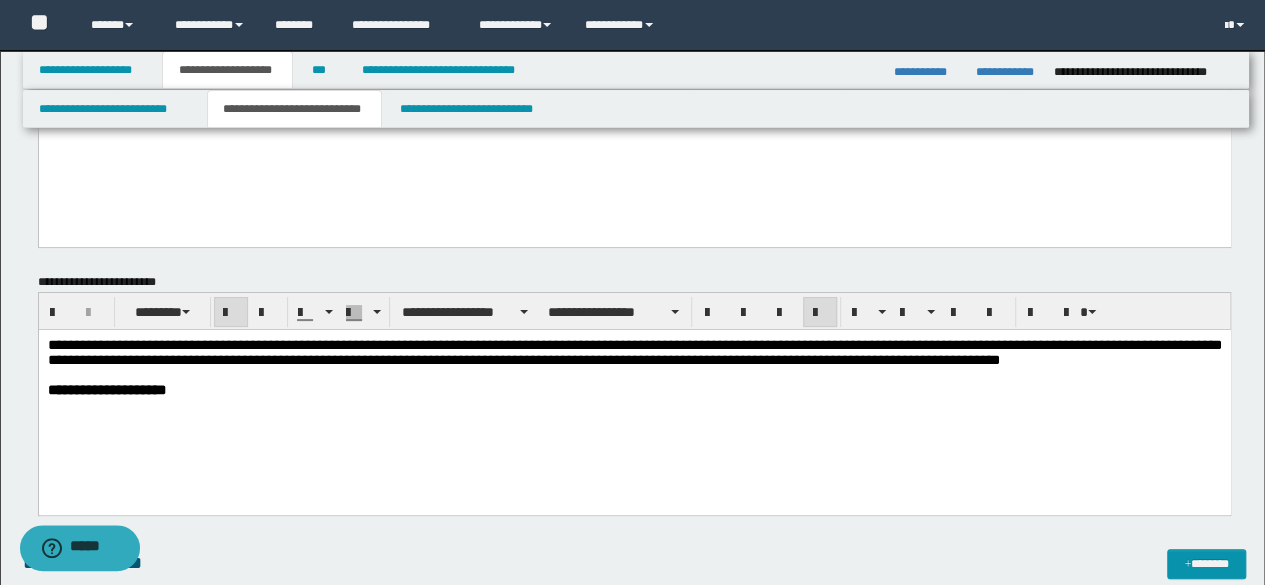 scroll, scrollTop: 300, scrollLeft: 0, axis: vertical 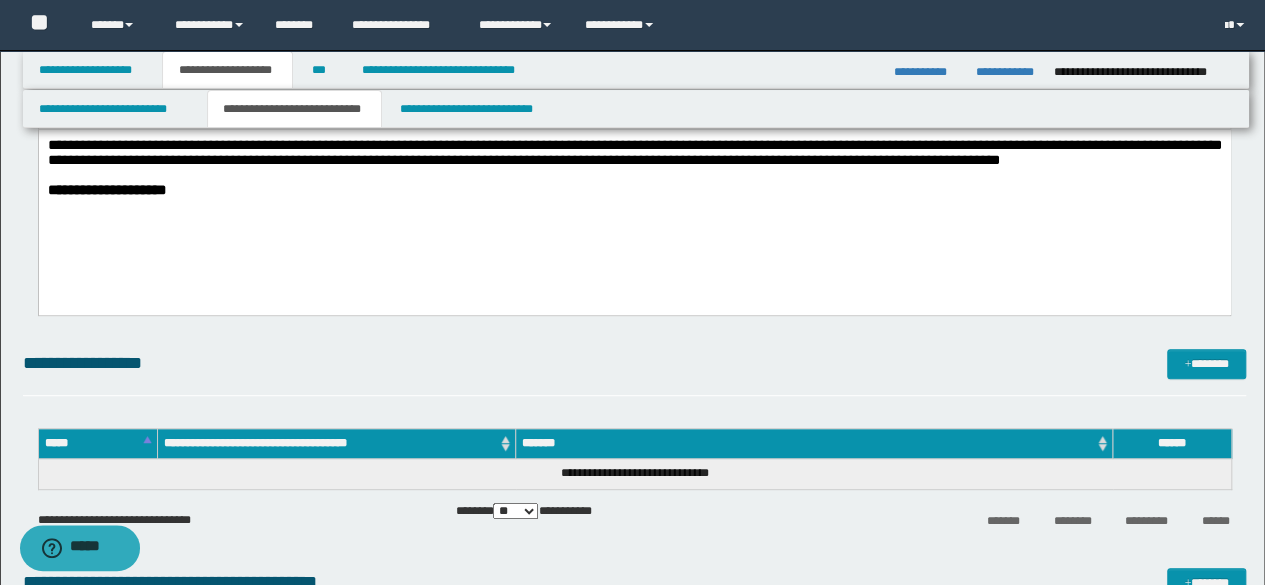 click on "**********" at bounding box center (106, 190) 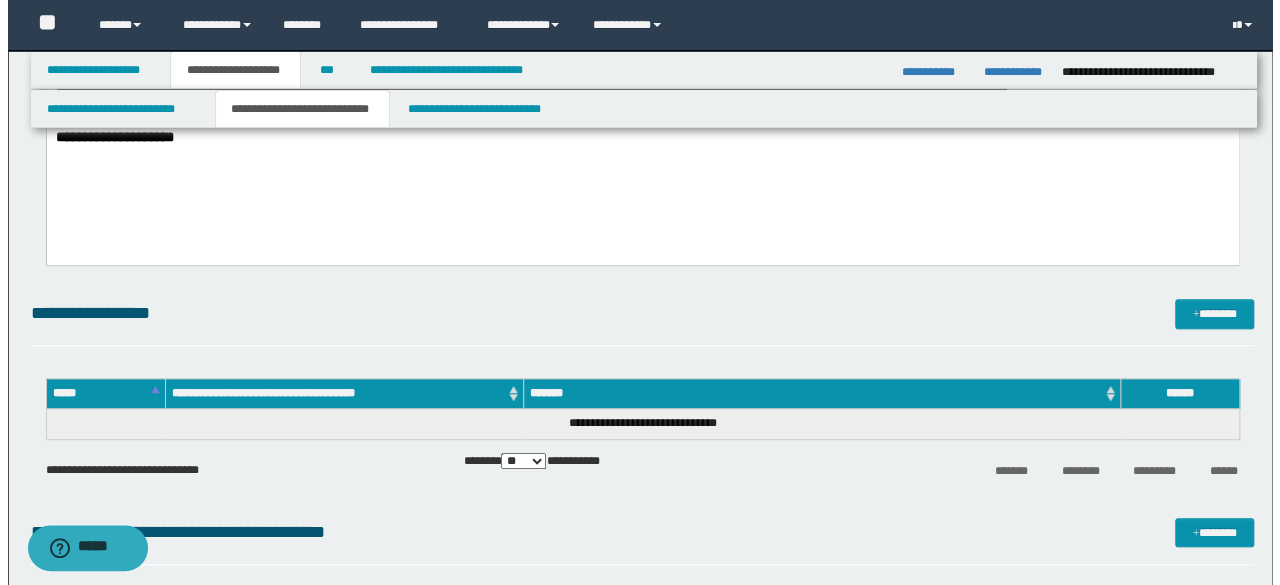 scroll, scrollTop: 400, scrollLeft: 0, axis: vertical 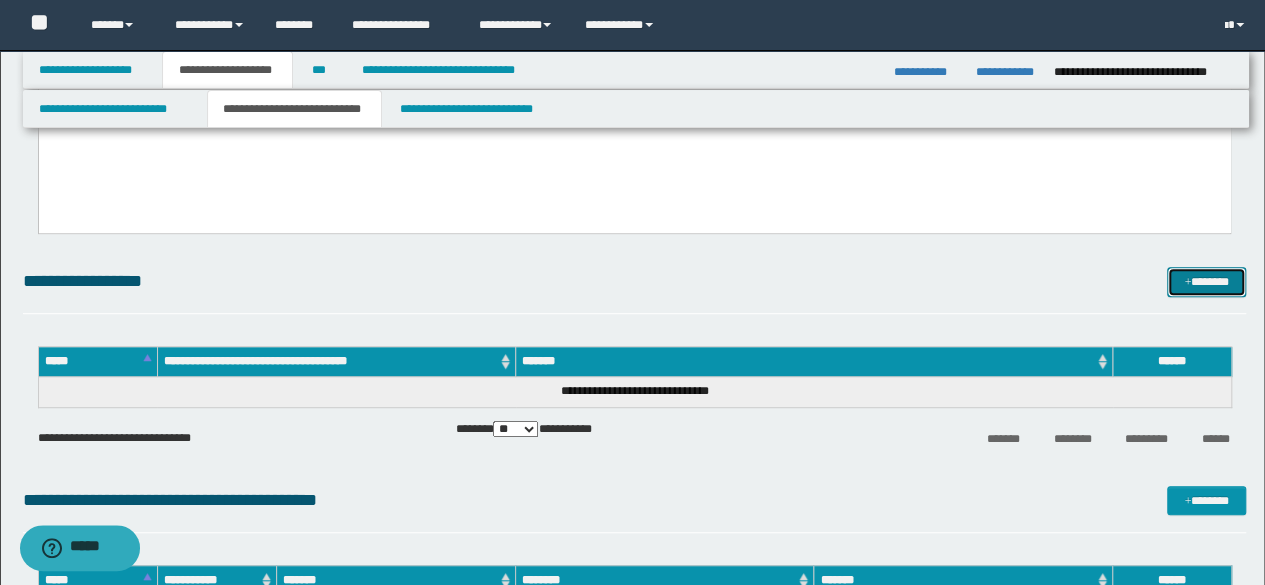 click on "*******" at bounding box center (1206, 281) 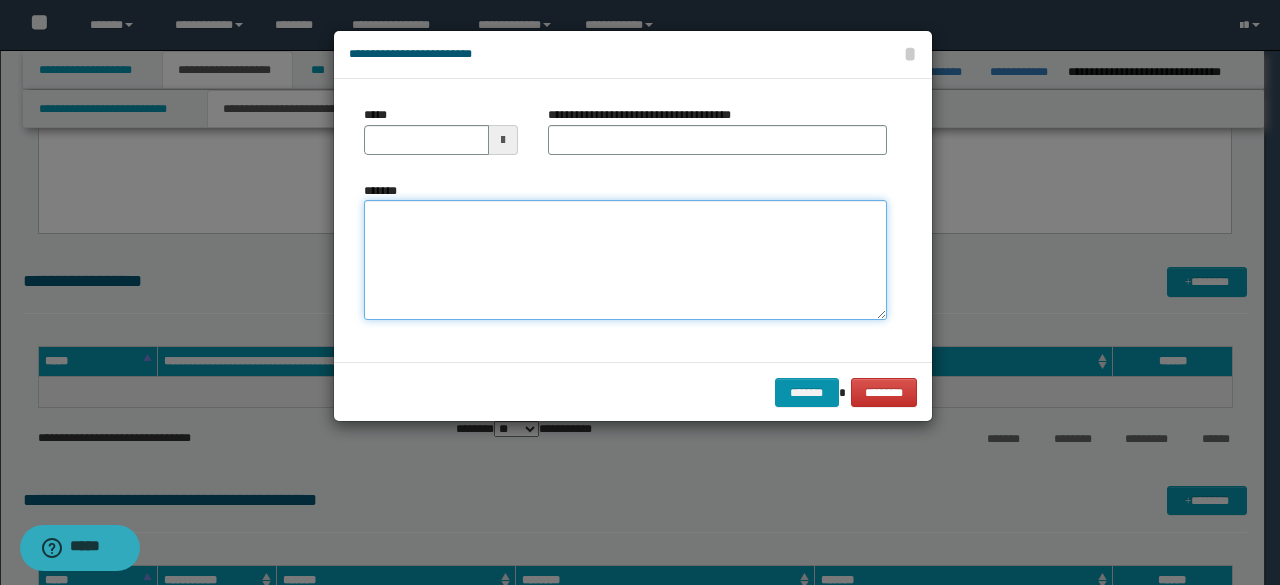 click on "*******" at bounding box center (625, 260) 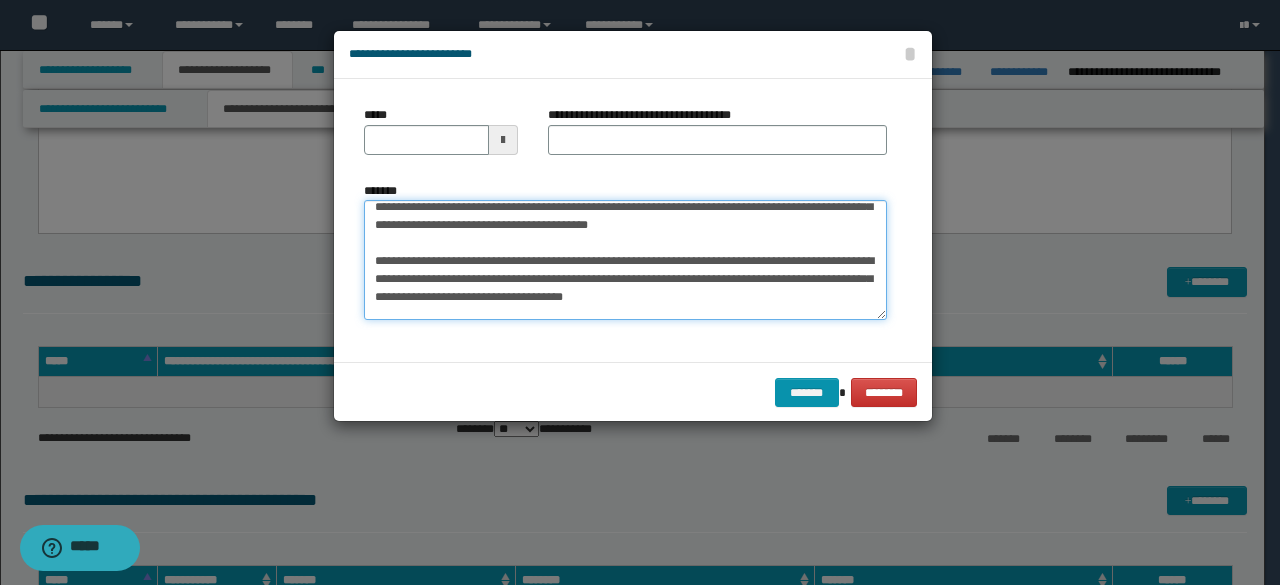 scroll, scrollTop: 0, scrollLeft: 0, axis: both 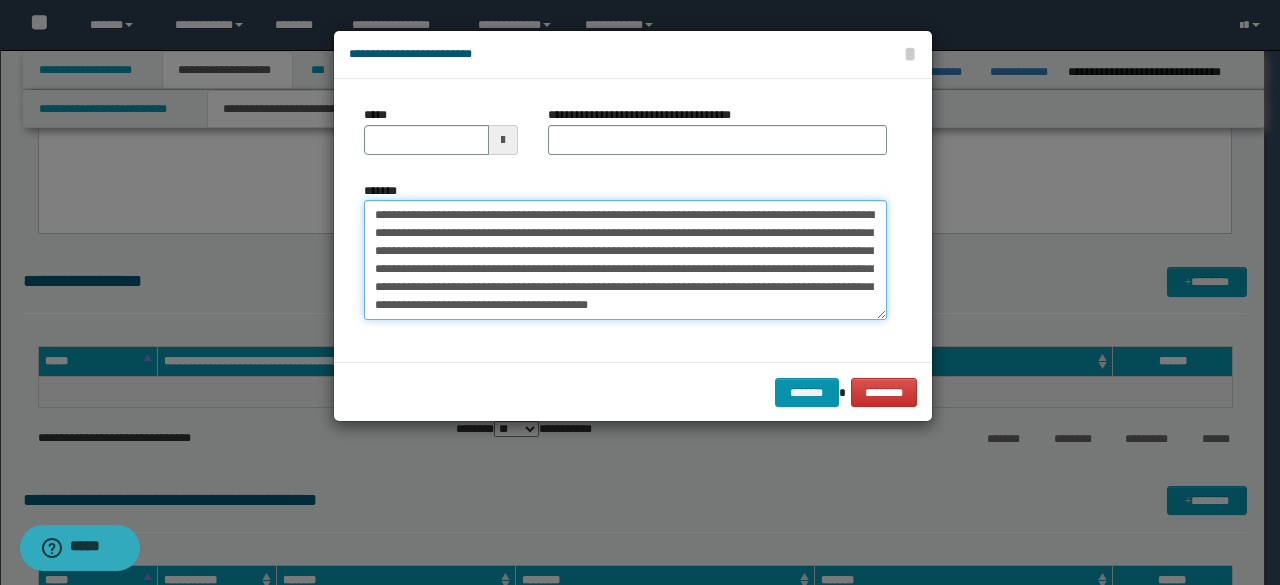 drag, startPoint x: 374, startPoint y: 215, endPoint x: 433, endPoint y: 217, distance: 59.03389 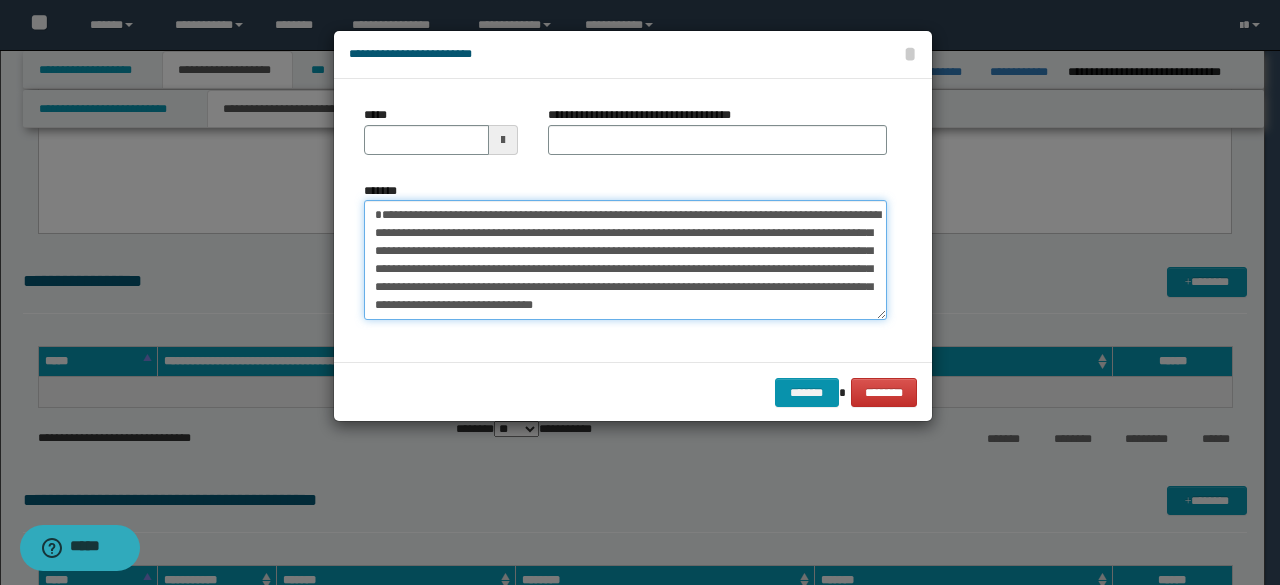 type 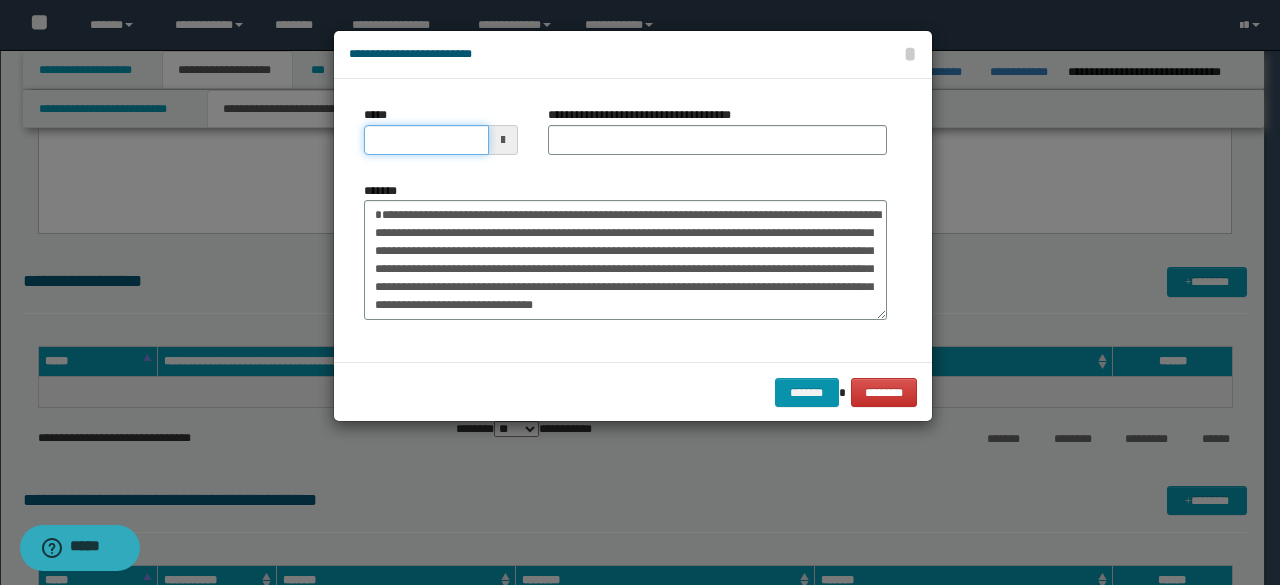 click on "*****" at bounding box center [426, 140] 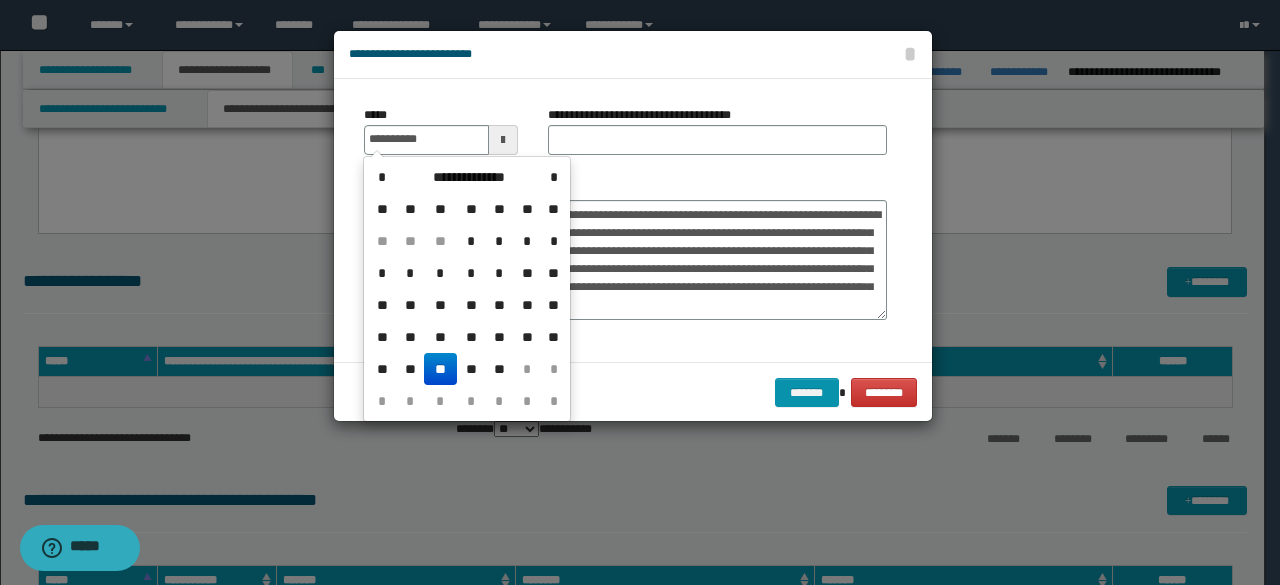 click on "**" at bounding box center (440, 369) 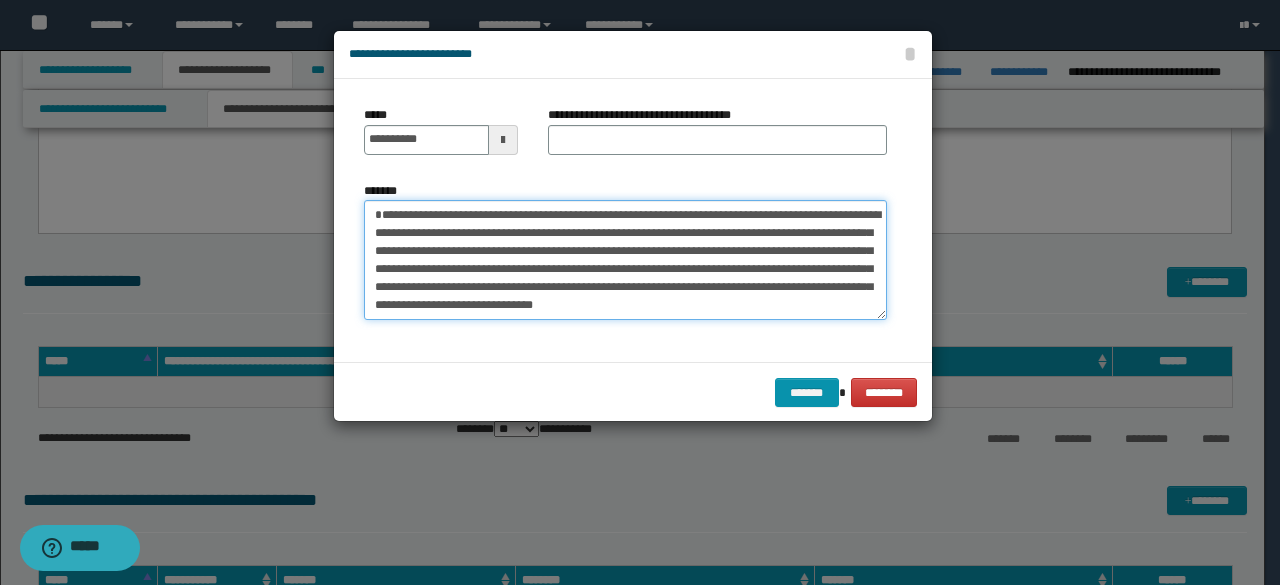 drag, startPoint x: 377, startPoint y: 211, endPoint x: 429, endPoint y: 211, distance: 52 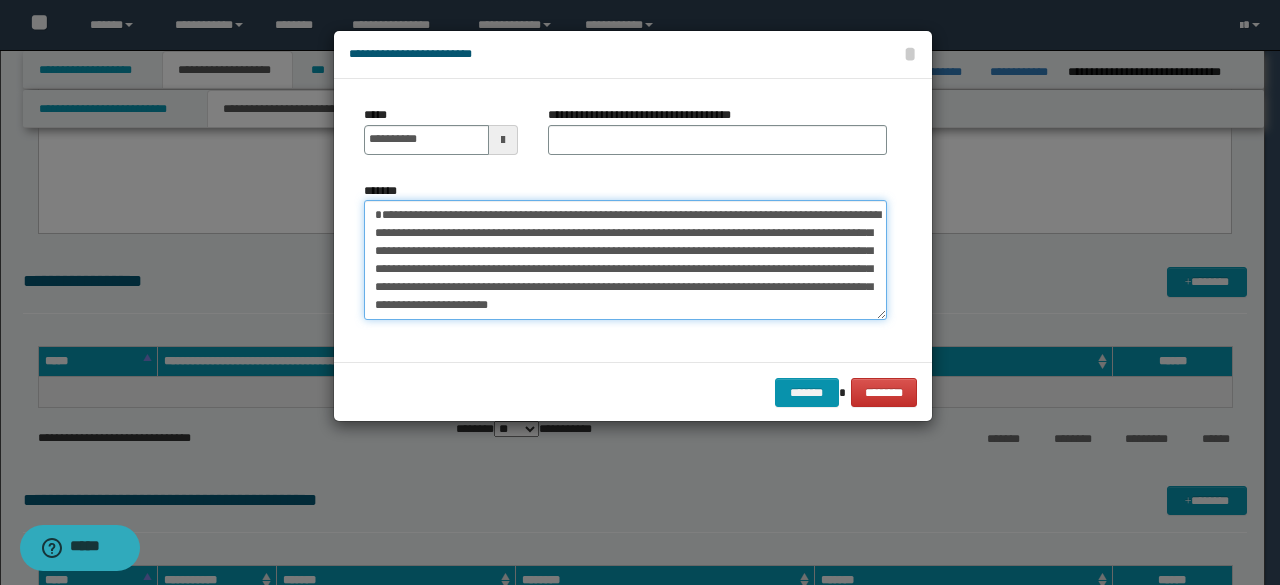 type on "**********" 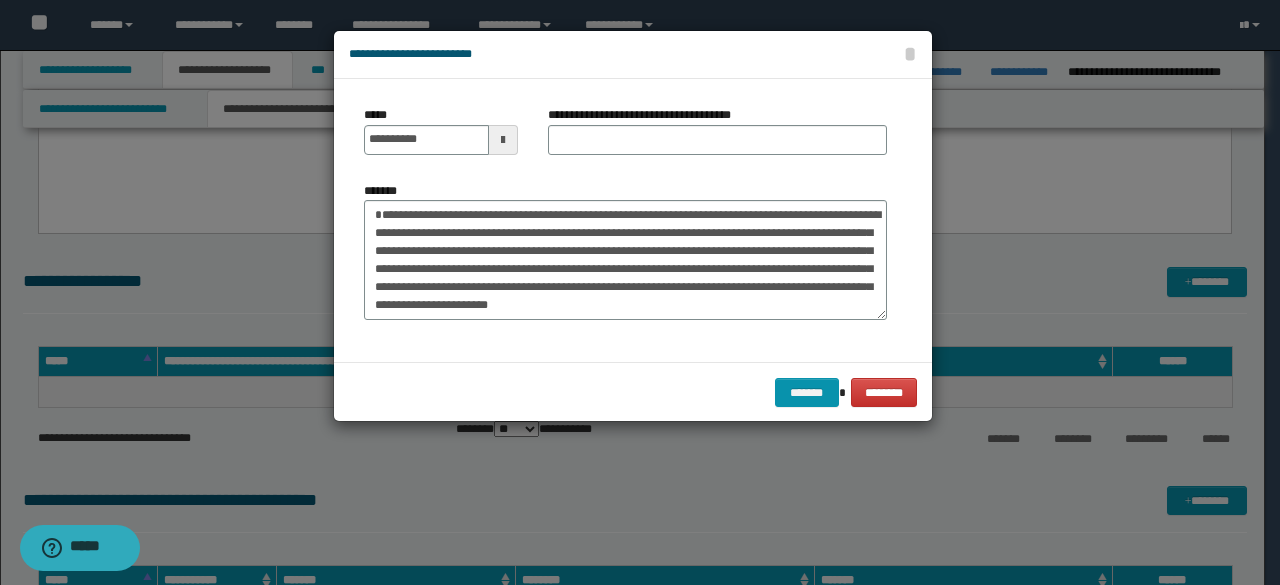 click on "**********" at bounding box center (717, 138) 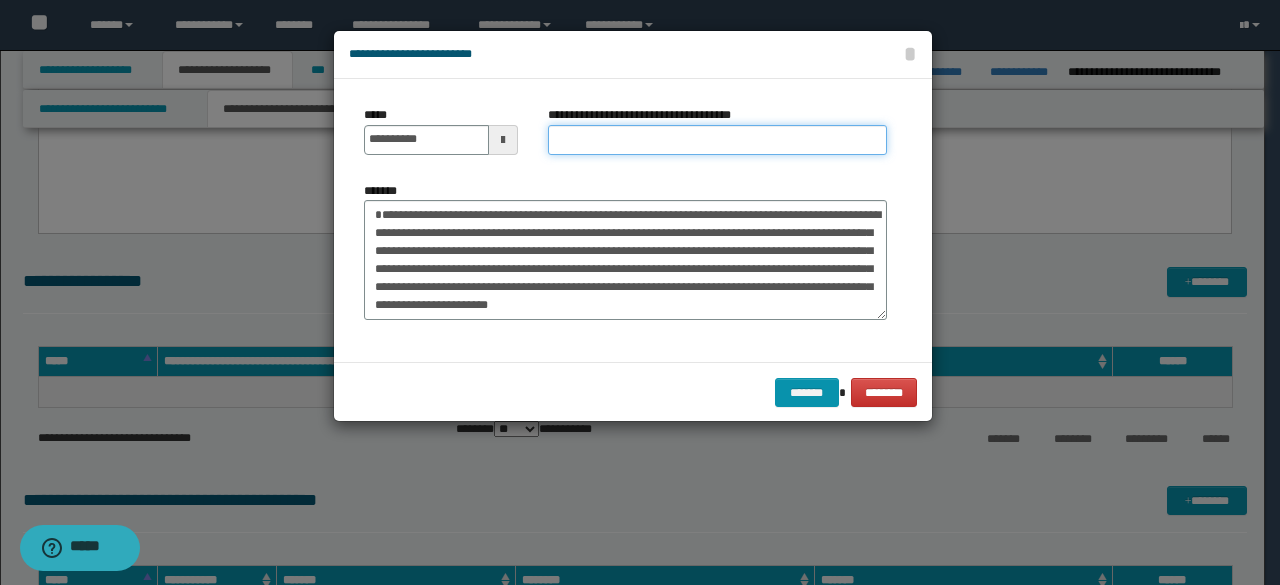 click on "**********" at bounding box center (717, 140) 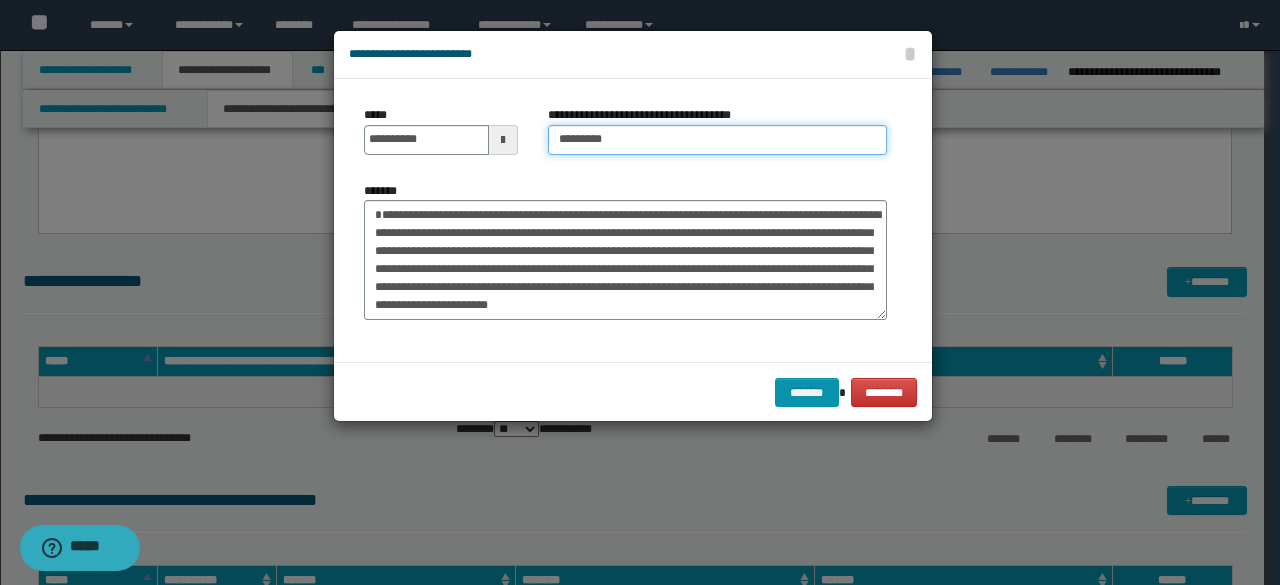 click on "*********" at bounding box center [717, 140] 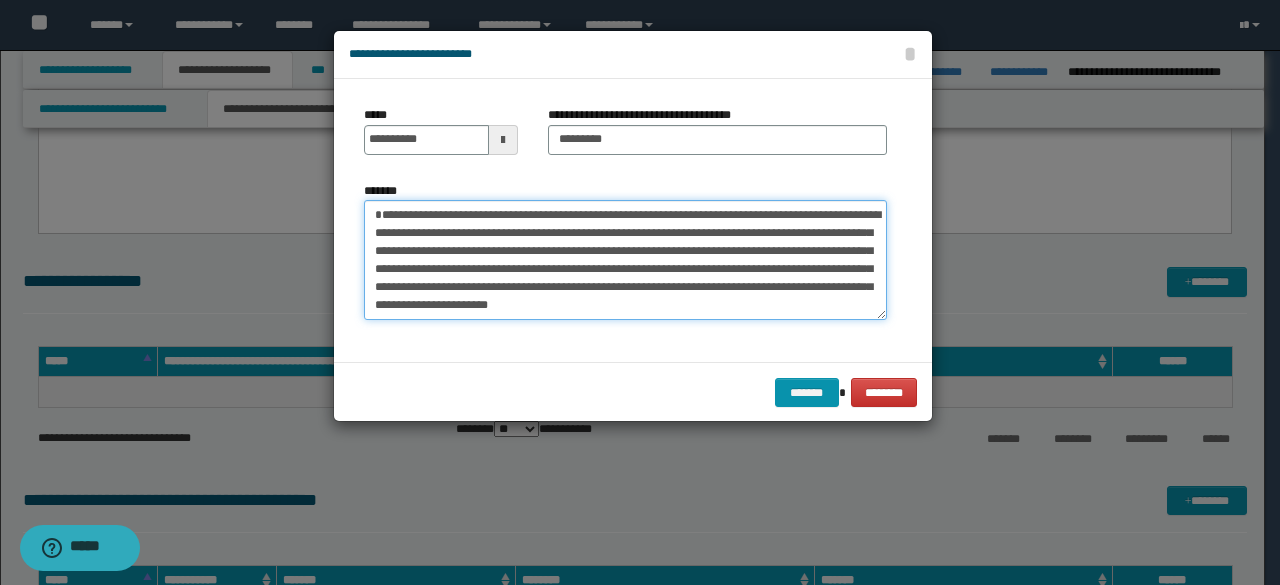 click on "*******" at bounding box center [625, 259] 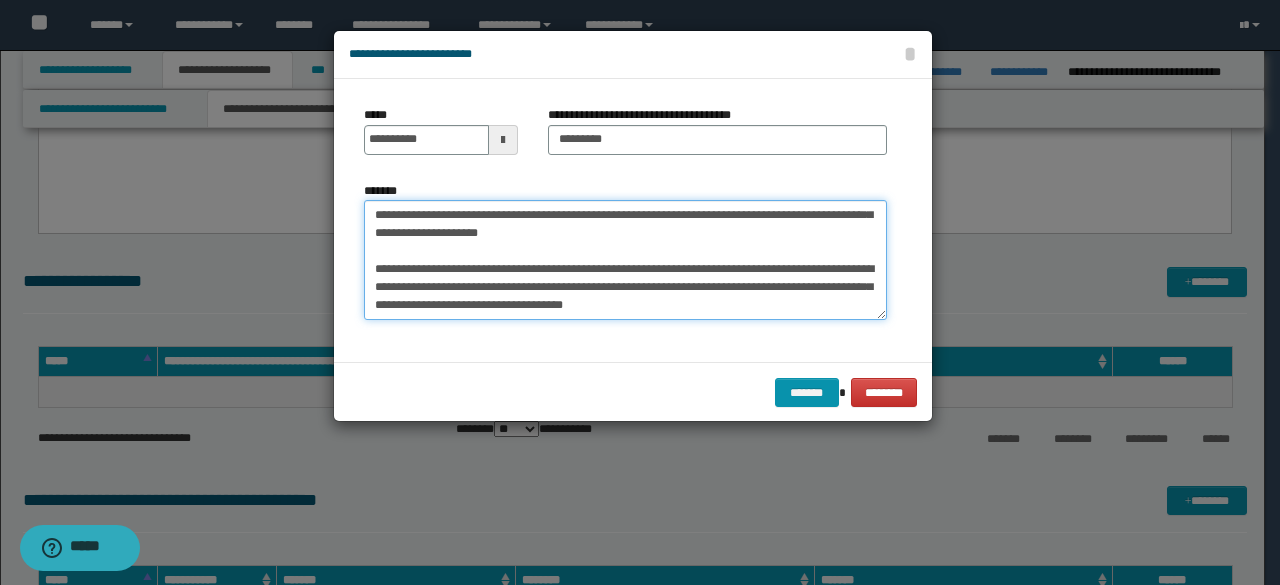scroll, scrollTop: 80, scrollLeft: 0, axis: vertical 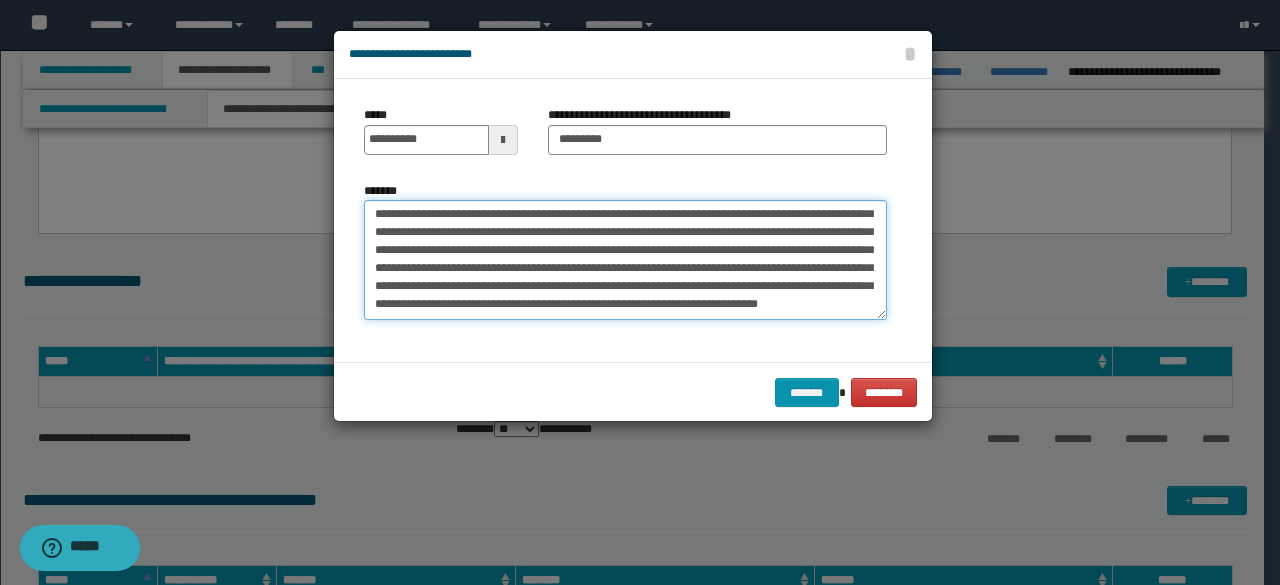 drag, startPoint x: 368, startPoint y: 260, endPoint x: 413, endPoint y: 277, distance: 48.104053 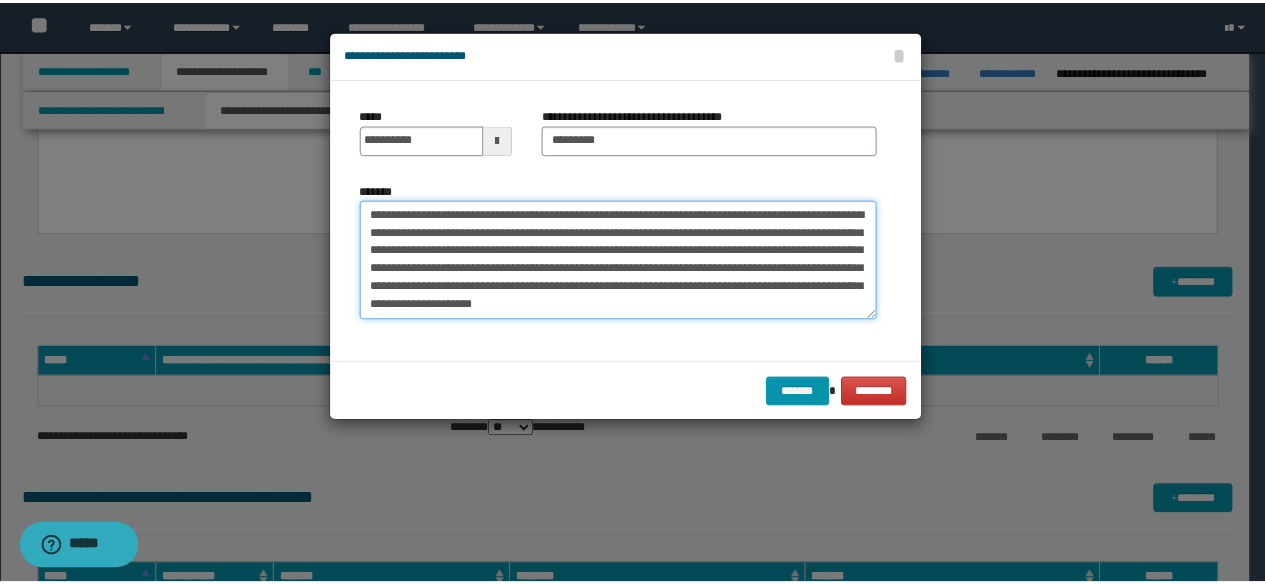 scroll, scrollTop: 0, scrollLeft: 0, axis: both 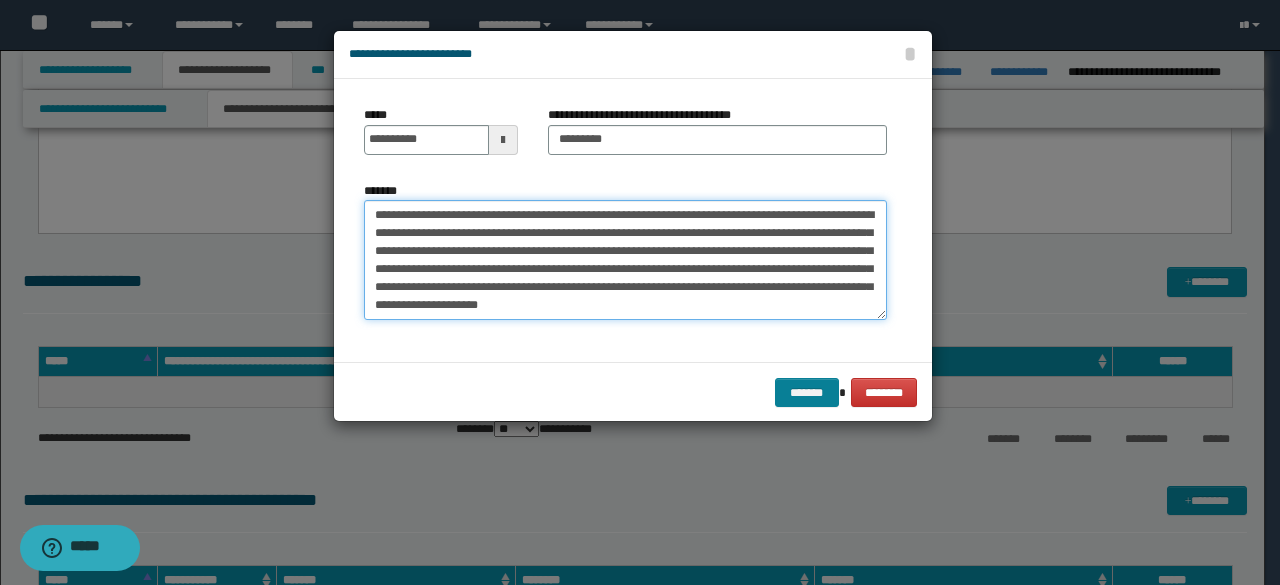 type on "**********" 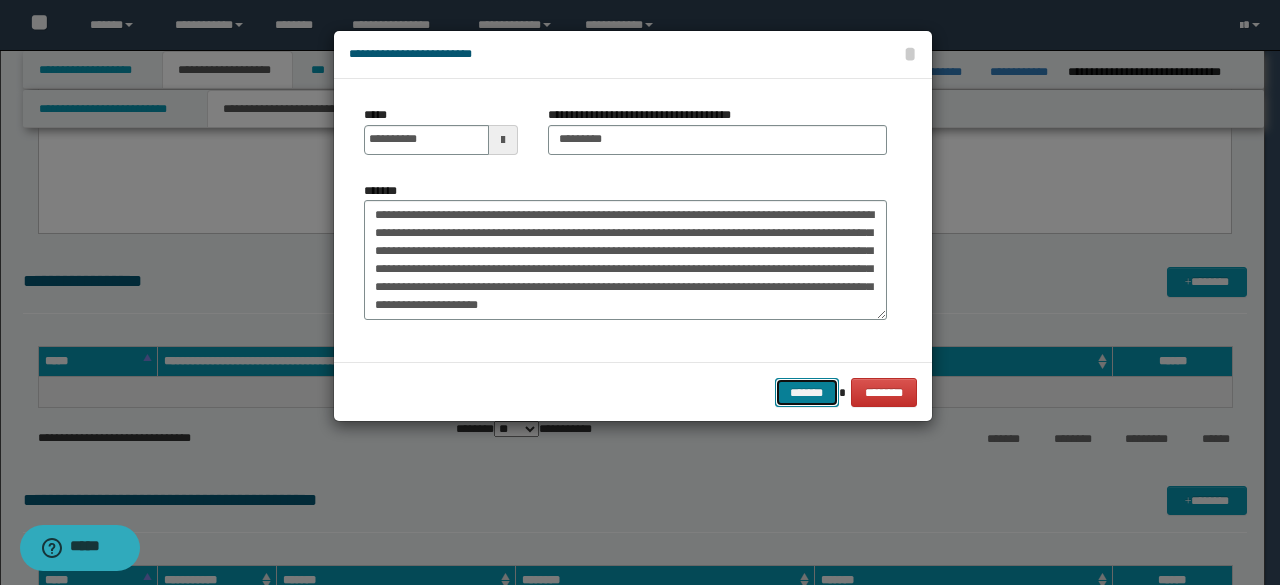 click on "*******" at bounding box center [807, 392] 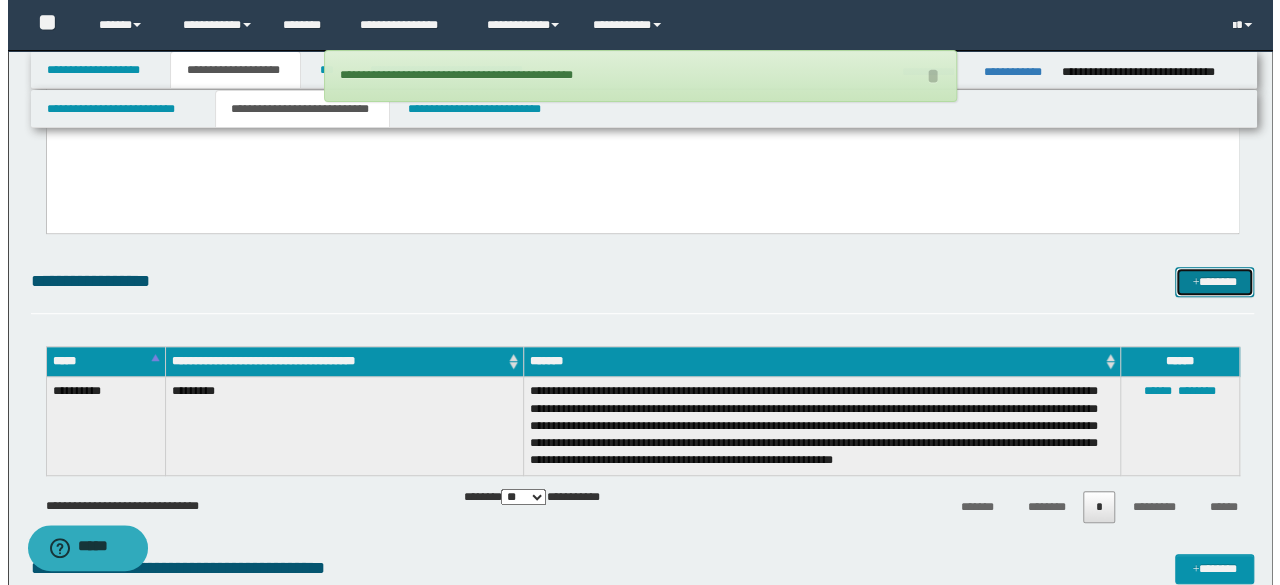 scroll, scrollTop: 800, scrollLeft: 0, axis: vertical 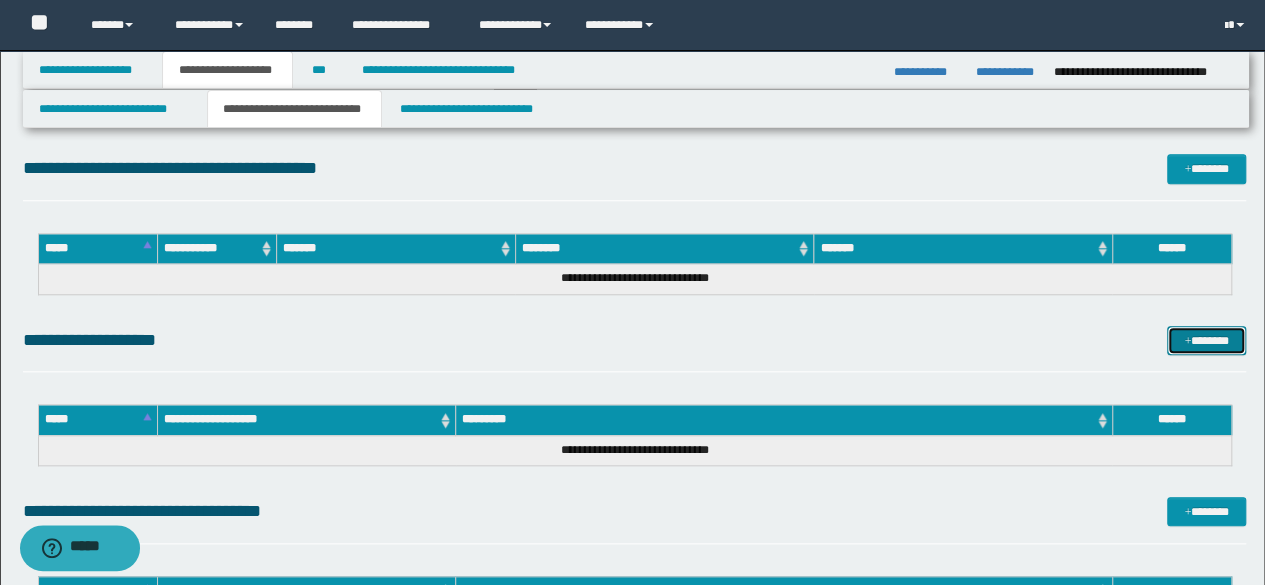 click on "*******" at bounding box center (1206, 340) 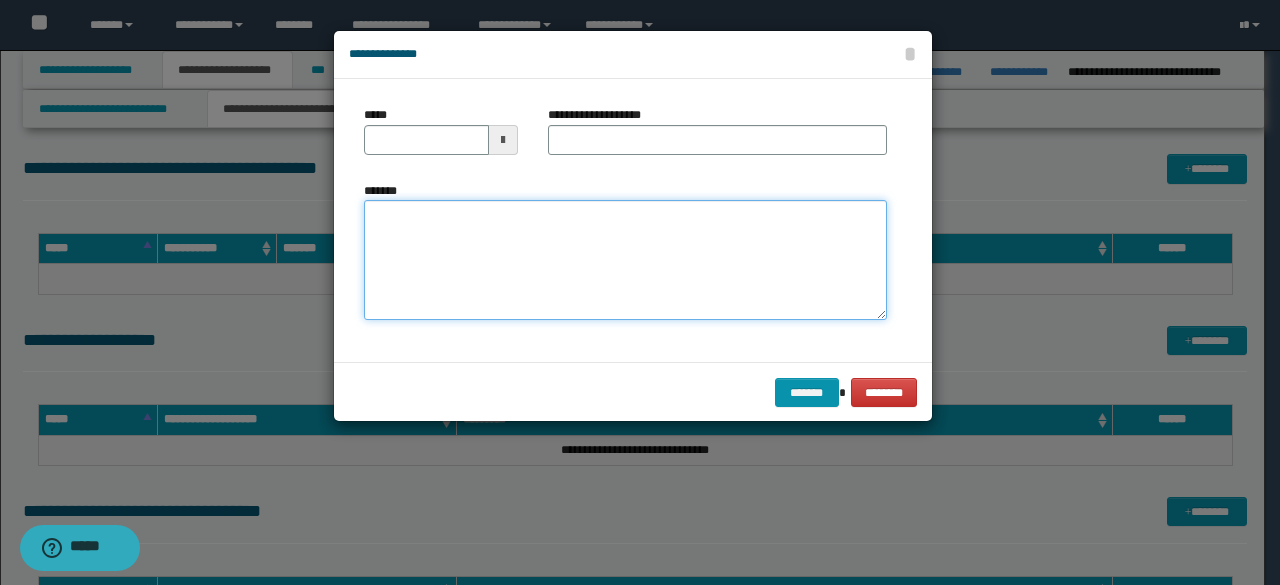 click on "*******" at bounding box center [625, 260] 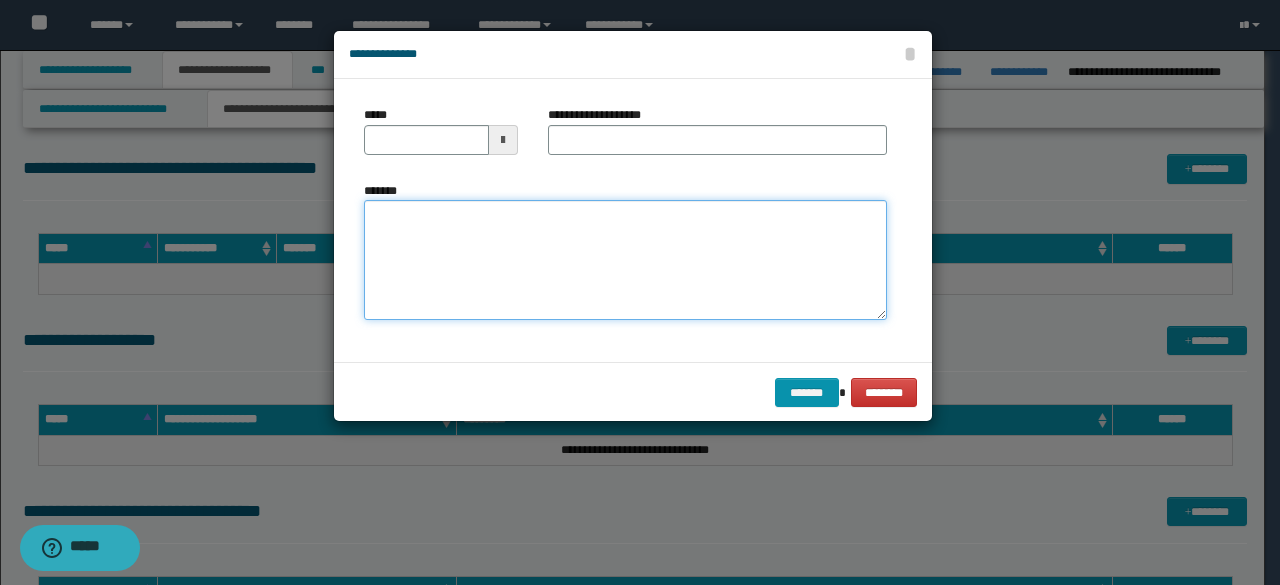 paste on "**********" 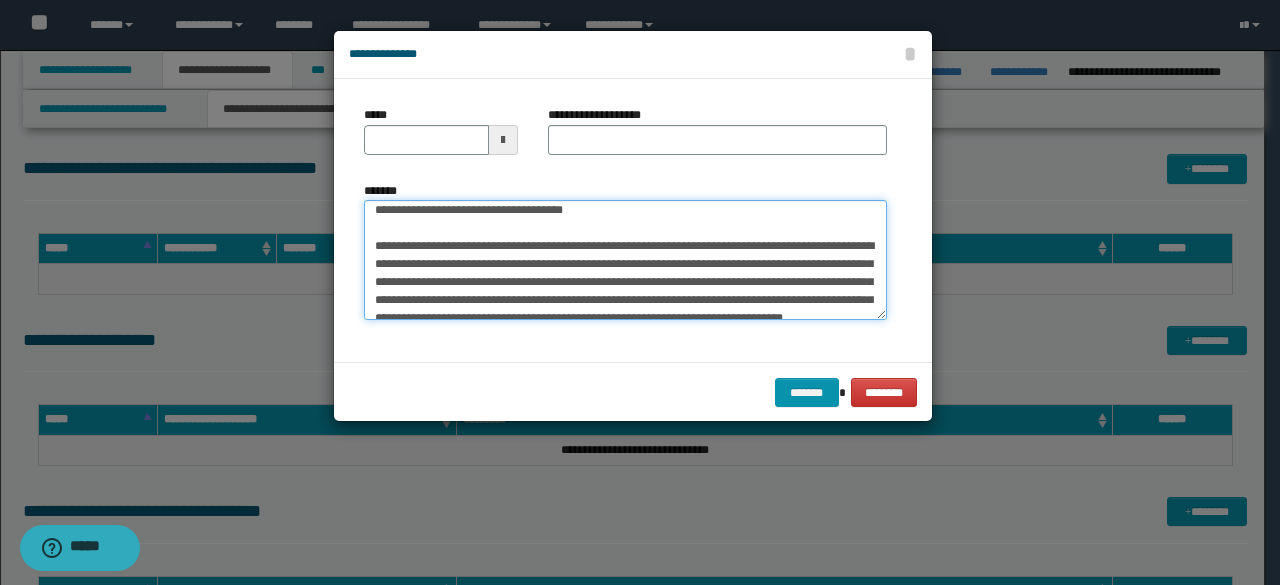 scroll, scrollTop: 0, scrollLeft: 0, axis: both 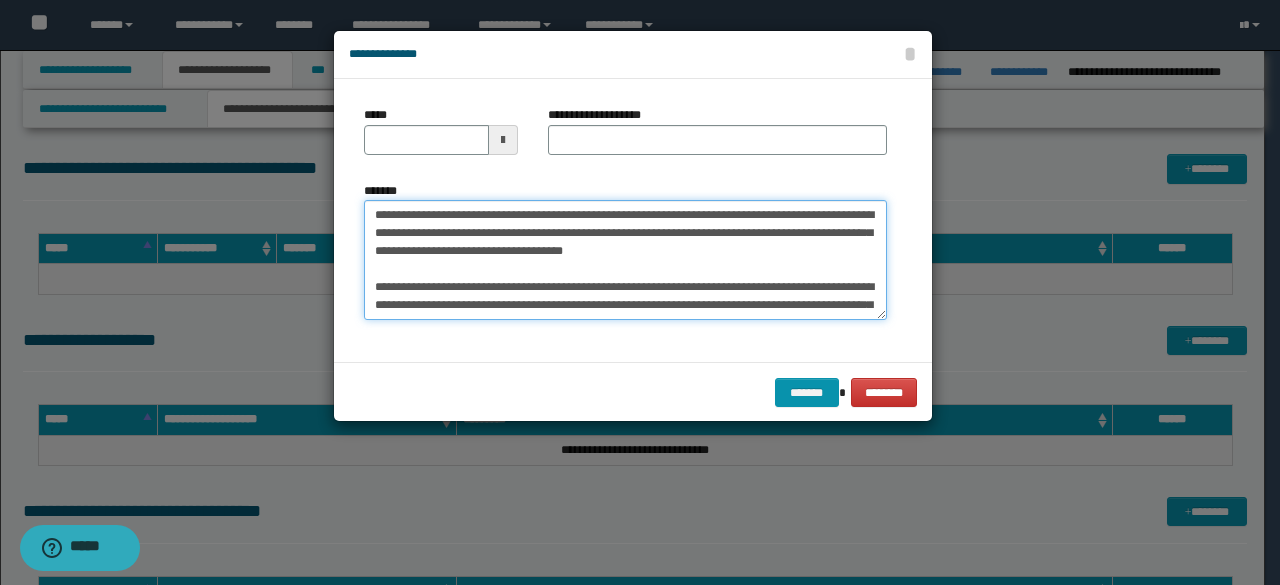 drag, startPoint x: 370, startPoint y: 216, endPoint x: 434, endPoint y: 219, distance: 64.070274 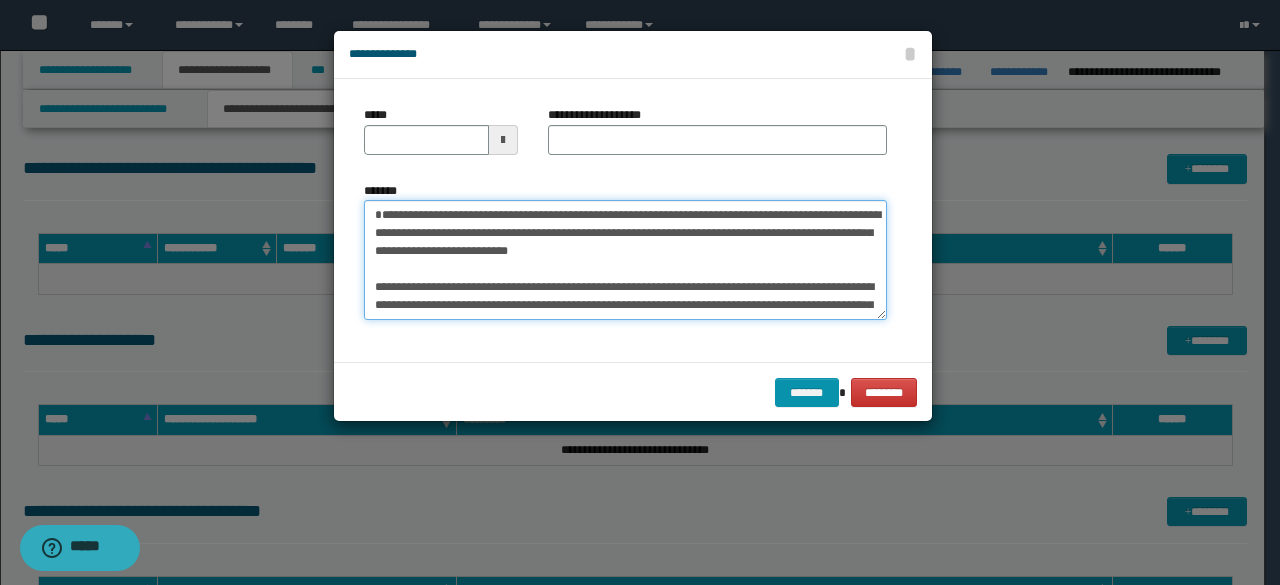 type 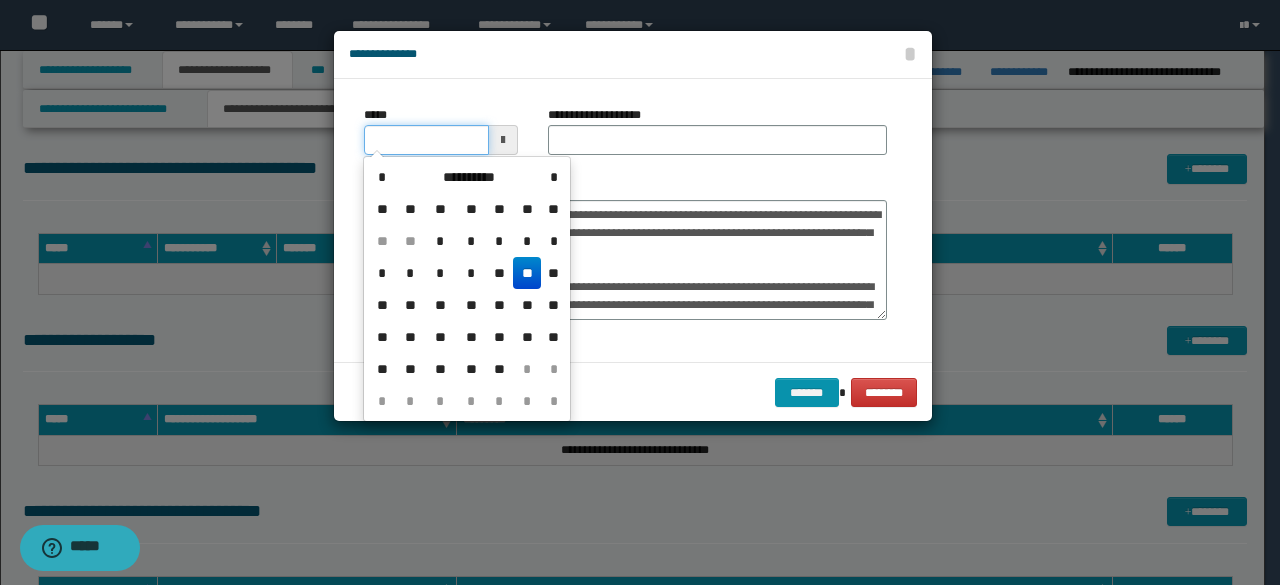 click on "*****" at bounding box center [426, 140] 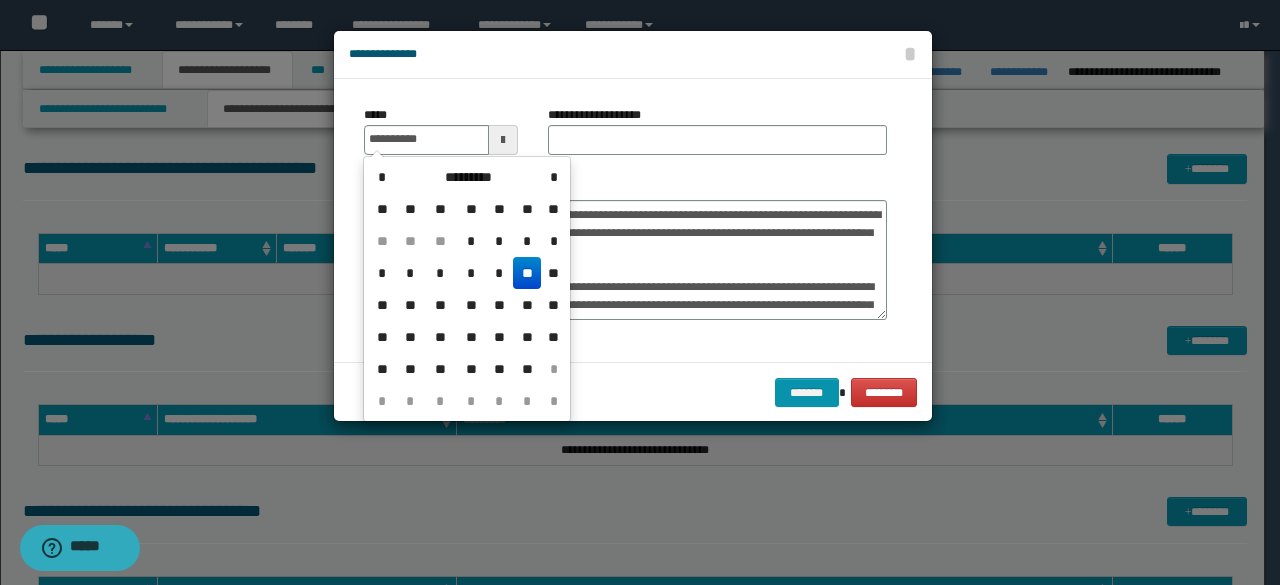 click on "**" at bounding box center [527, 273] 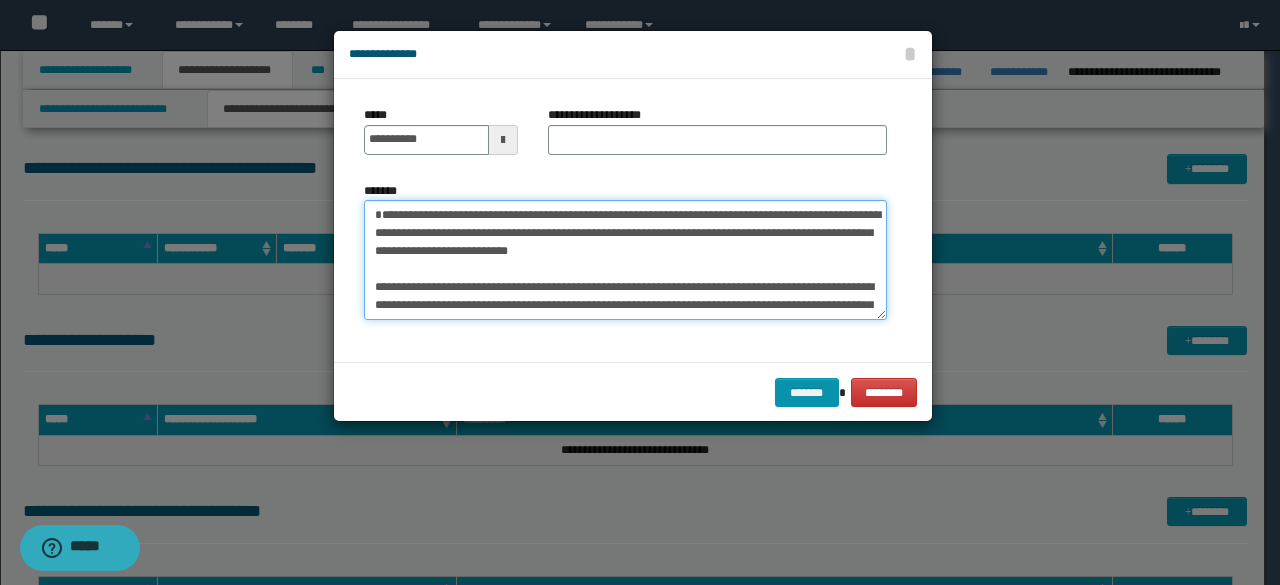 drag, startPoint x: 378, startPoint y: 208, endPoint x: 564, endPoint y: 211, distance: 186.02419 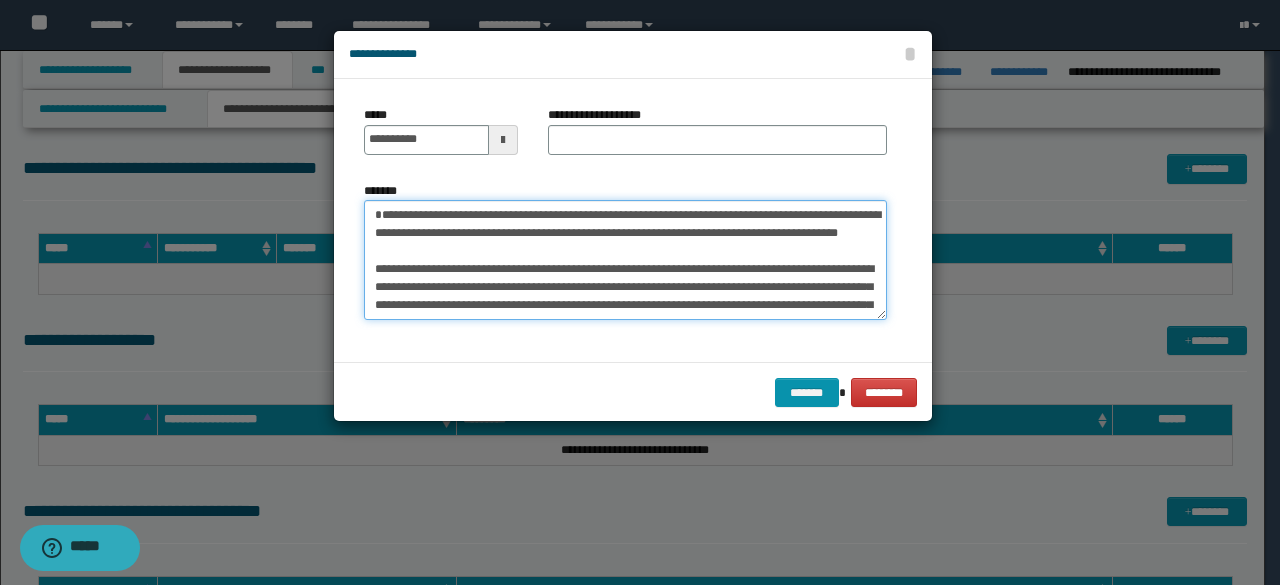 type on "**********" 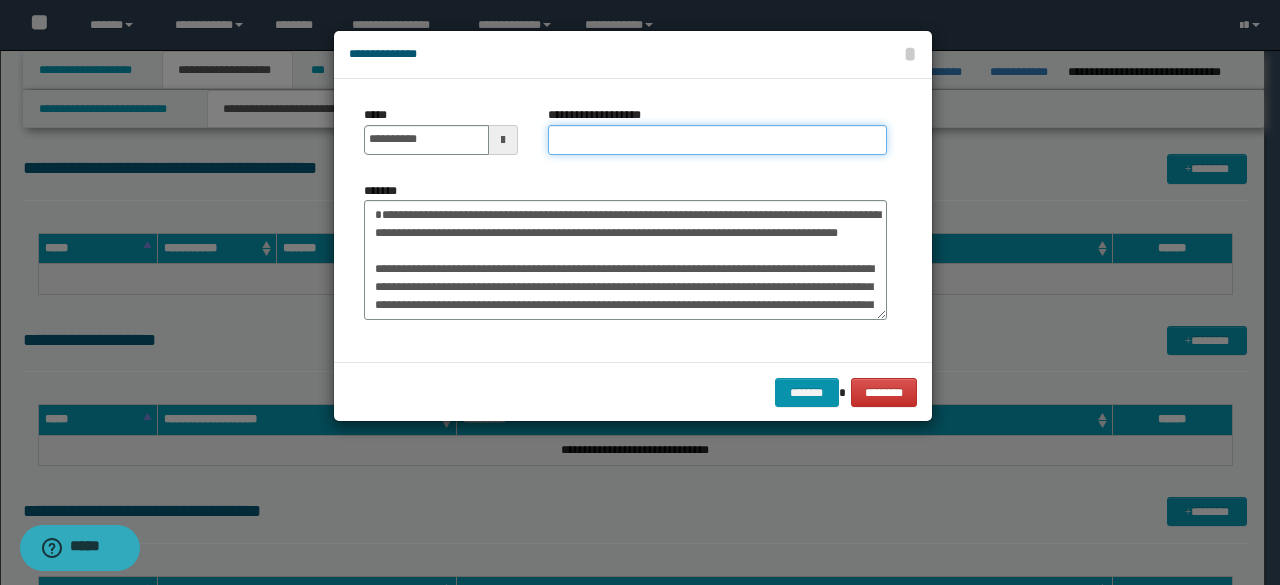 click on "**********" at bounding box center [717, 140] 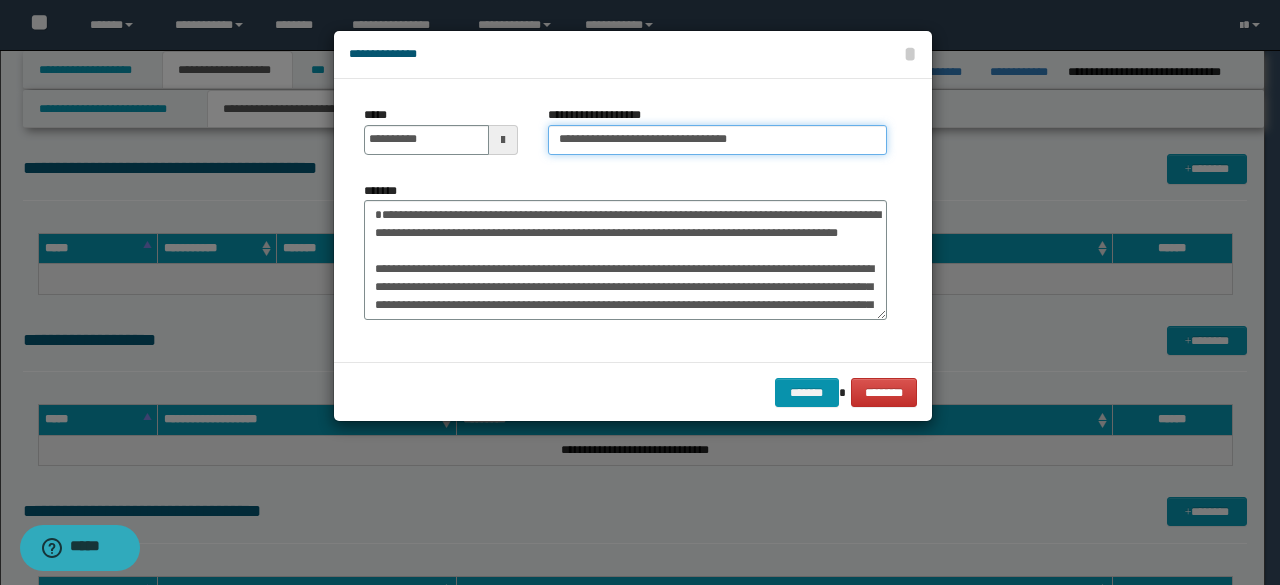 type on "**********" 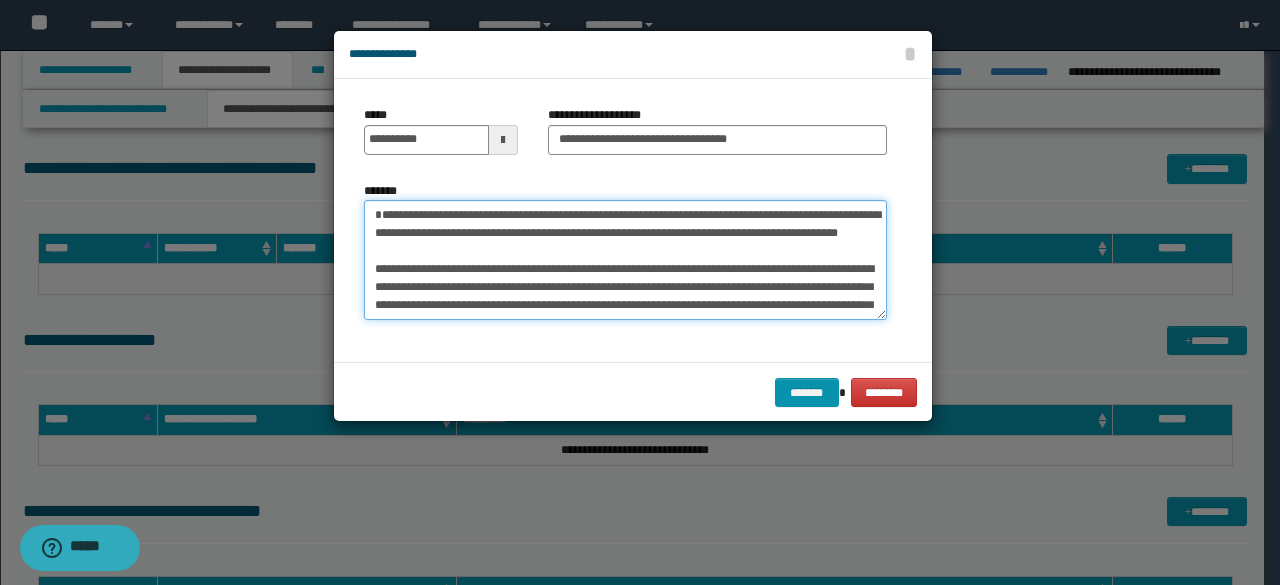 click on "*******" at bounding box center (625, 259) 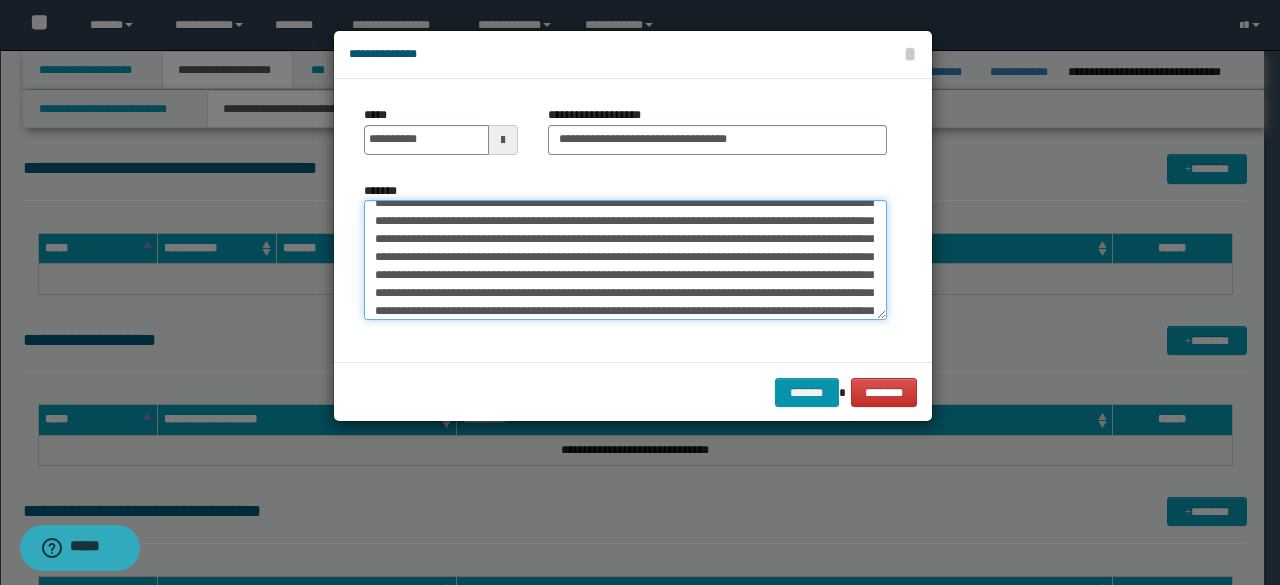 scroll, scrollTop: 1746, scrollLeft: 0, axis: vertical 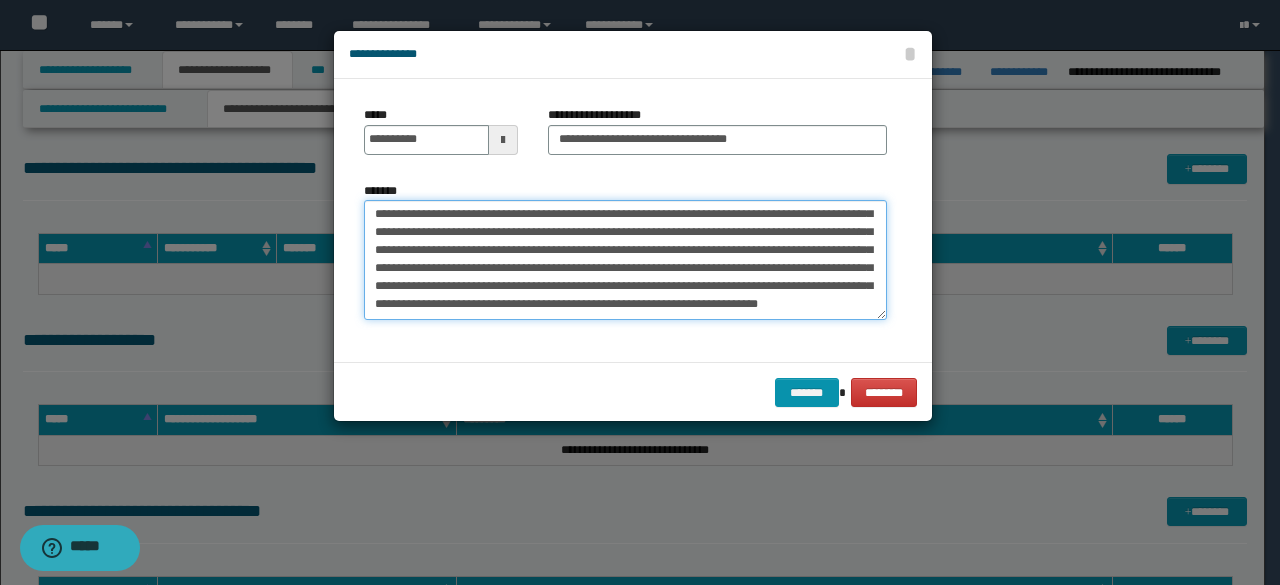 drag, startPoint x: 367, startPoint y: 289, endPoint x: 416, endPoint y: 273, distance: 51.546097 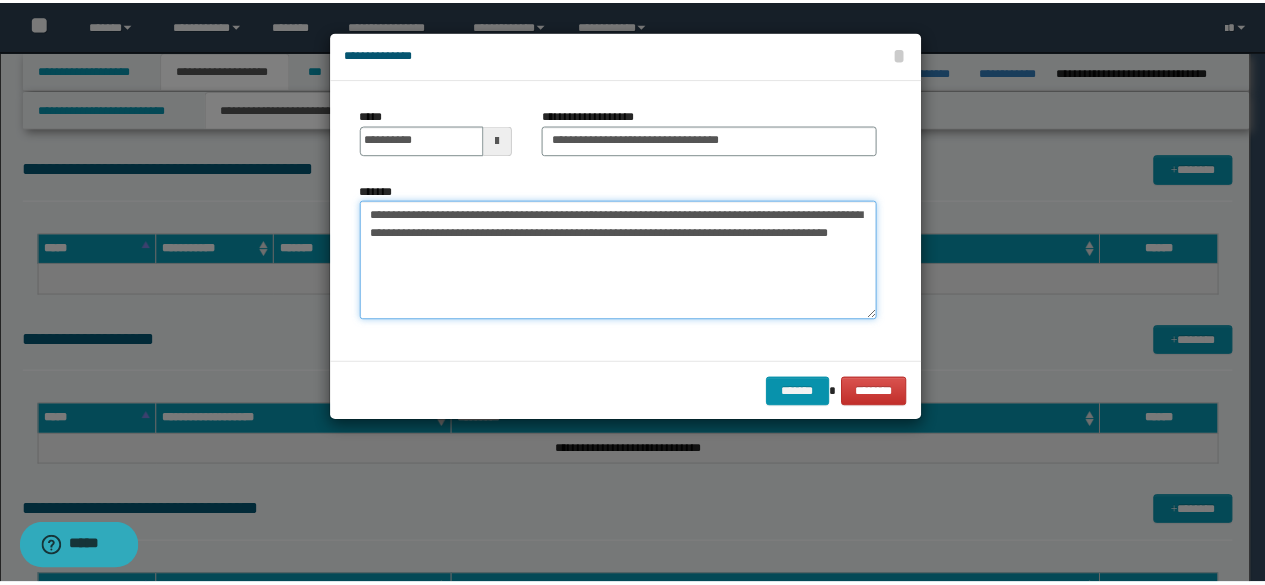 scroll, scrollTop: 0, scrollLeft: 0, axis: both 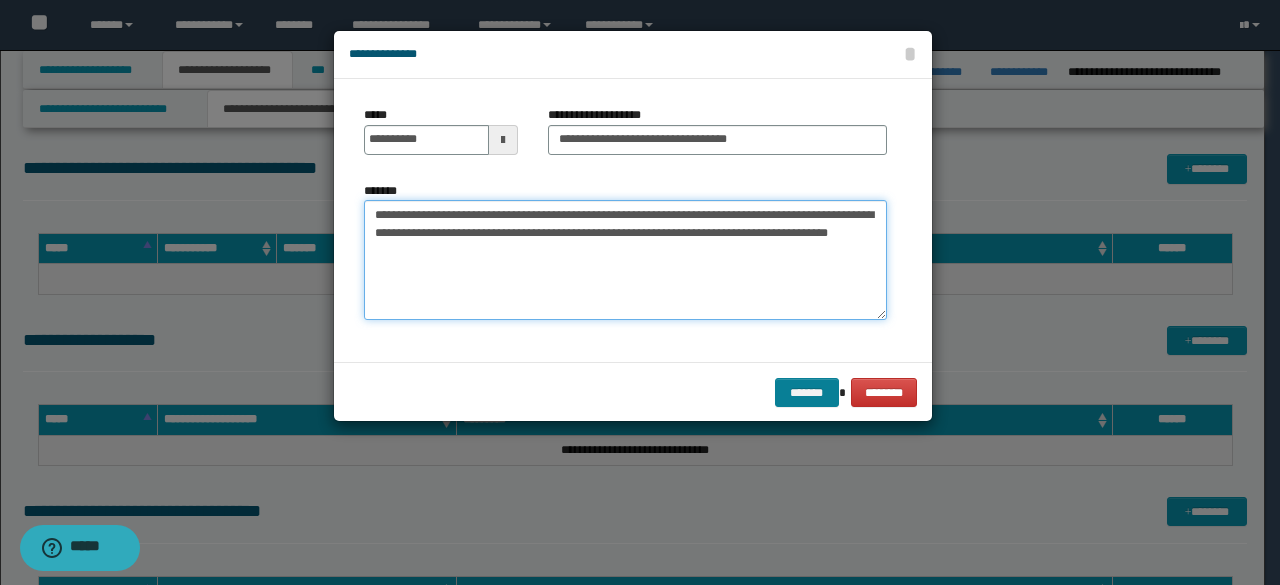 type on "**********" 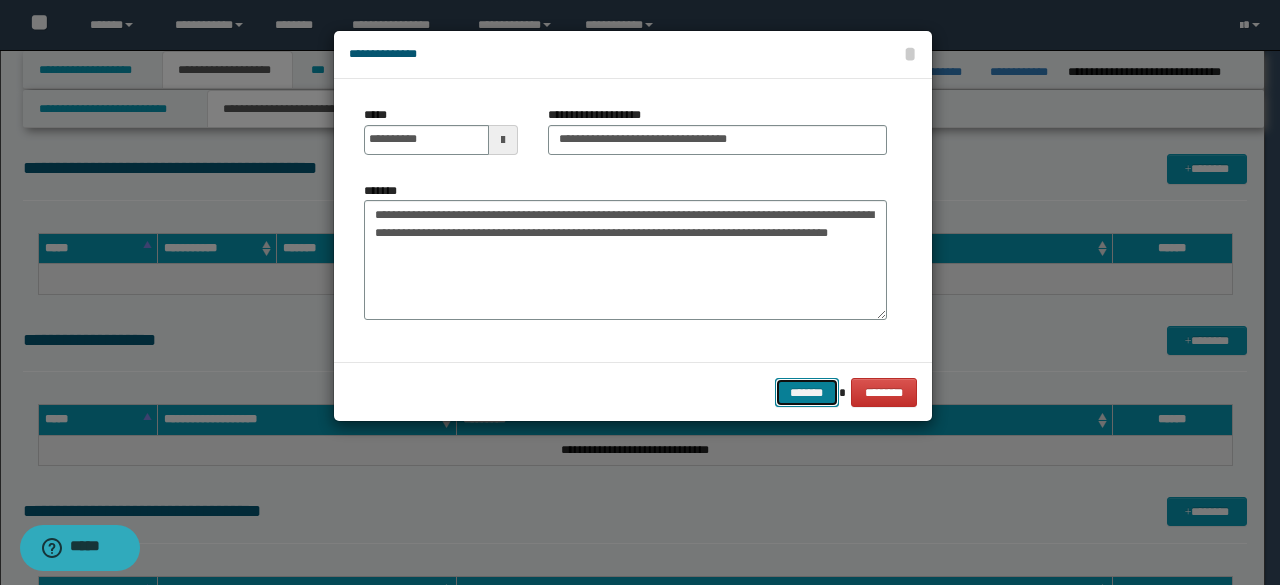 click on "*******" at bounding box center (807, 392) 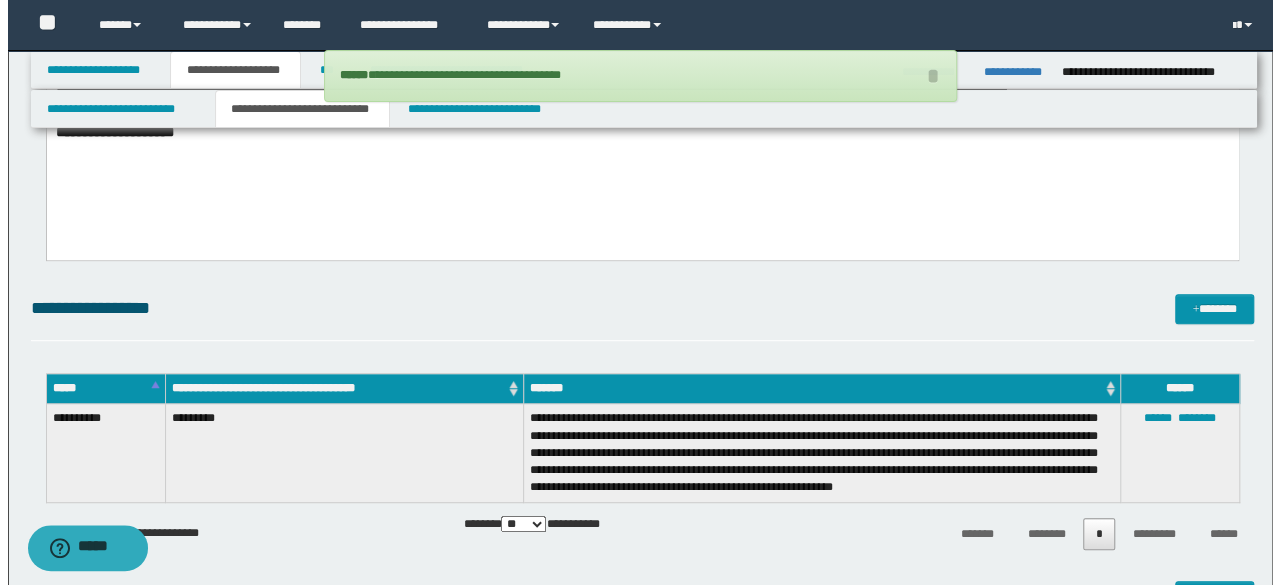 scroll, scrollTop: 300, scrollLeft: 0, axis: vertical 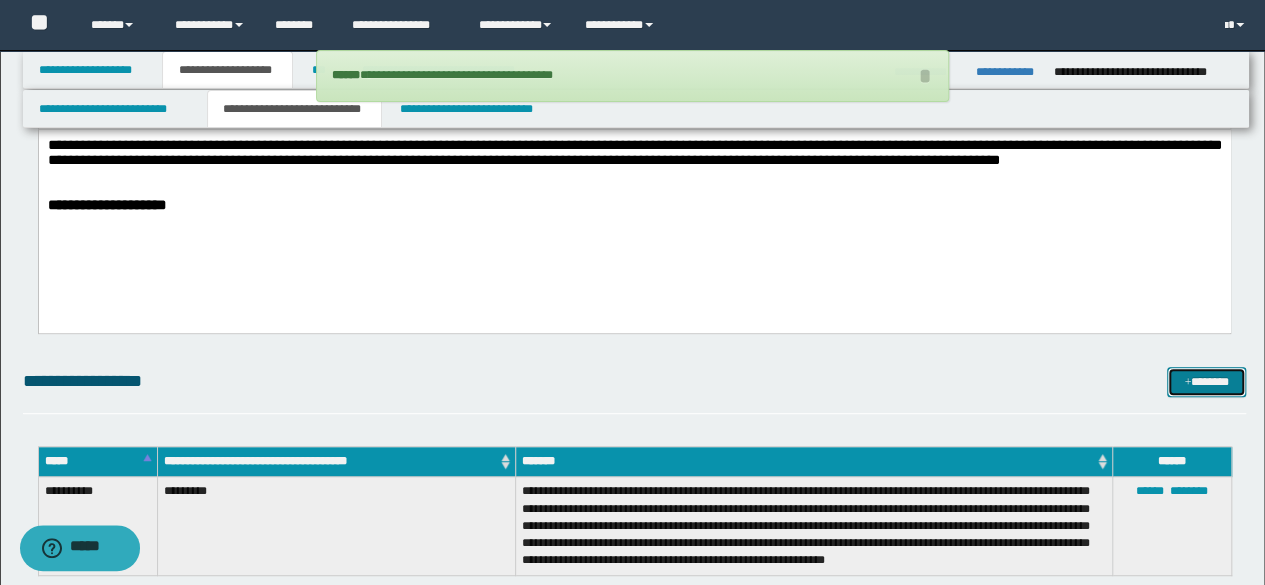click on "**********" at bounding box center [635, 637] 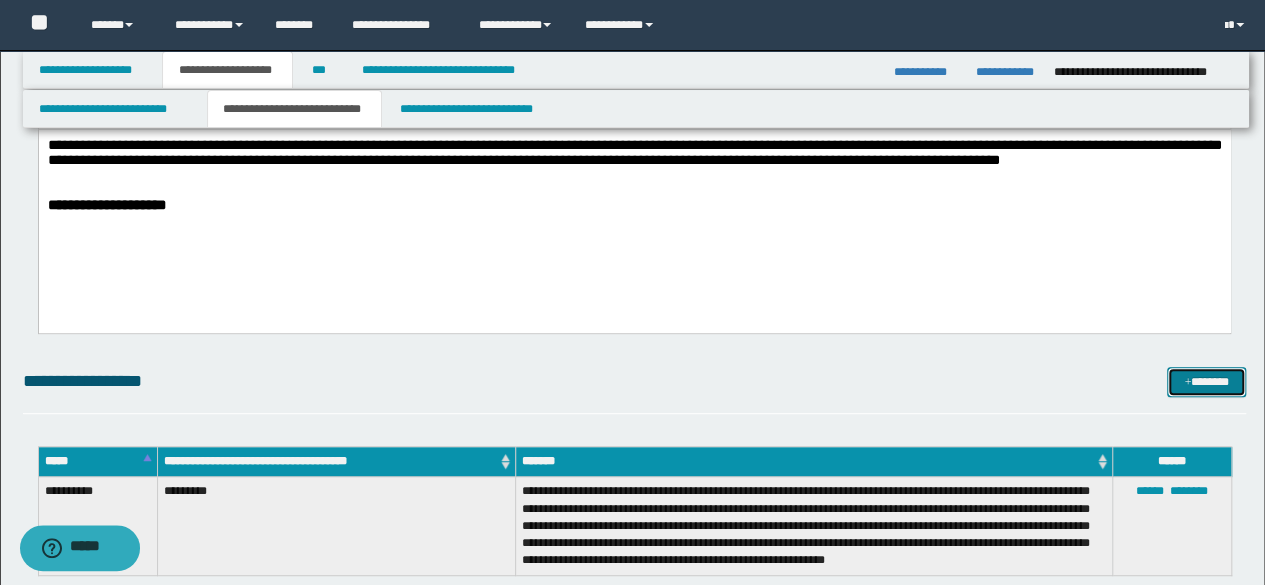 click on "*******" at bounding box center [1206, 381] 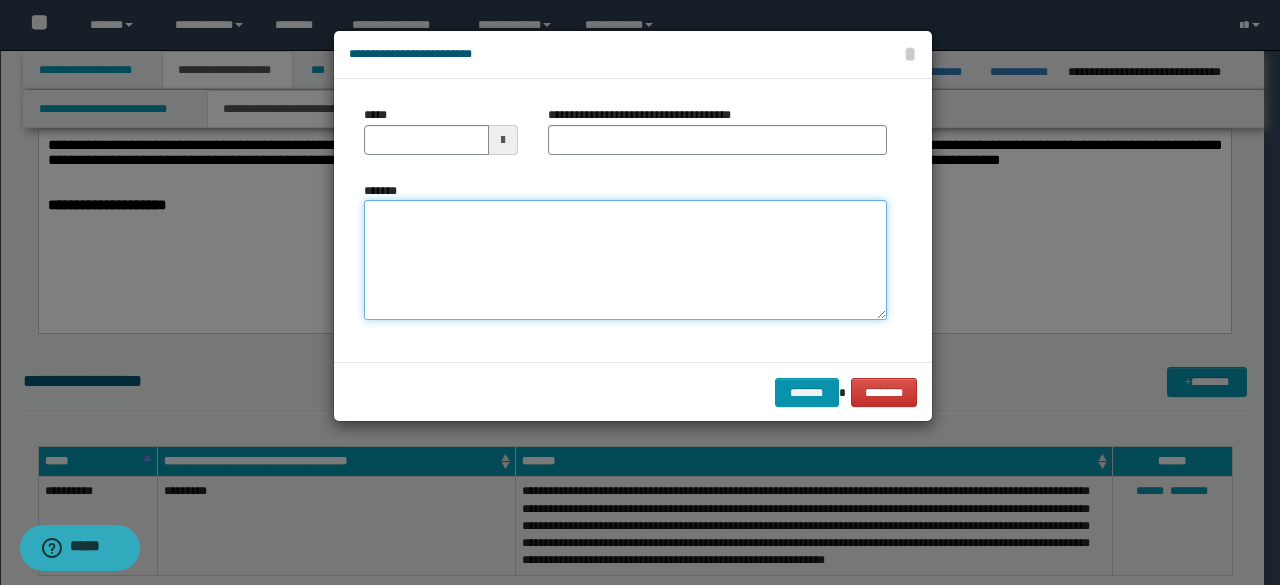 click on "*******" at bounding box center (625, 259) 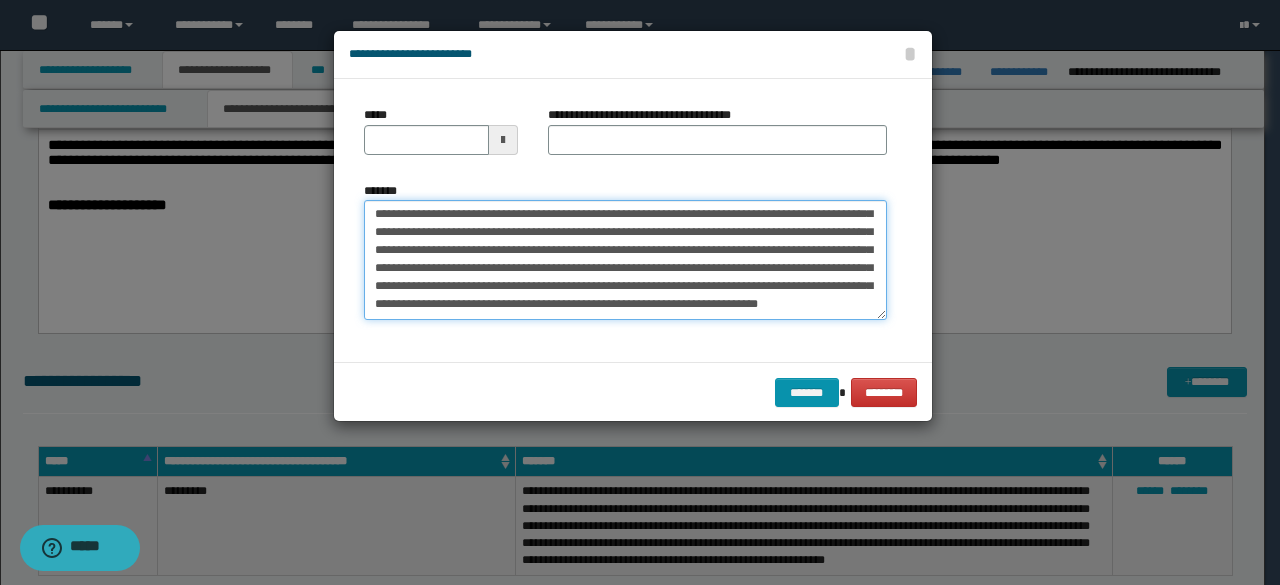 scroll, scrollTop: 0, scrollLeft: 0, axis: both 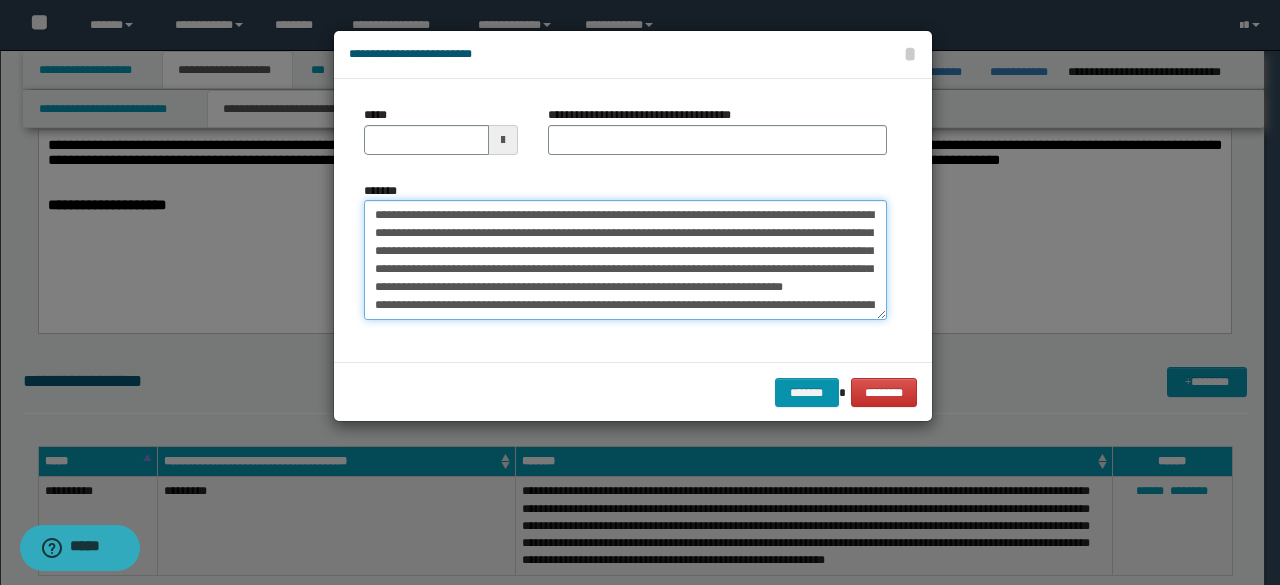 drag, startPoint x: 377, startPoint y: 215, endPoint x: 425, endPoint y: 215, distance: 48 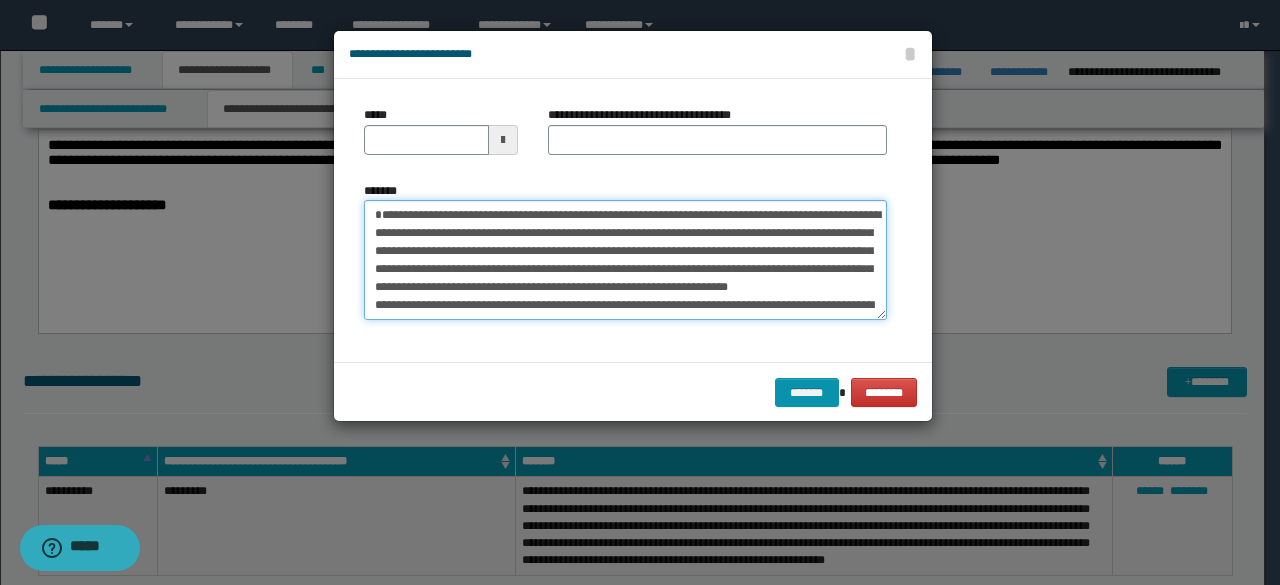 type 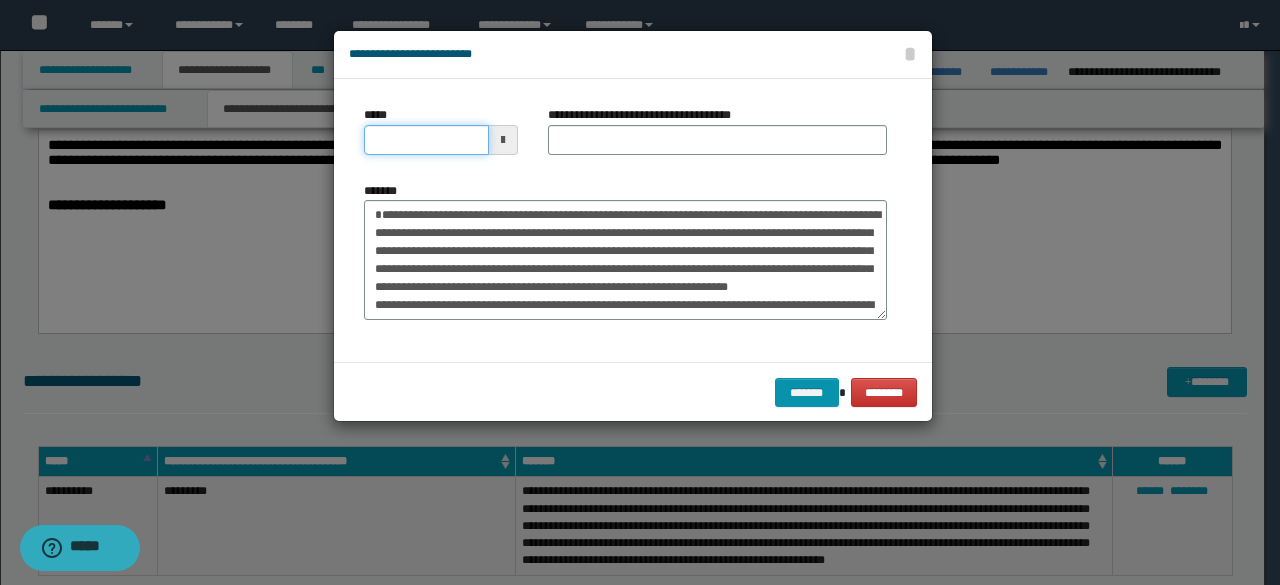 click on "*****" at bounding box center [426, 140] 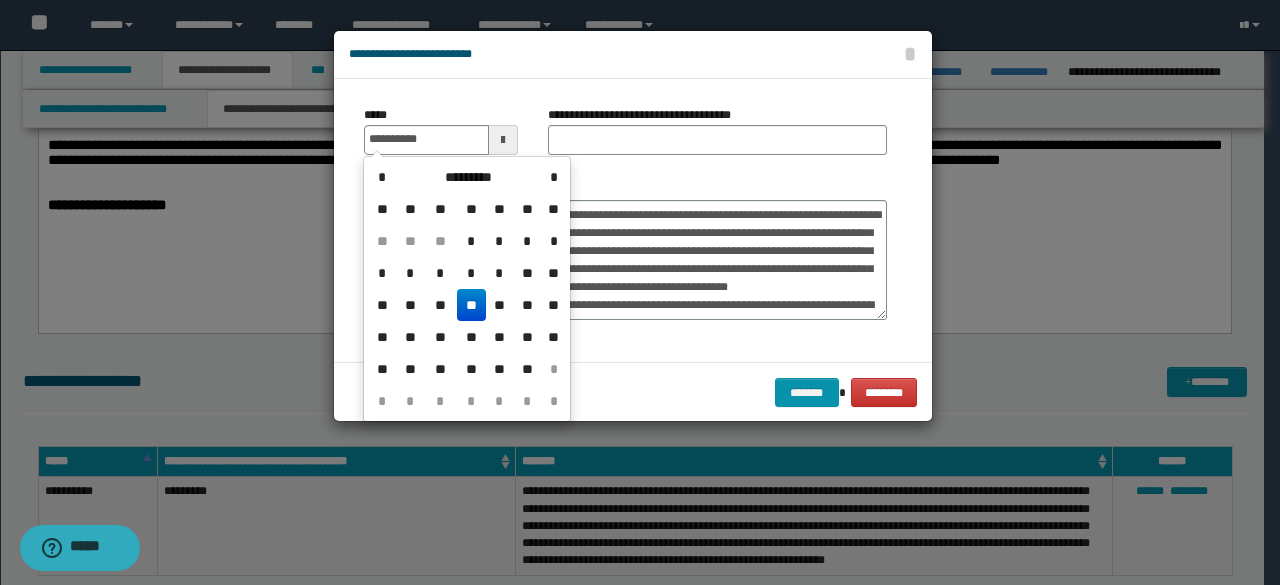 click on "**" at bounding box center (471, 305) 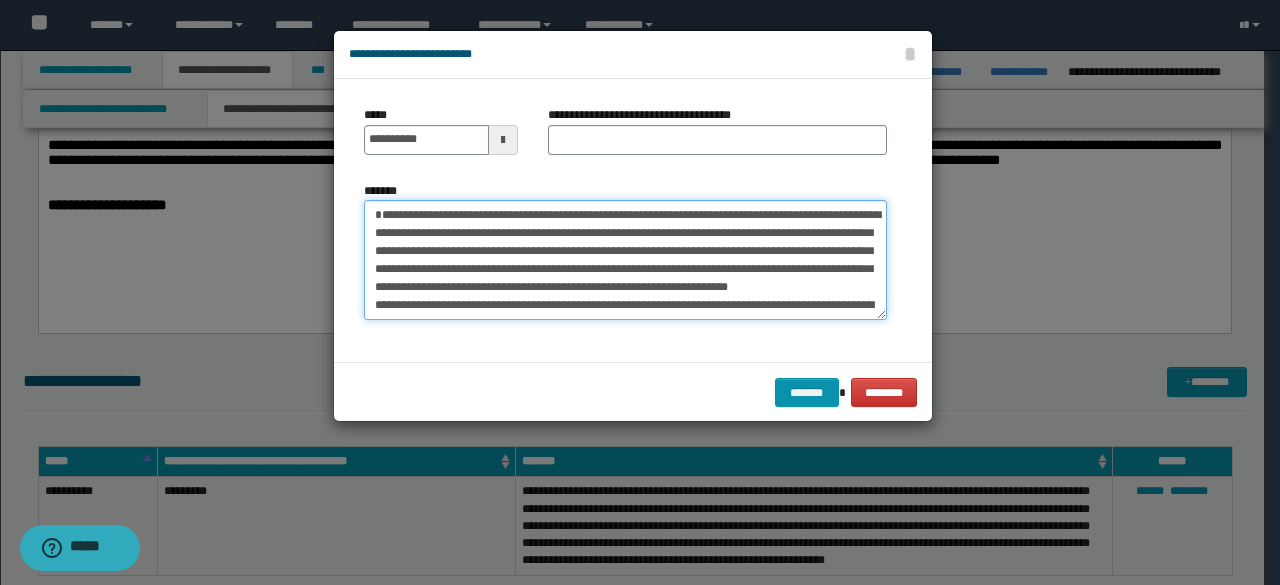 drag, startPoint x: 378, startPoint y: 212, endPoint x: 435, endPoint y: 209, distance: 57.07889 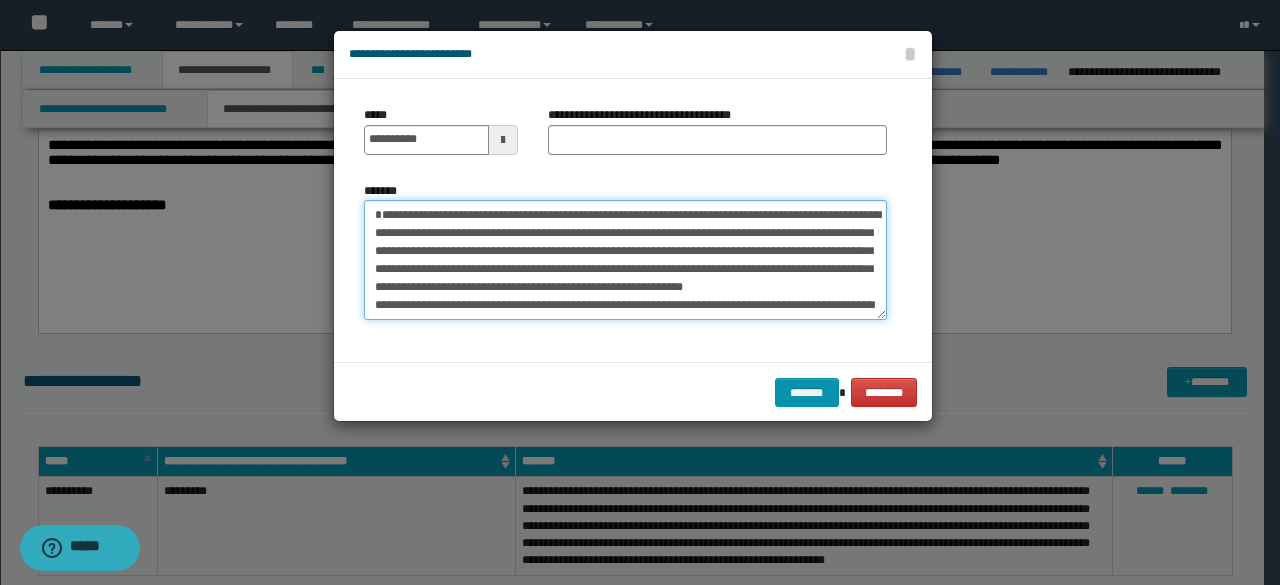 type on "**********" 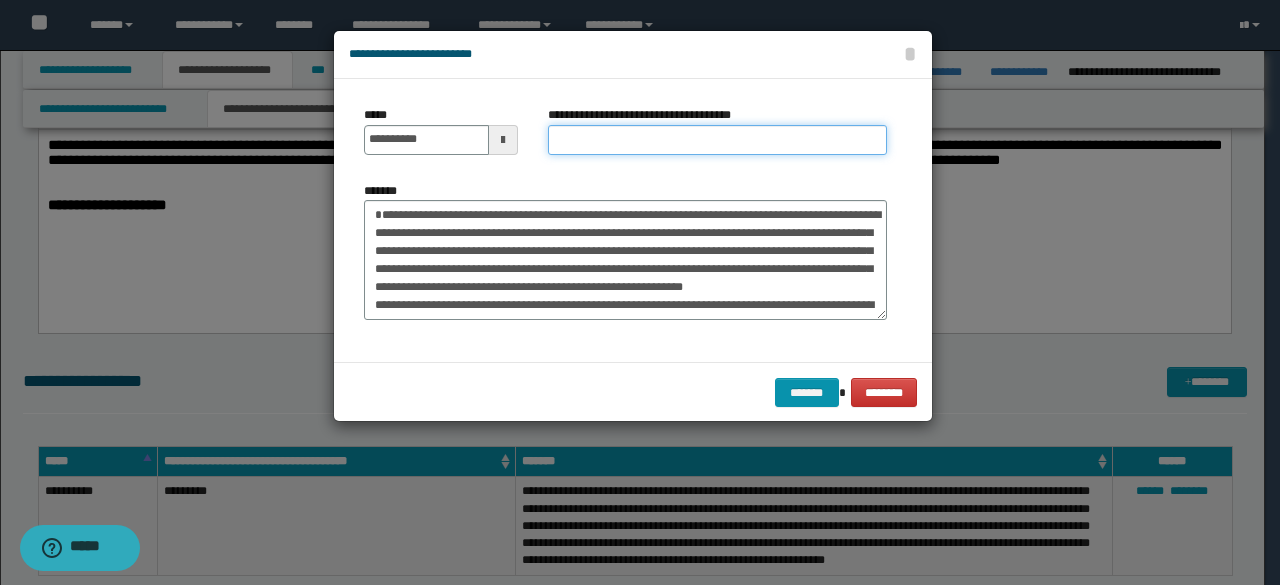 click on "**********" at bounding box center (717, 140) 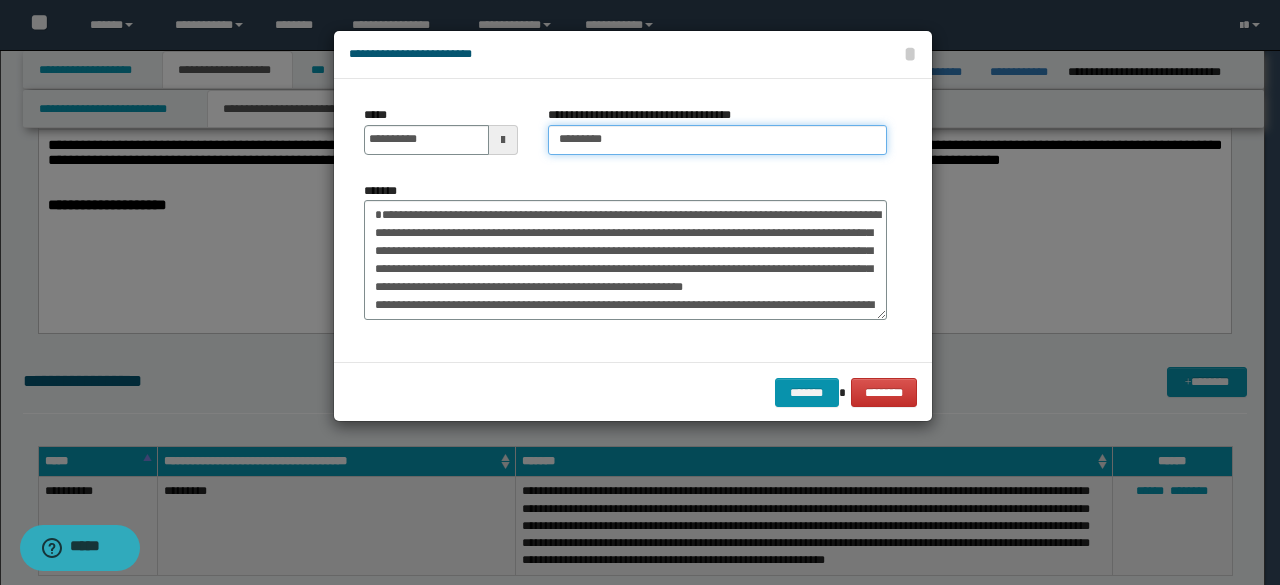 type on "*********" 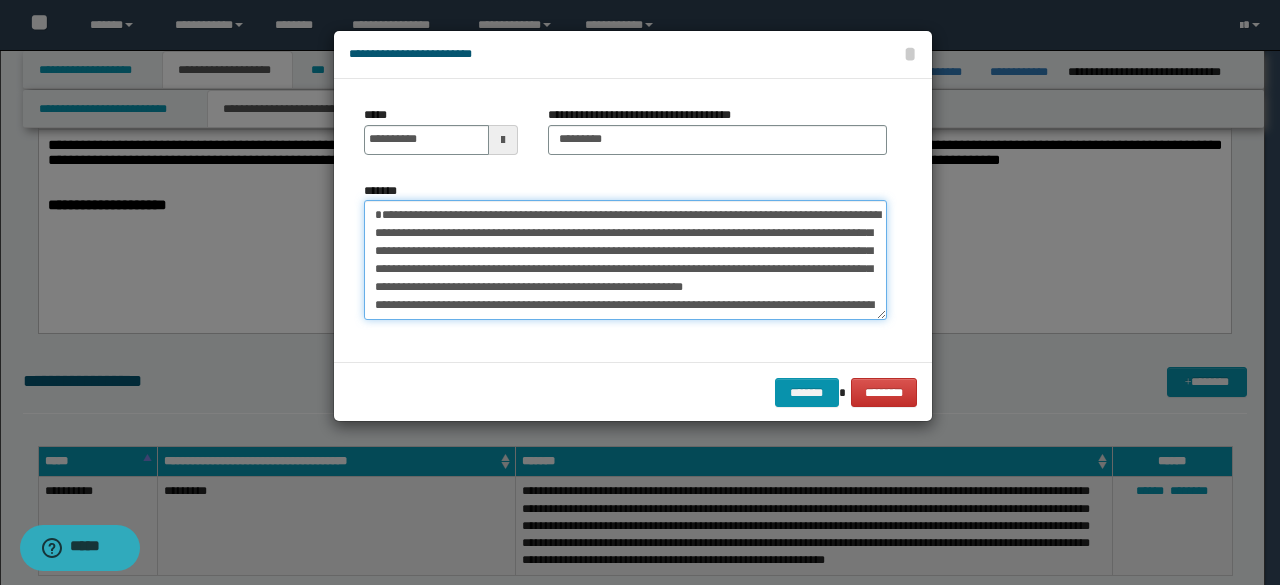 drag, startPoint x: 385, startPoint y: 215, endPoint x: 390, endPoint y: 233, distance: 18.681541 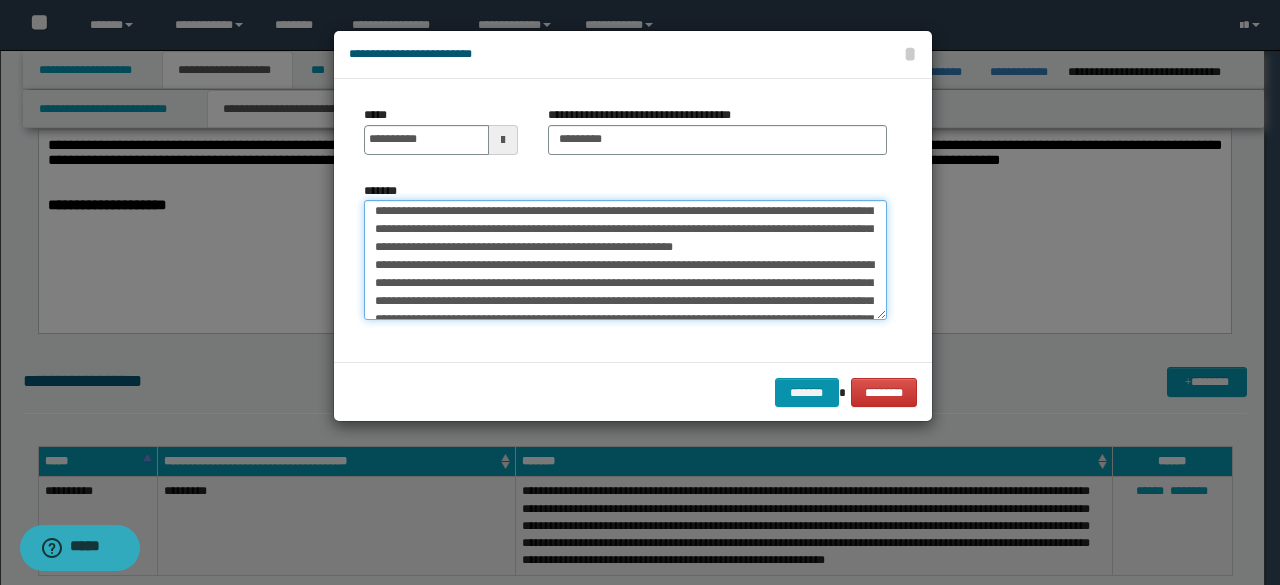 scroll, scrollTop: 80, scrollLeft: 0, axis: vertical 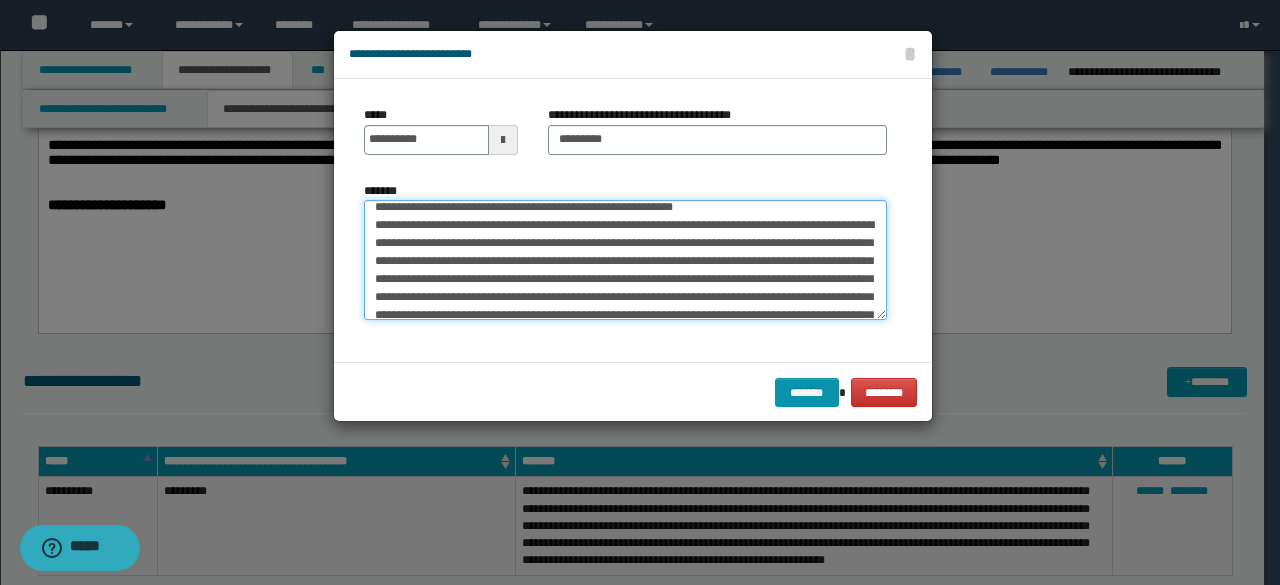 click on "*******" at bounding box center (625, 259) 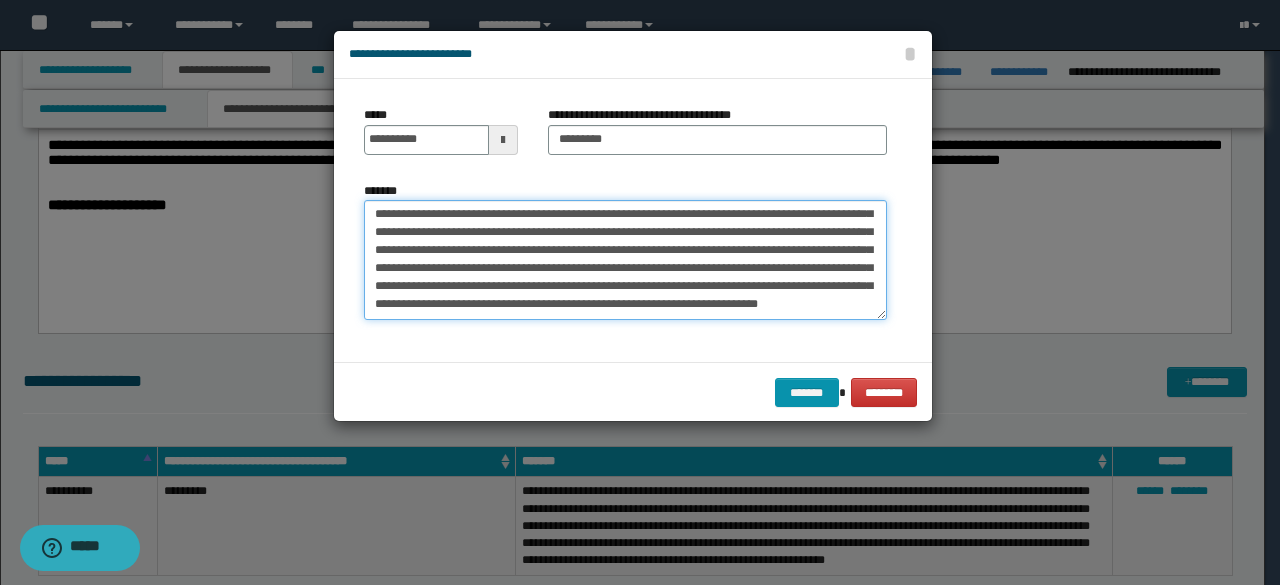scroll, scrollTop: 1692, scrollLeft: 0, axis: vertical 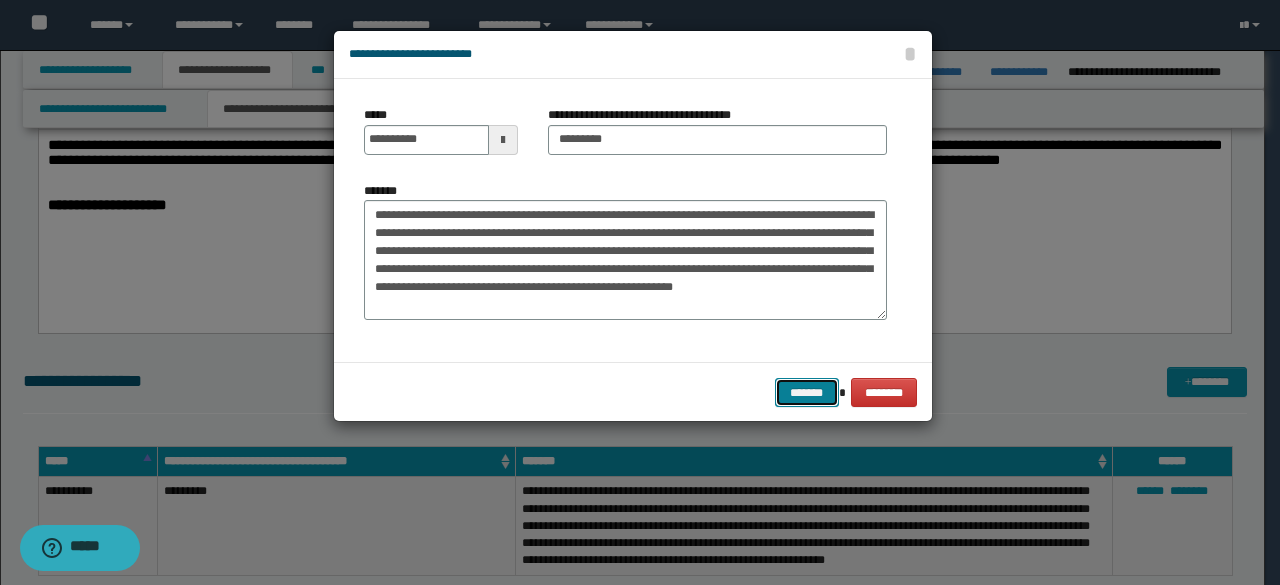 click on "*******" at bounding box center (807, 392) 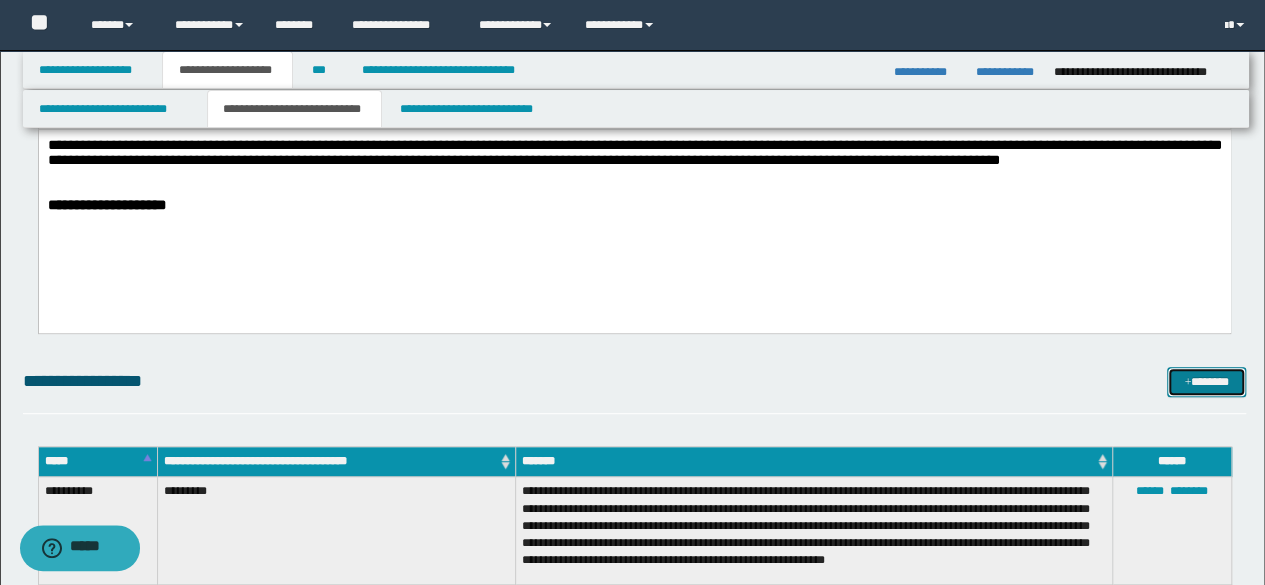 click on "*******" at bounding box center (1206, 381) 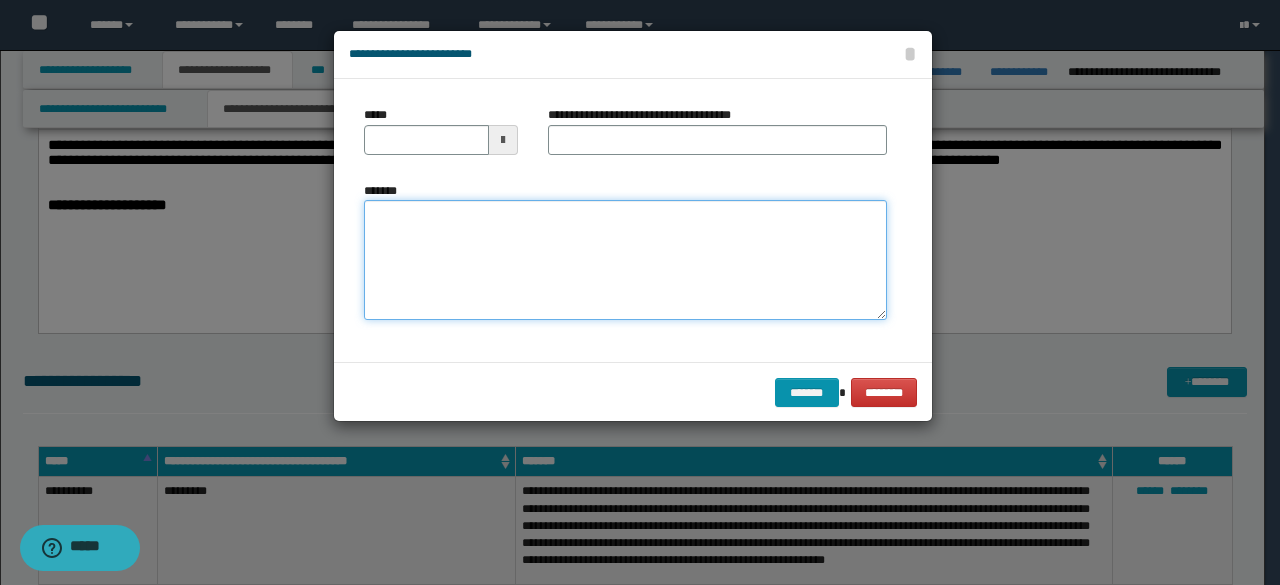 click on "*******" at bounding box center (625, 259) 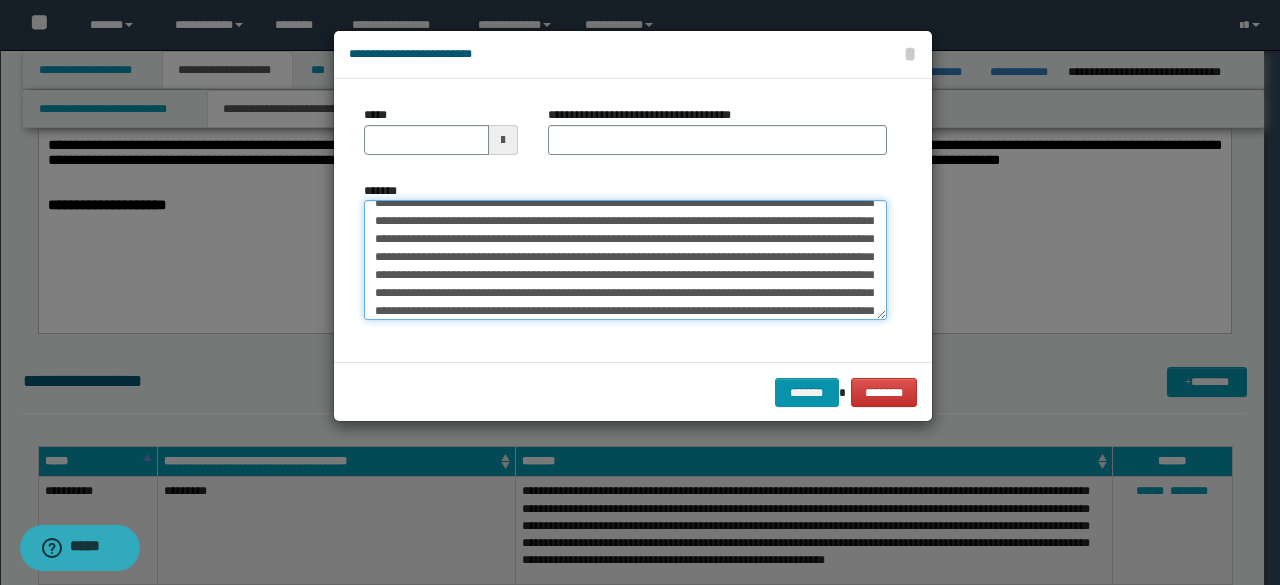 scroll, scrollTop: 0, scrollLeft: 0, axis: both 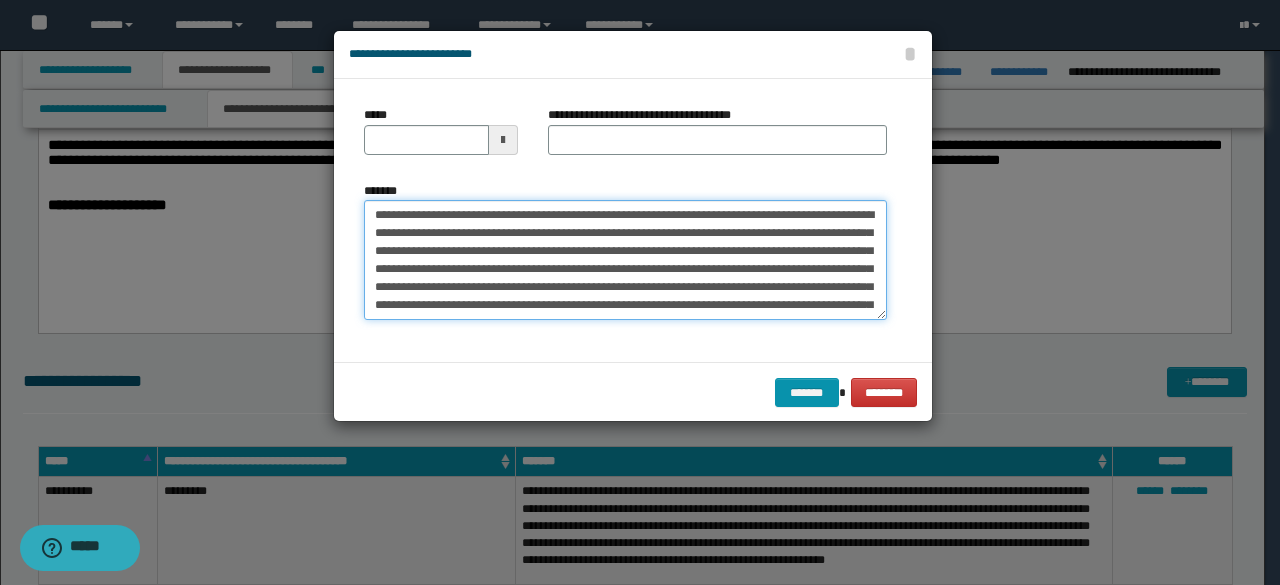drag, startPoint x: 376, startPoint y: 211, endPoint x: 432, endPoint y: 215, distance: 56.142673 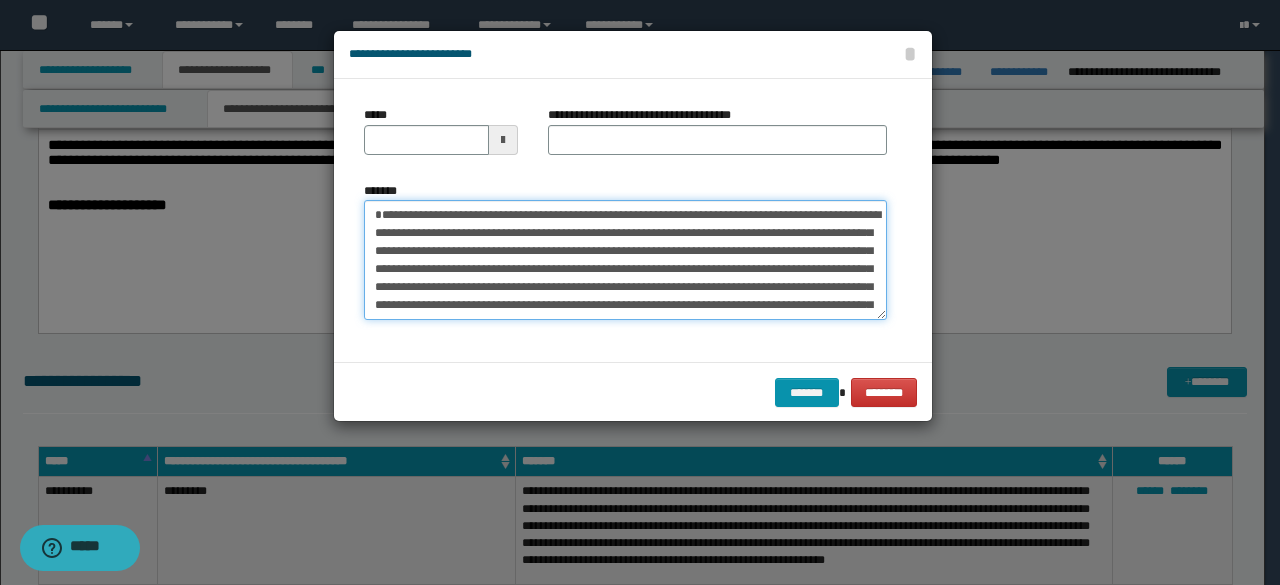 type 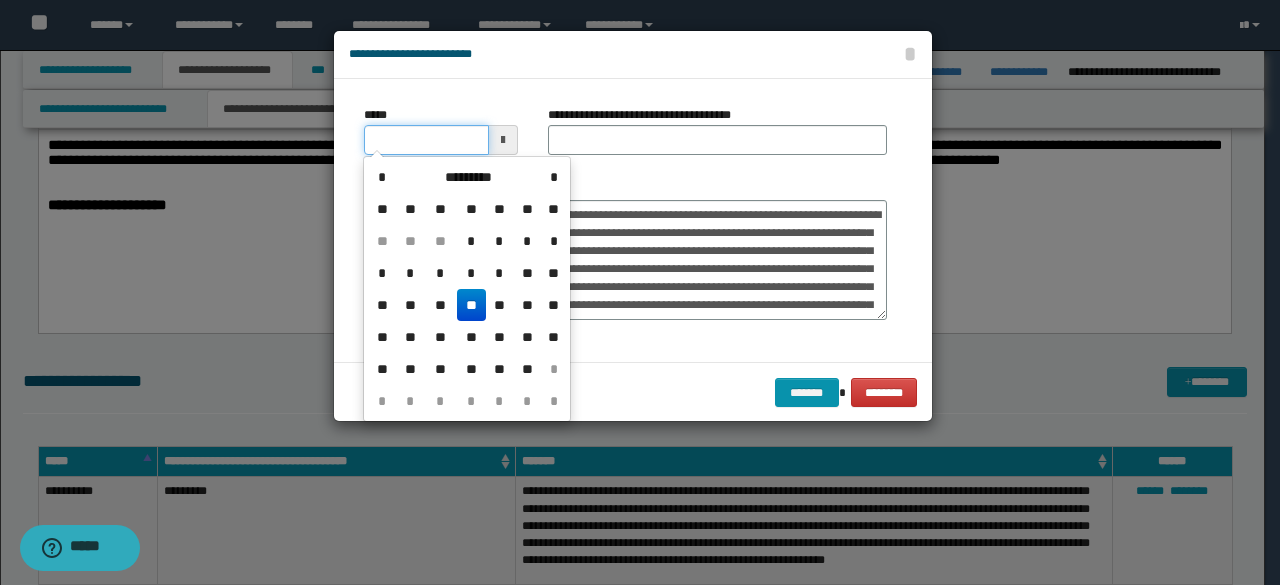 click on "*****" at bounding box center [426, 140] 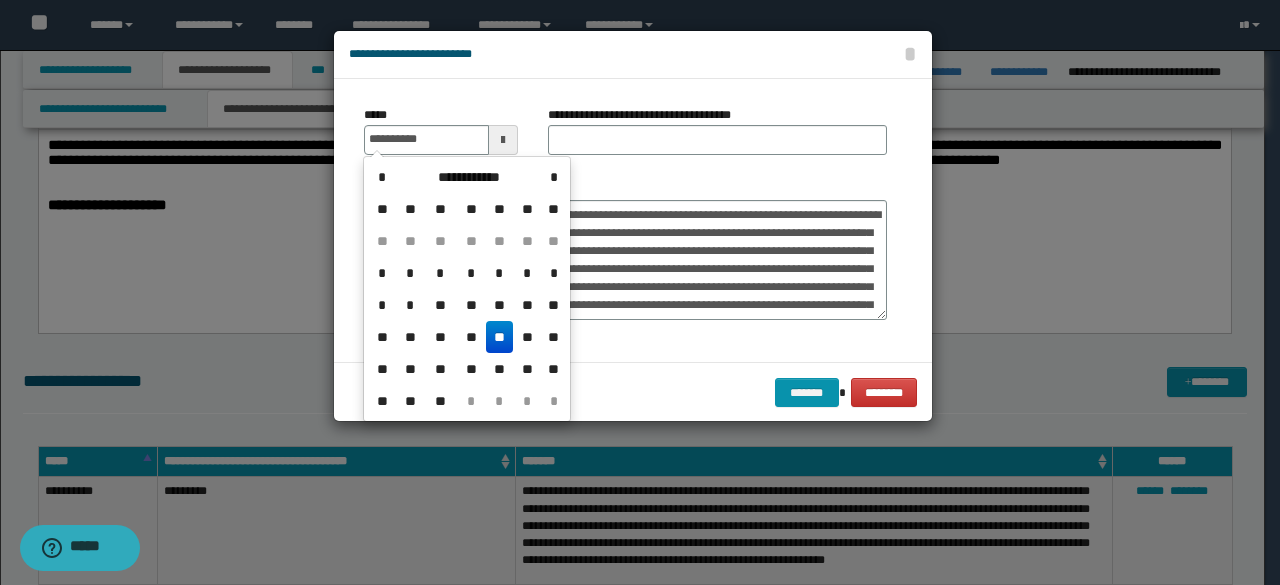 click on "**" at bounding box center (500, 337) 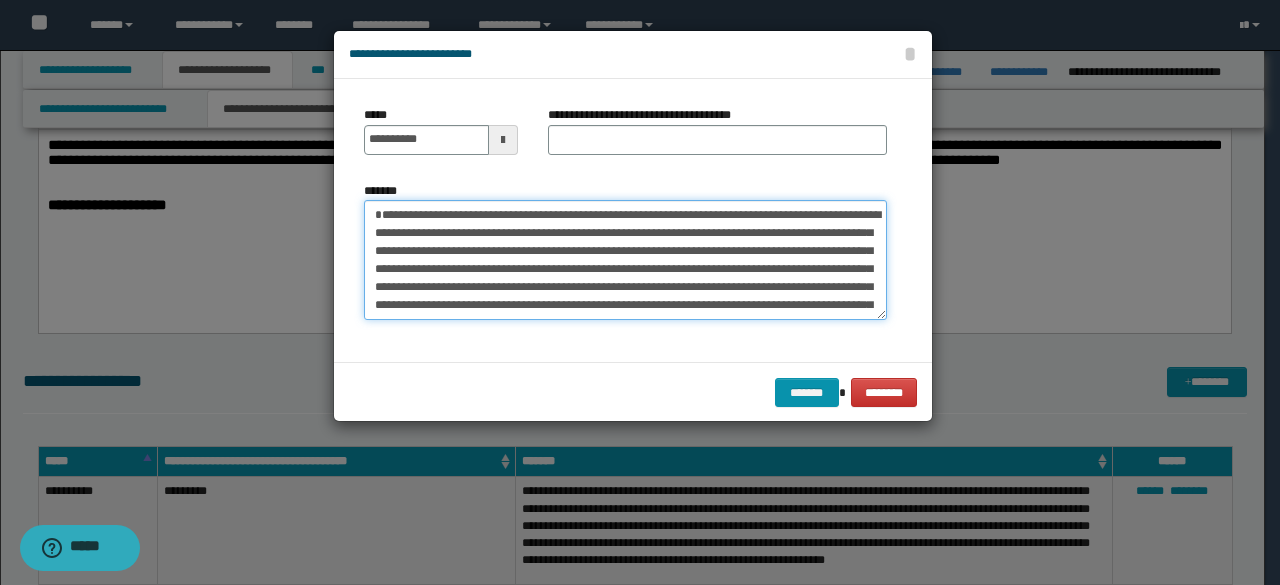 drag, startPoint x: 379, startPoint y: 211, endPoint x: 607, endPoint y: 219, distance: 228.1403 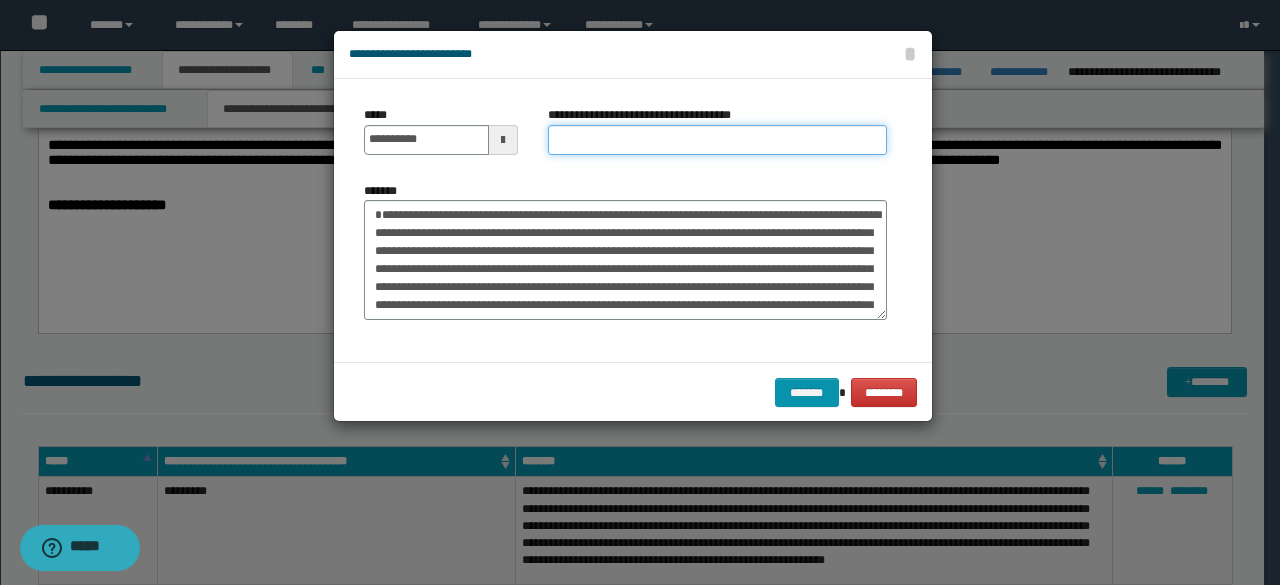 click on "**********" at bounding box center [717, 140] 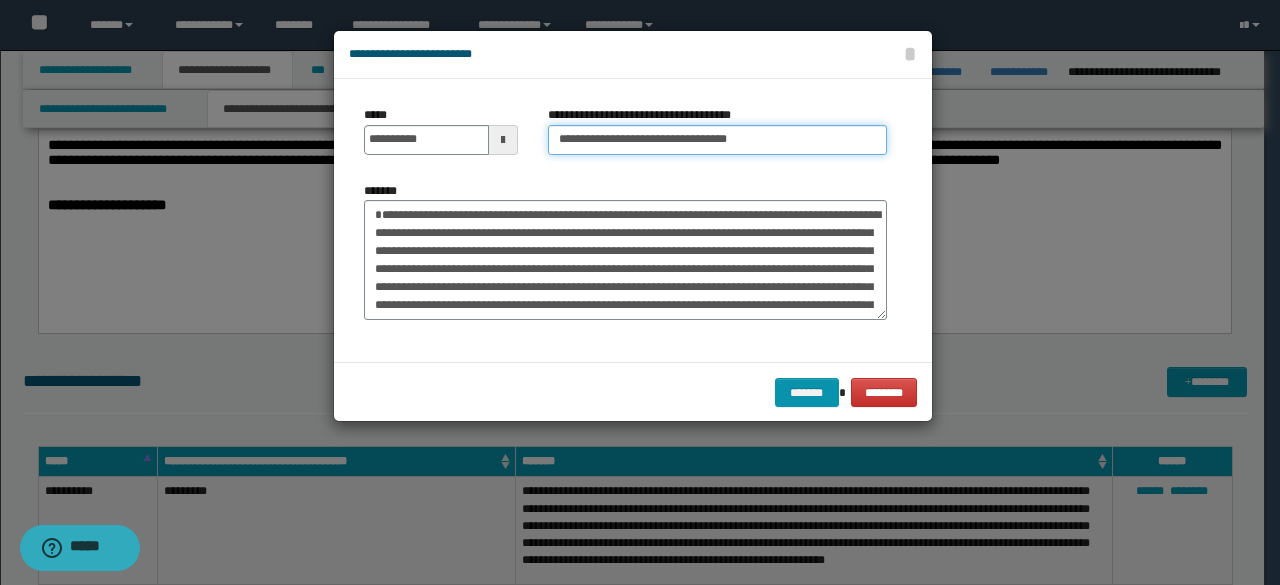 type on "**********" 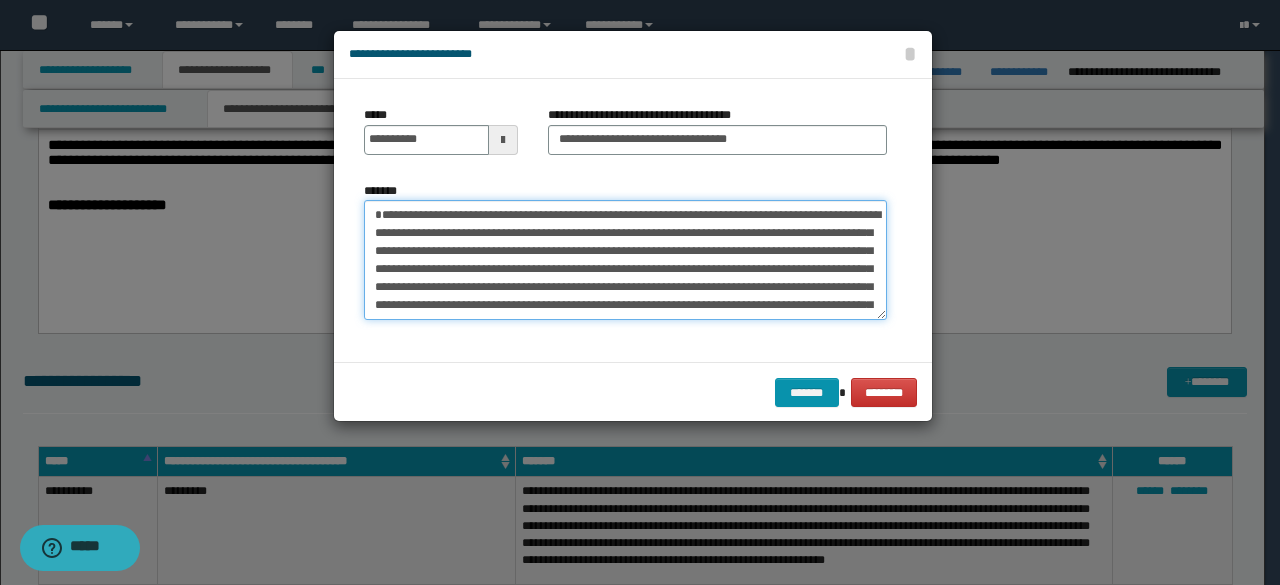 click on "*******" at bounding box center [625, 259] 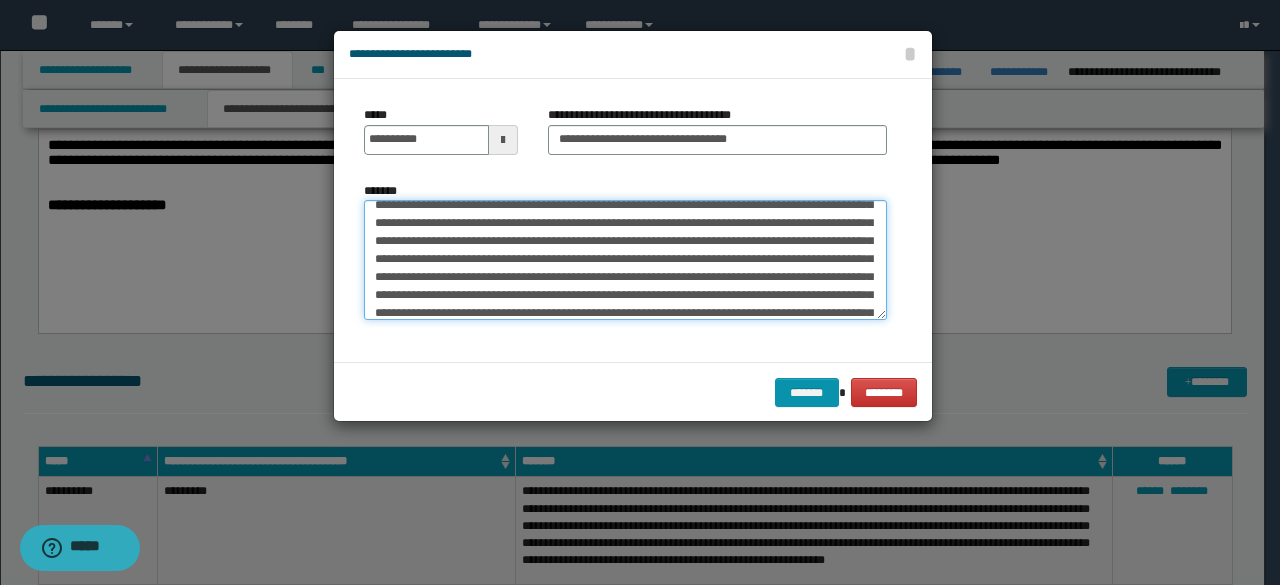 scroll, scrollTop: 1000, scrollLeft: 0, axis: vertical 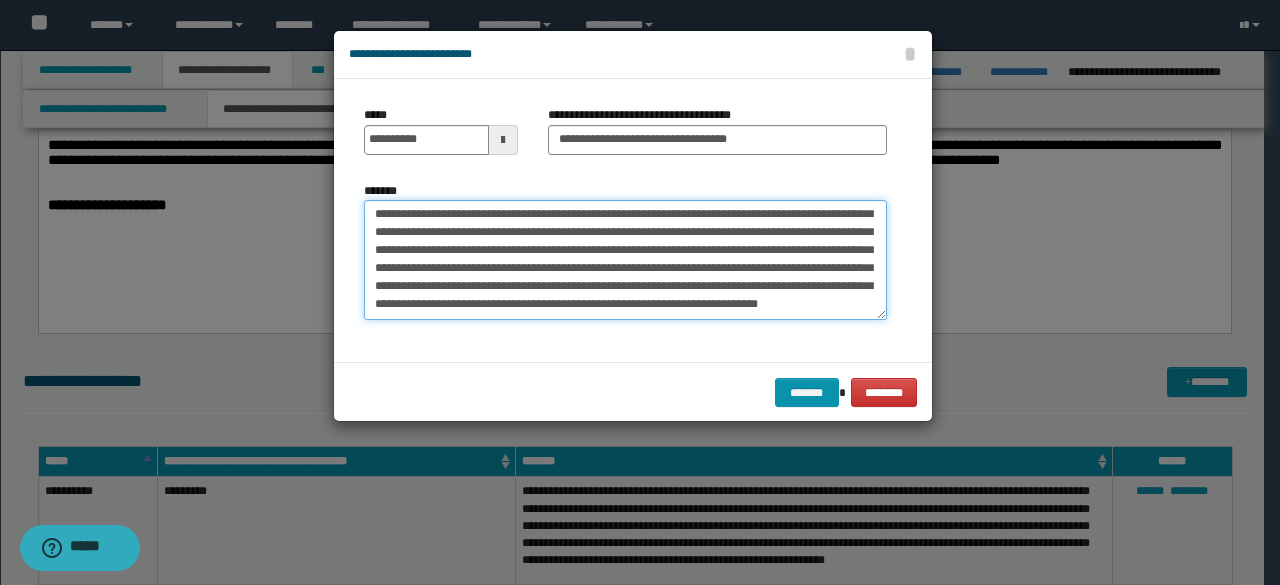 drag, startPoint x: 370, startPoint y: 257, endPoint x: 477, endPoint y: 278, distance: 109.041275 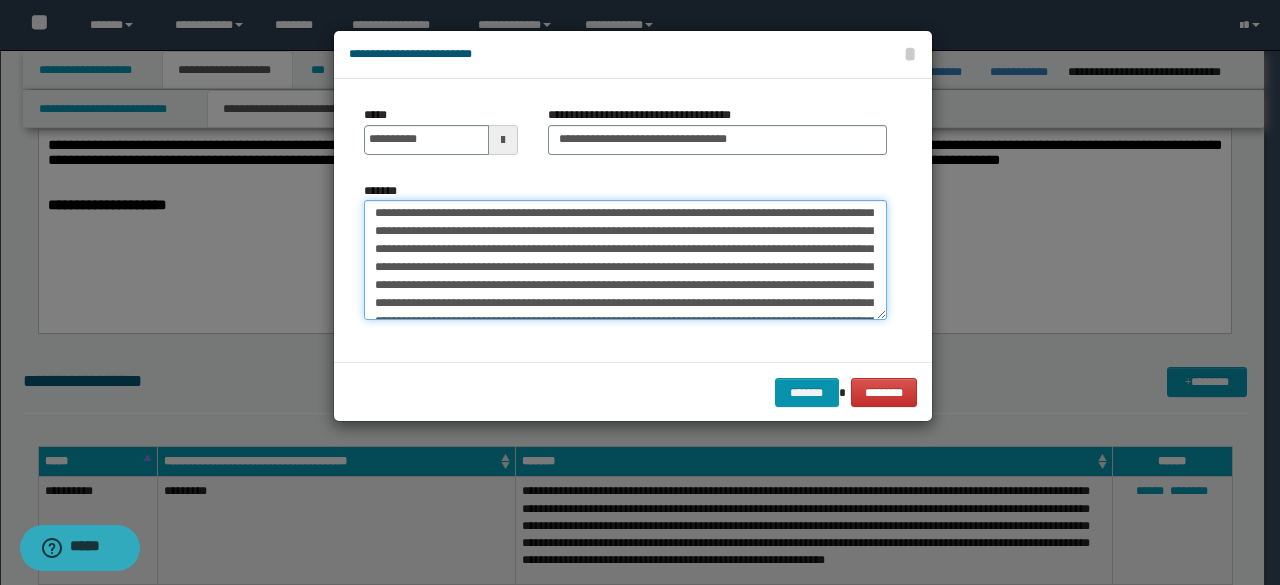 scroll, scrollTop: 0, scrollLeft: 0, axis: both 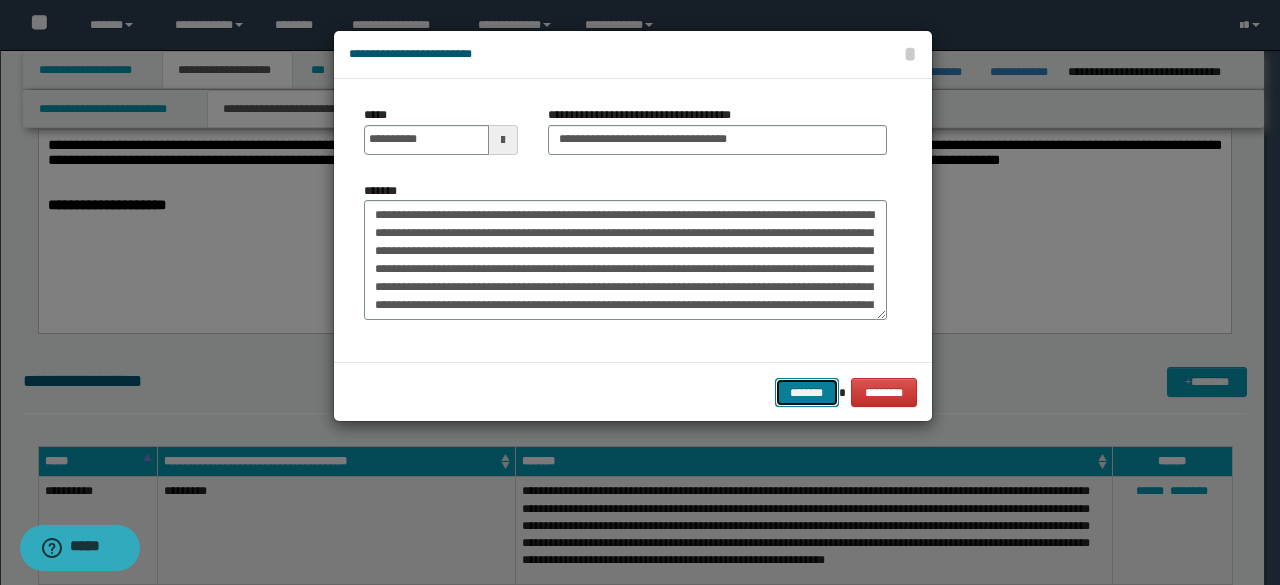click on "*******" at bounding box center [807, 392] 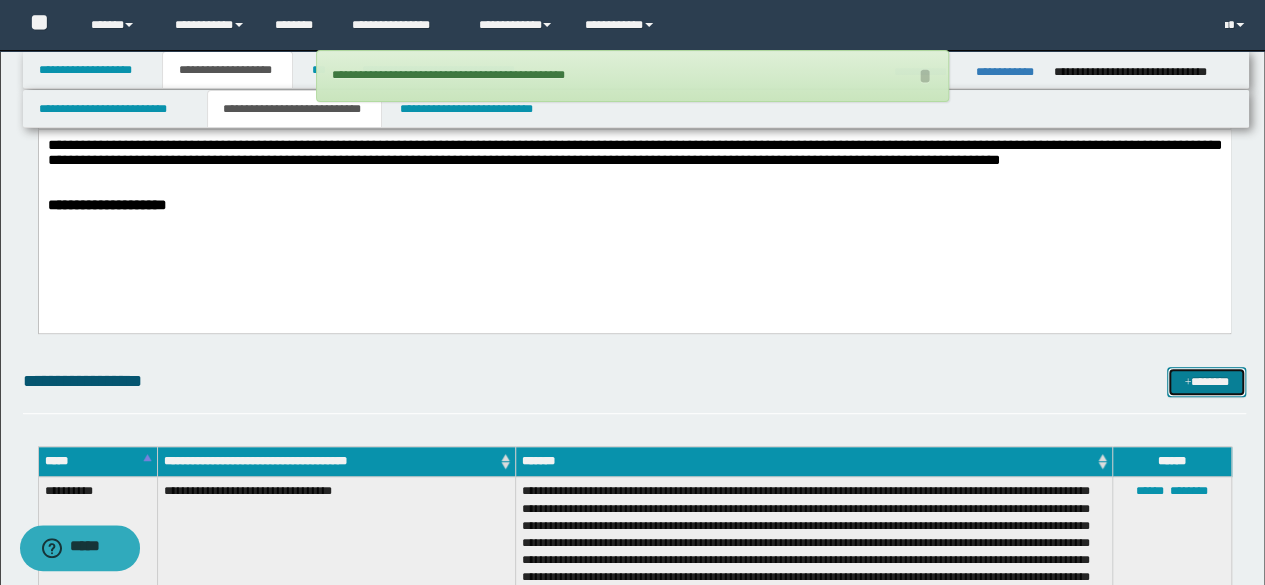 click at bounding box center [1187, 383] 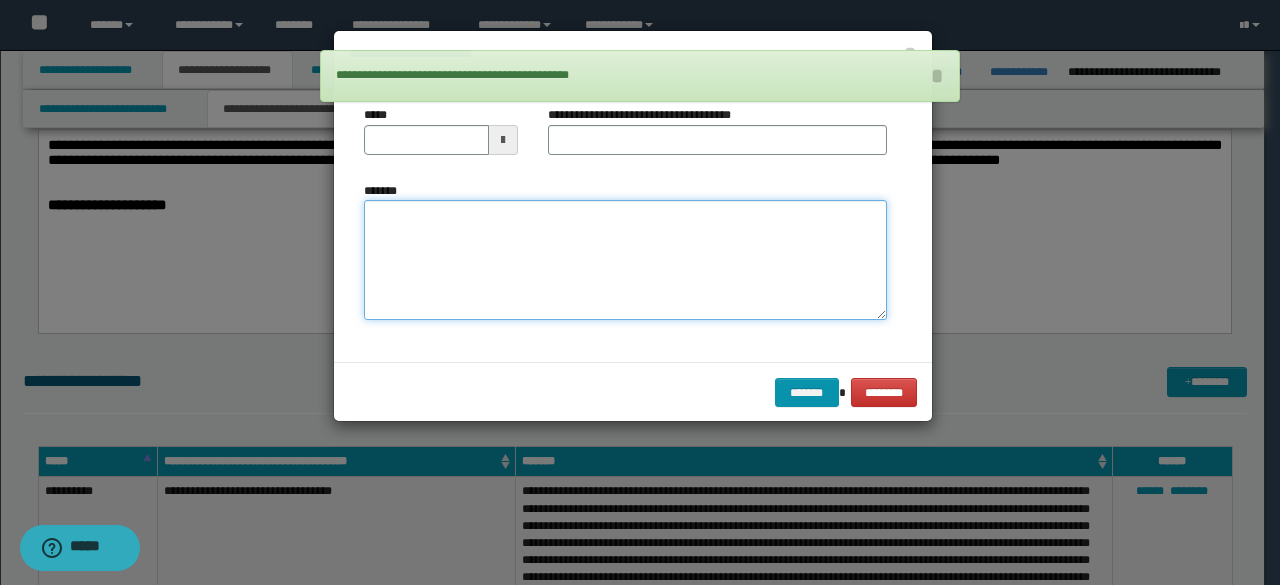 click on "*******" at bounding box center (625, 259) 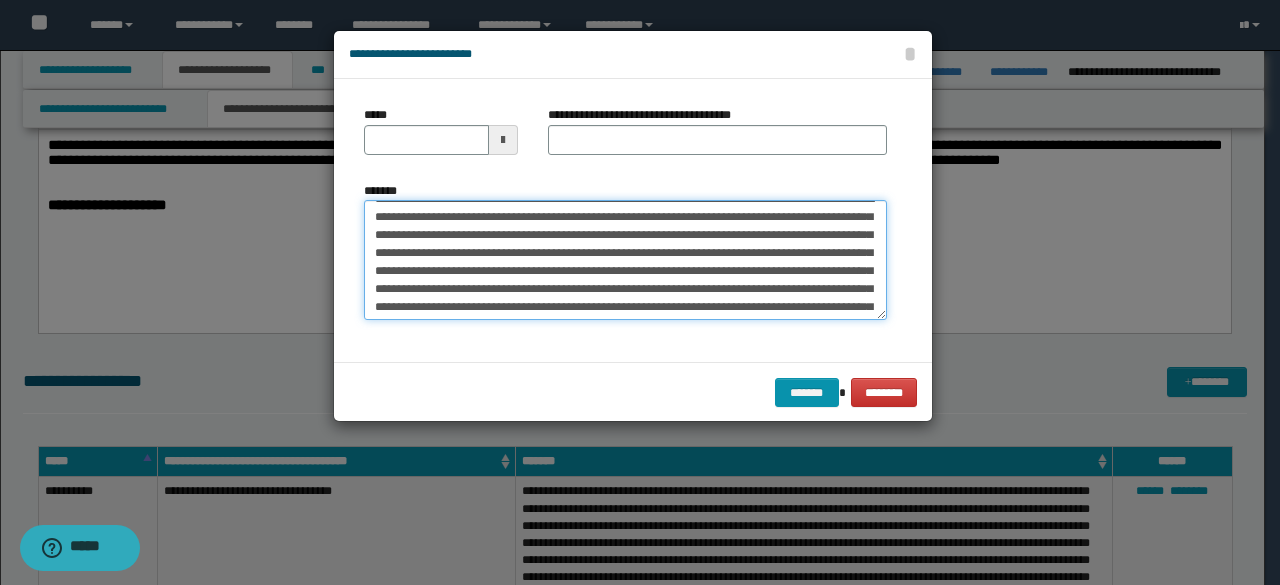 scroll, scrollTop: 0, scrollLeft: 0, axis: both 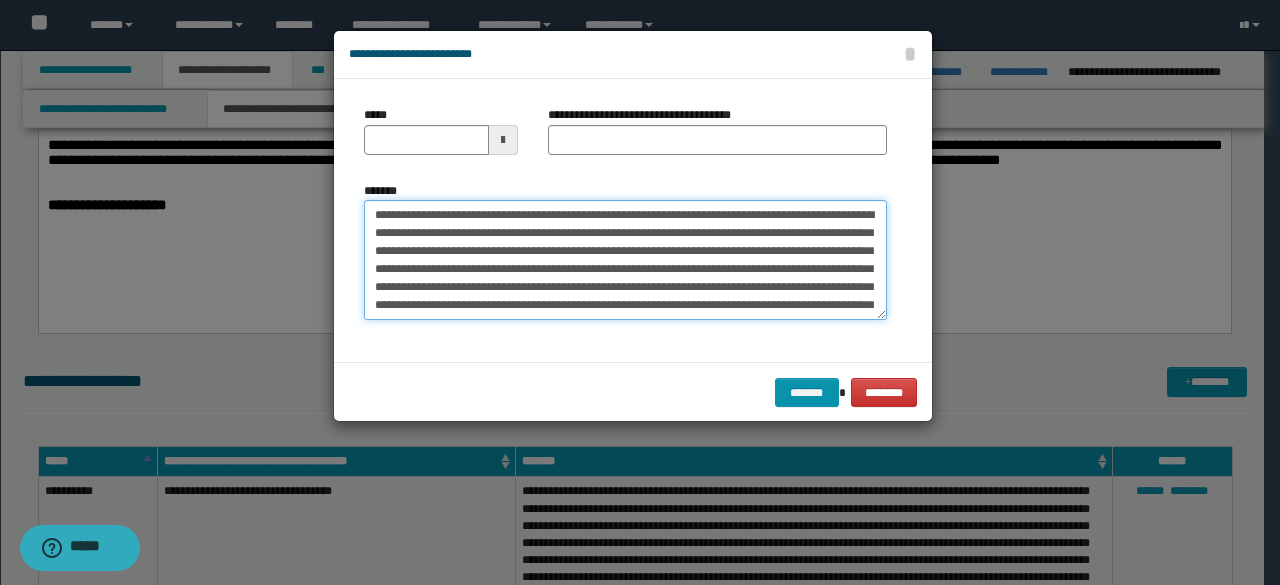 drag, startPoint x: 375, startPoint y: 217, endPoint x: 434, endPoint y: 223, distance: 59.3043 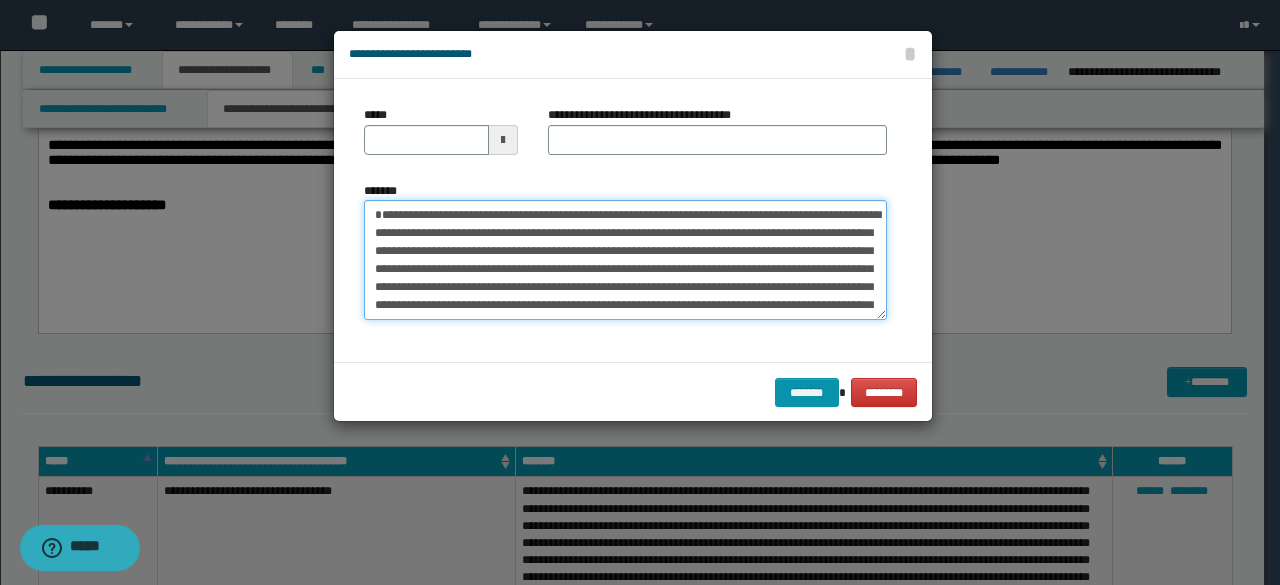 type 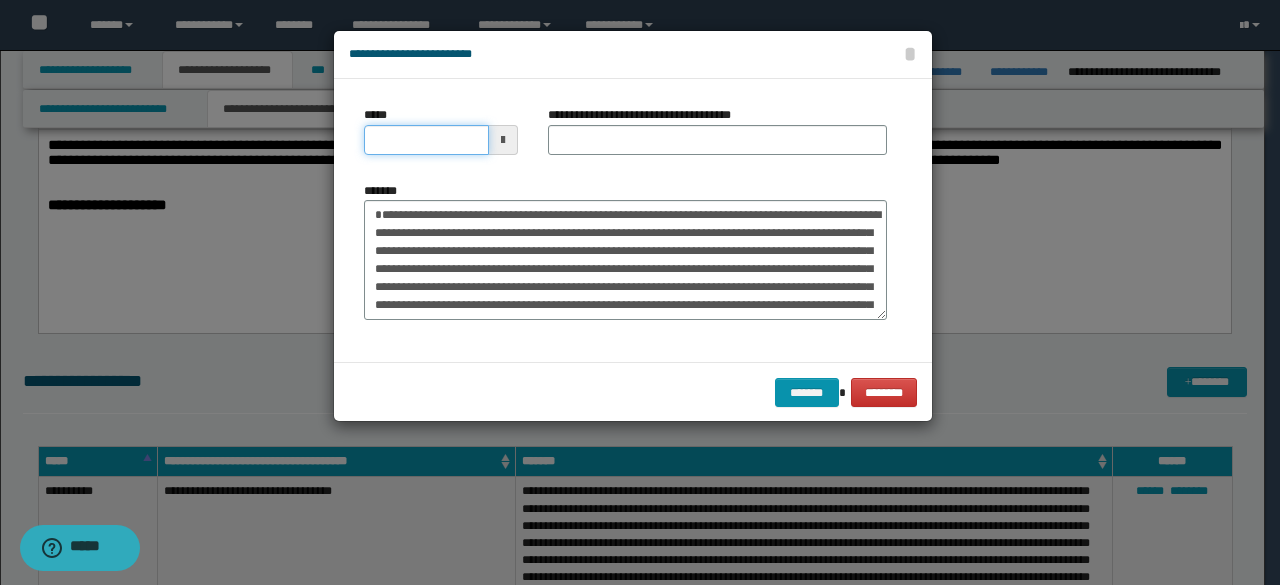 click on "**********" at bounding box center [640, -8] 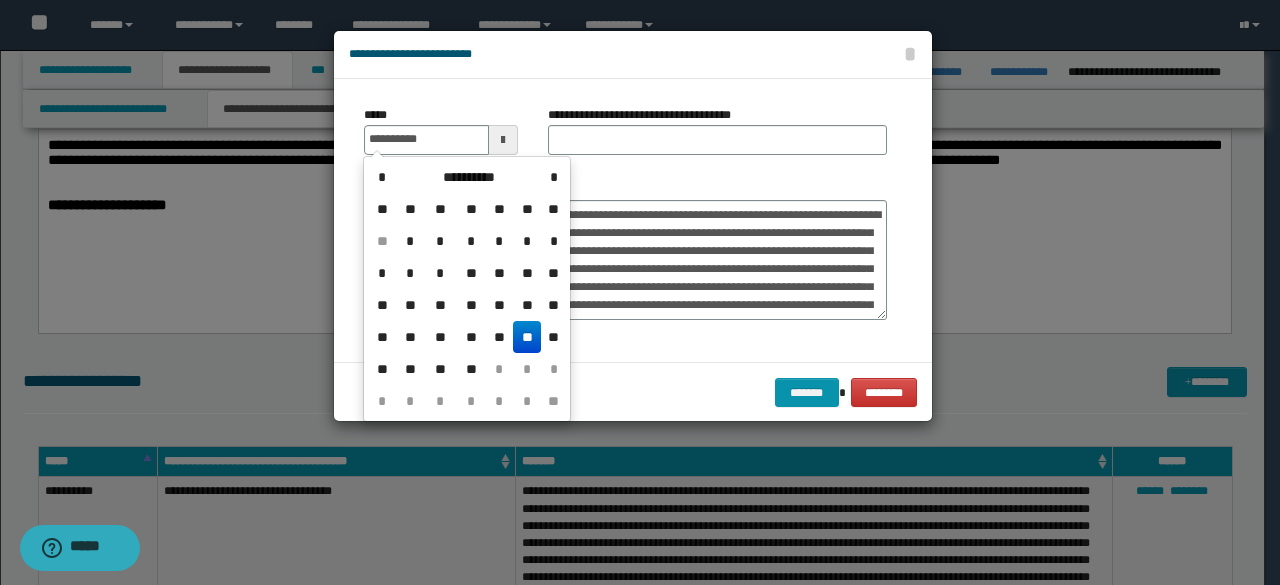 click on "**" at bounding box center (527, 337) 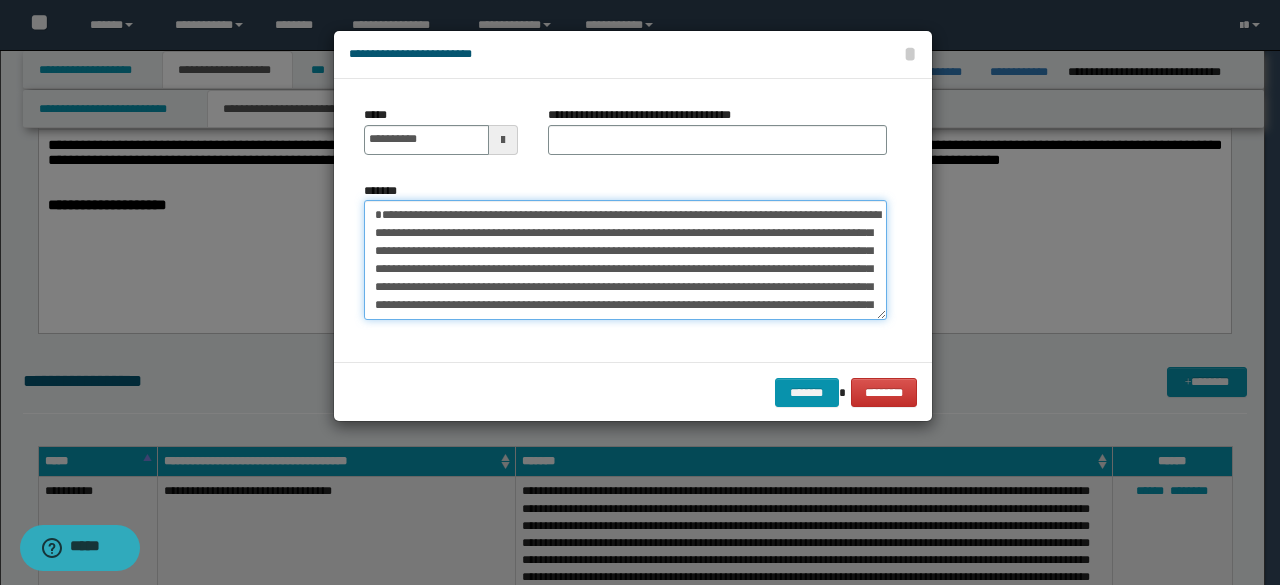 drag, startPoint x: 379, startPoint y: 214, endPoint x: 616, endPoint y: 219, distance: 237.05273 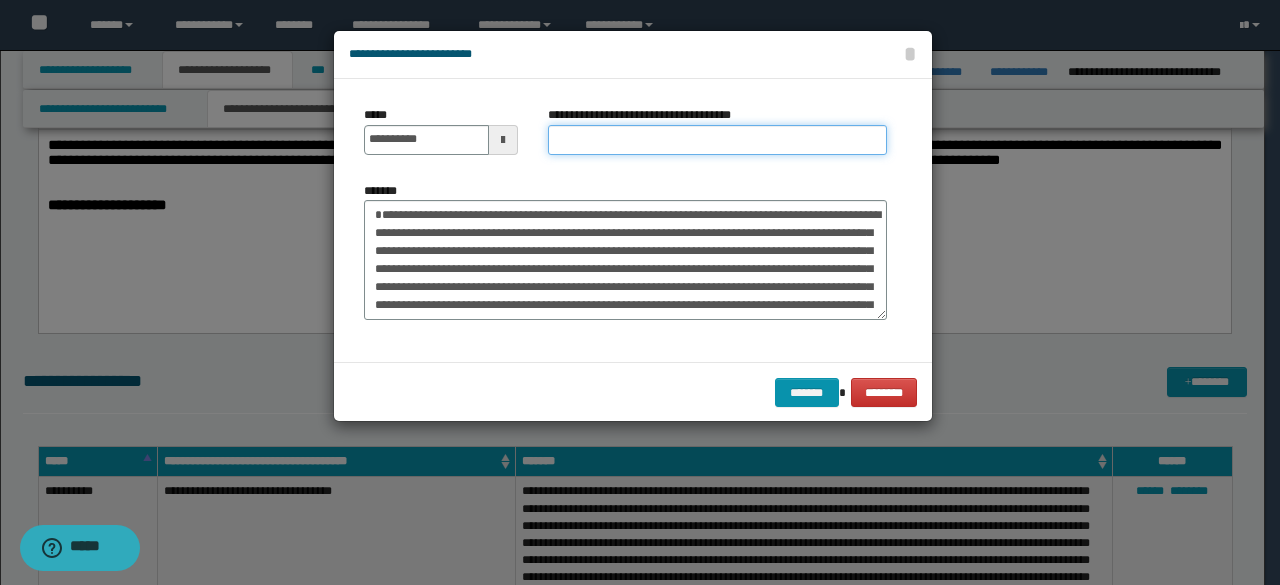 click on "**********" at bounding box center (717, 140) 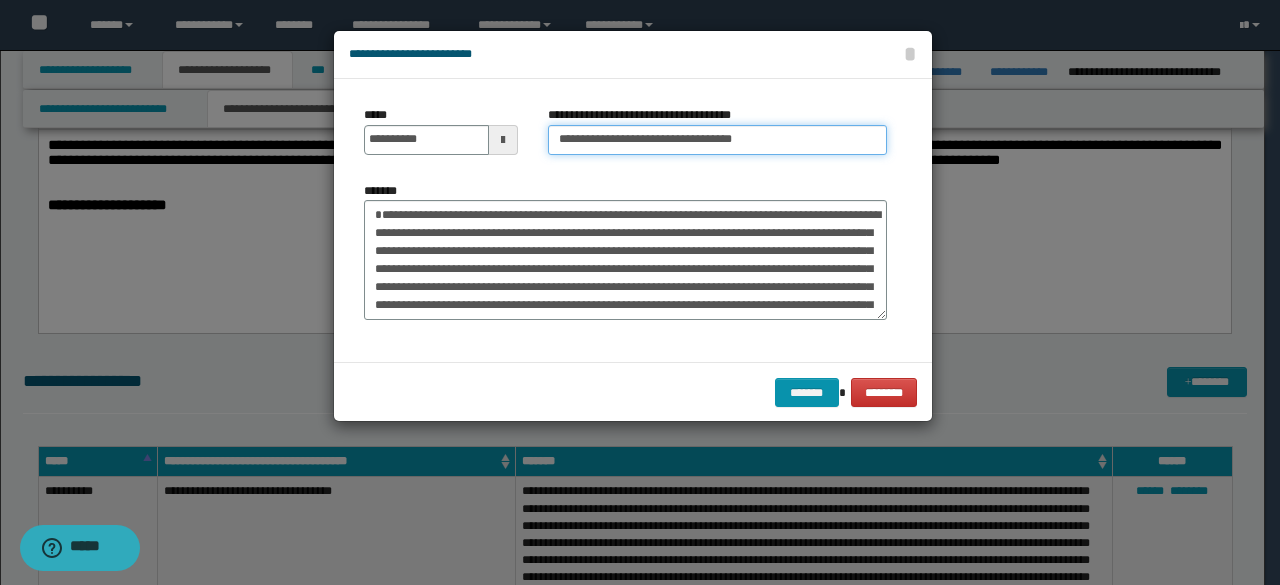 type on "**********" 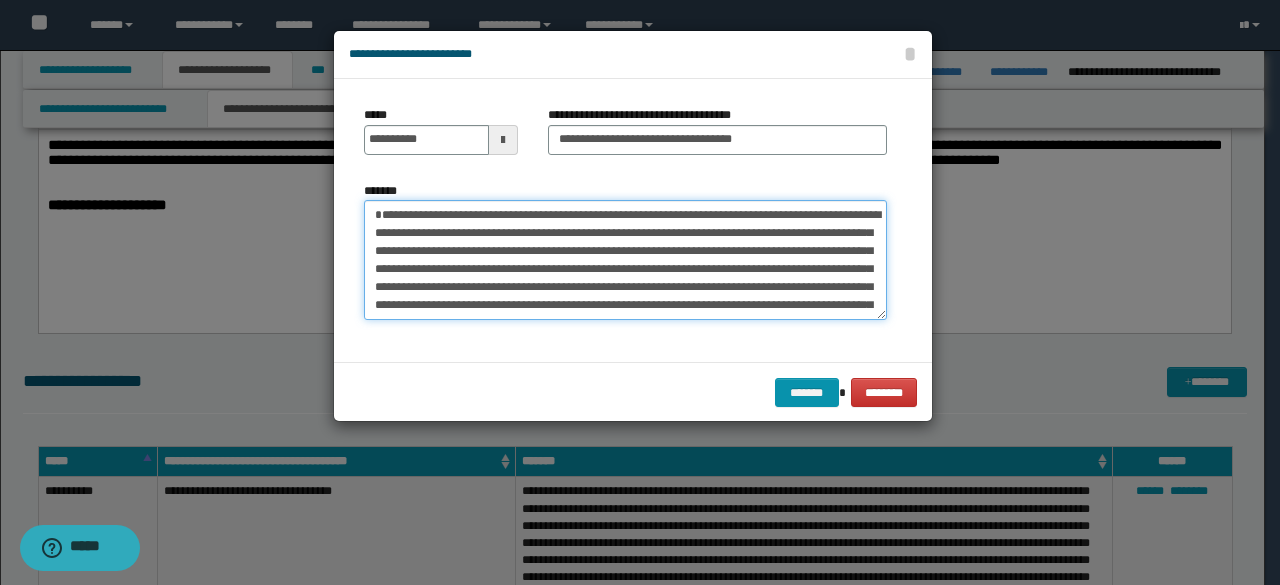 click on "*******" at bounding box center [625, 259] 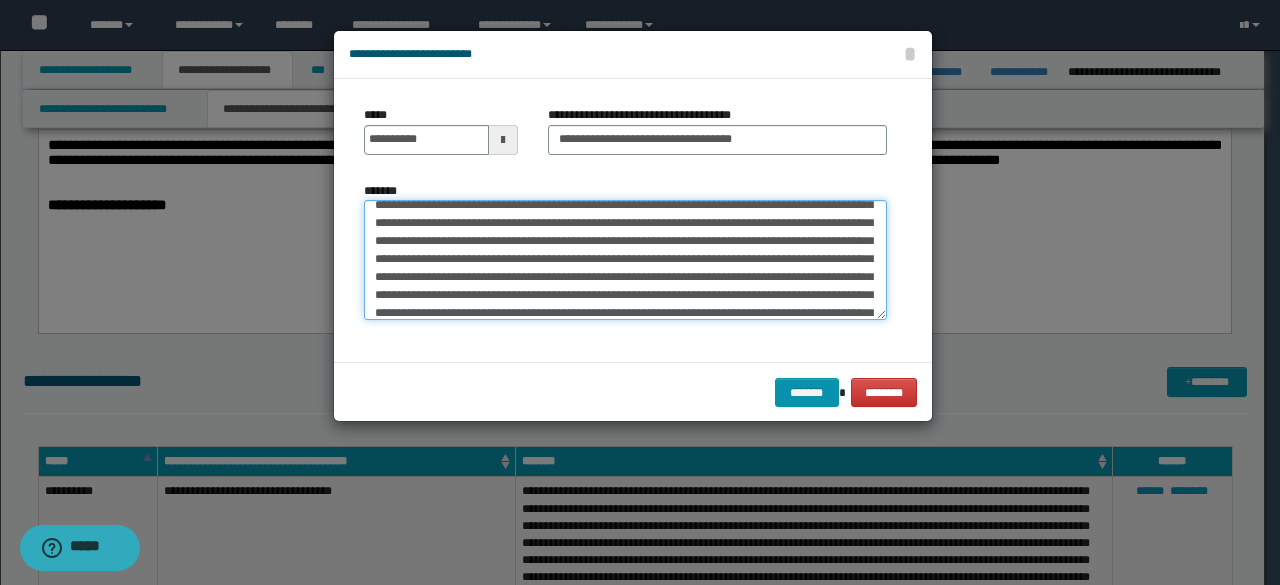 scroll, scrollTop: 522, scrollLeft: 0, axis: vertical 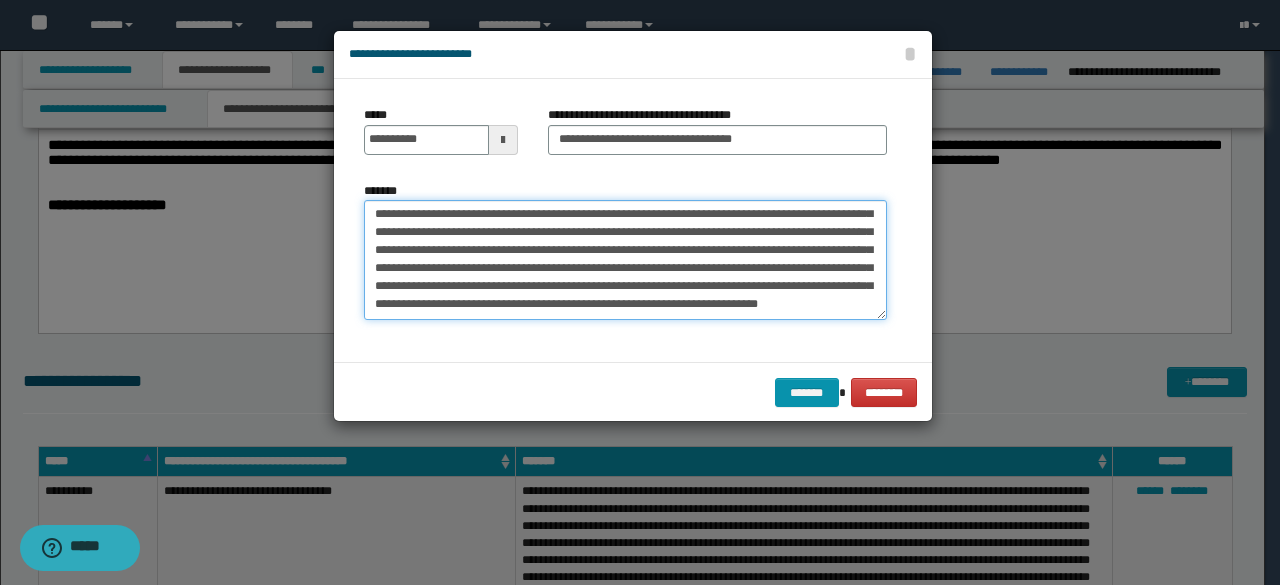 drag, startPoint x: 372, startPoint y: 220, endPoint x: 462, endPoint y: 243, distance: 92.89241 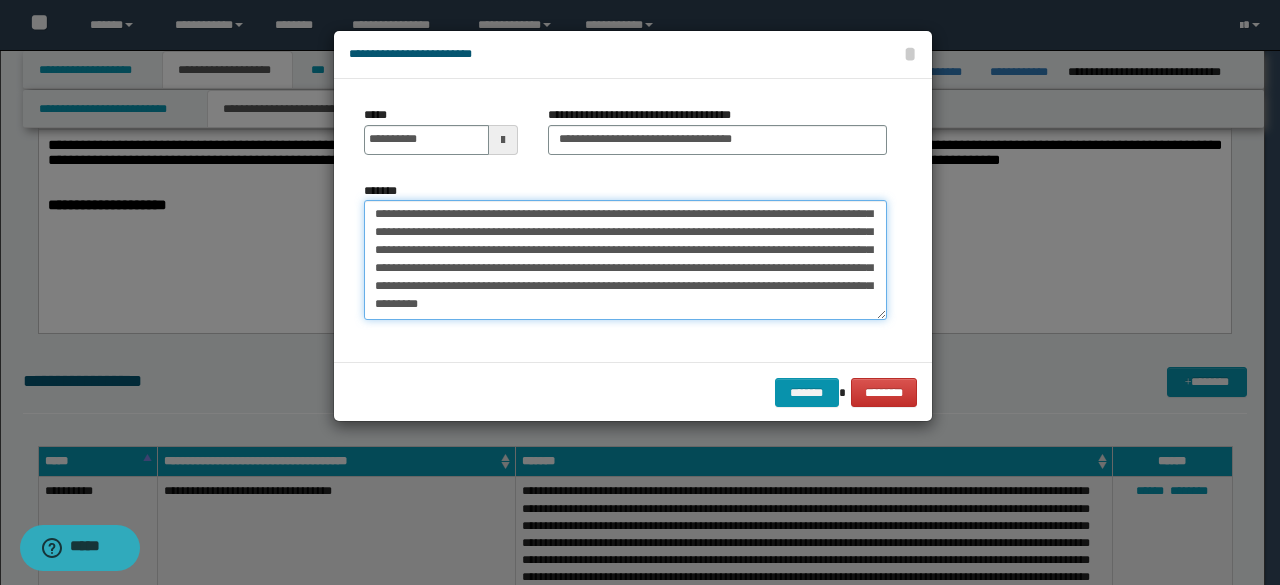 scroll, scrollTop: 0, scrollLeft: 0, axis: both 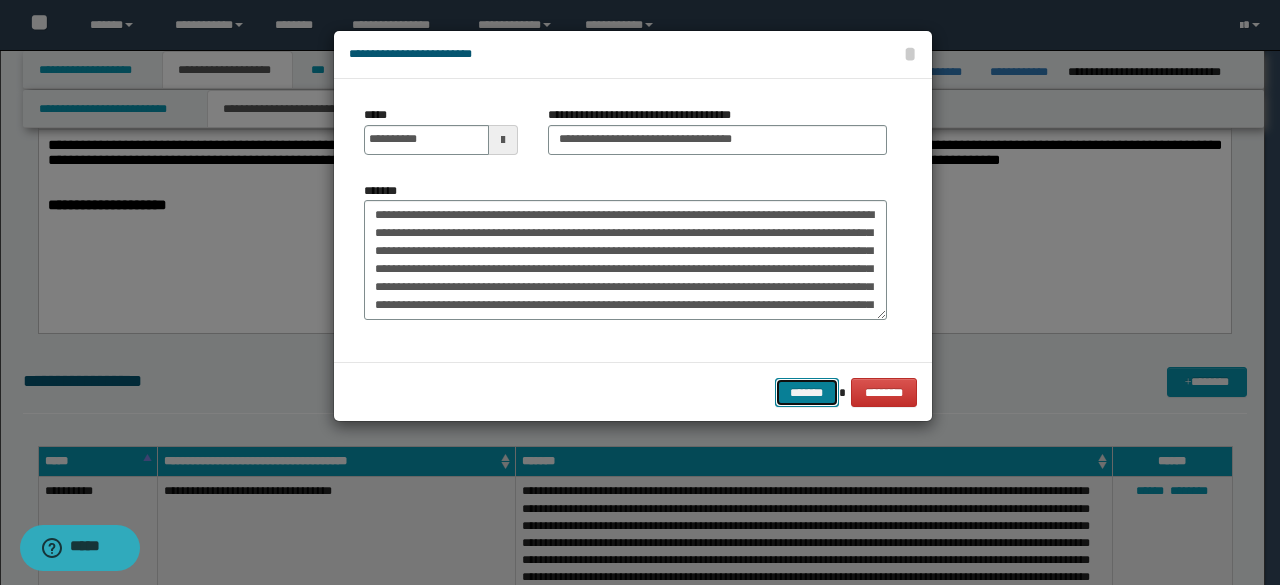 click on "*******" at bounding box center (807, 392) 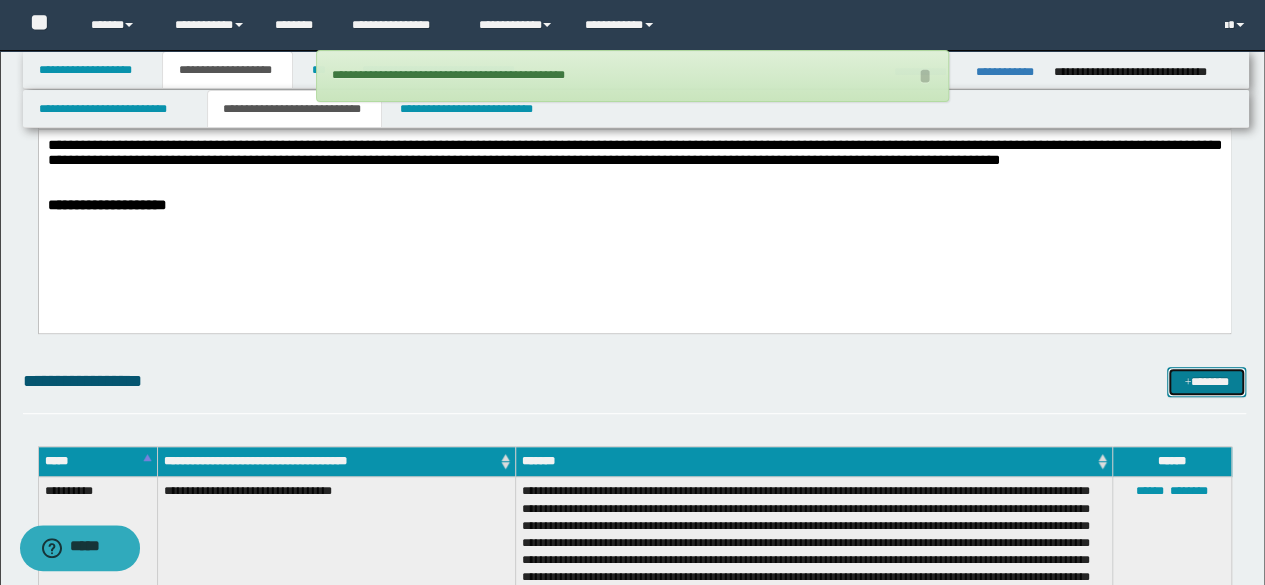 click on "*******" at bounding box center (1206, 381) 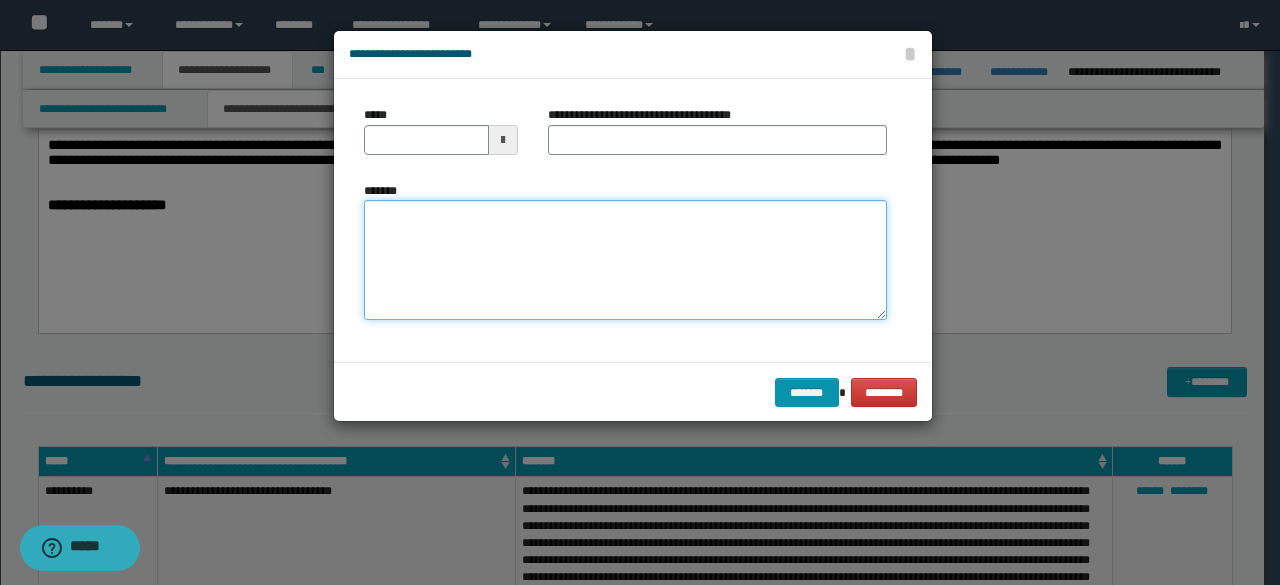 click on "*******" at bounding box center [625, 259] 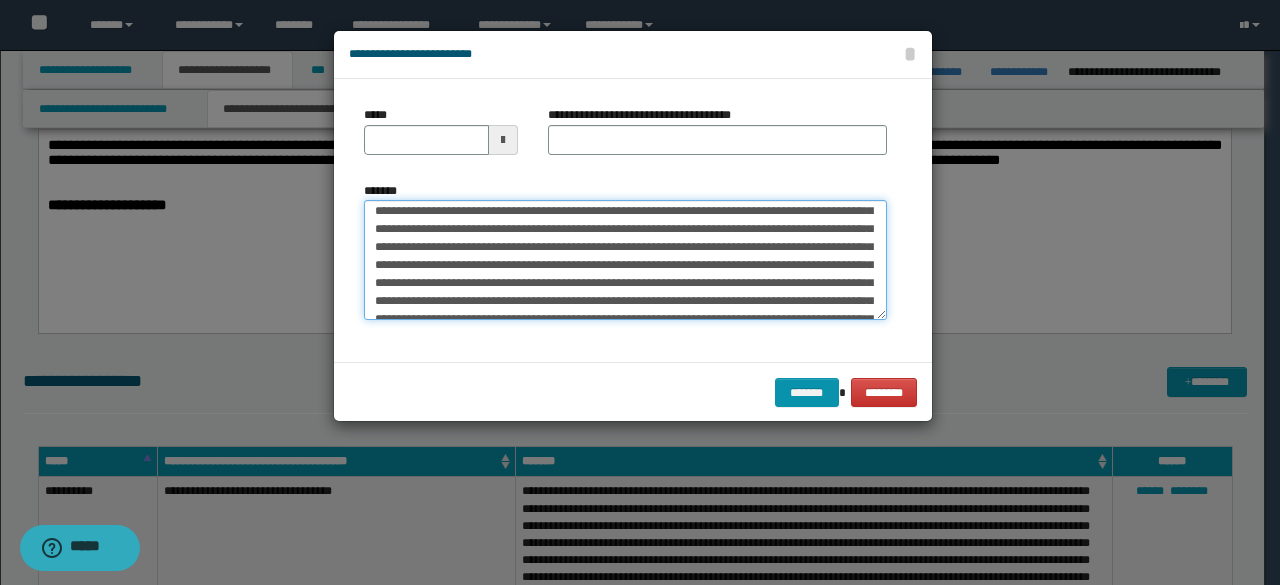 scroll, scrollTop: 0, scrollLeft: 0, axis: both 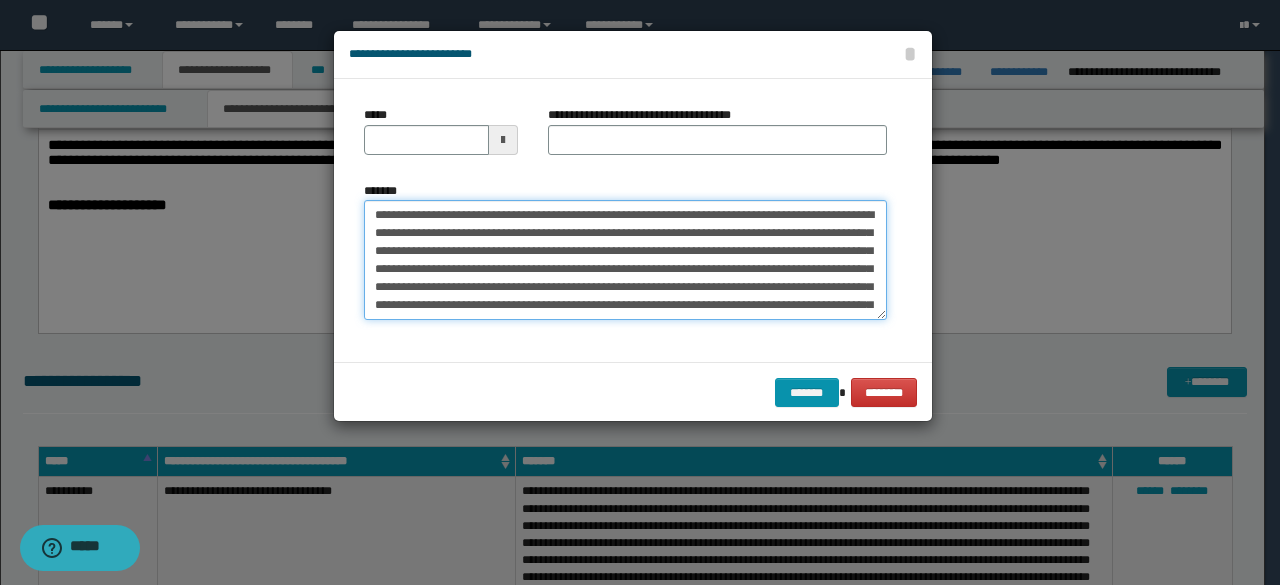 drag, startPoint x: 372, startPoint y: 215, endPoint x: 434, endPoint y: 219, distance: 62.1289 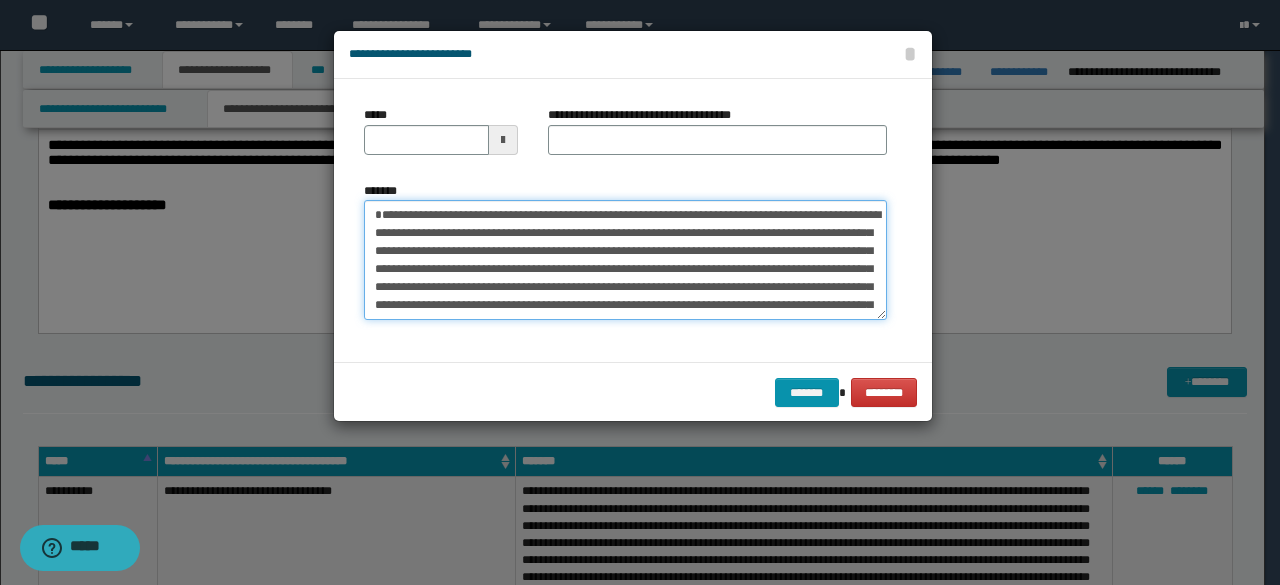 type 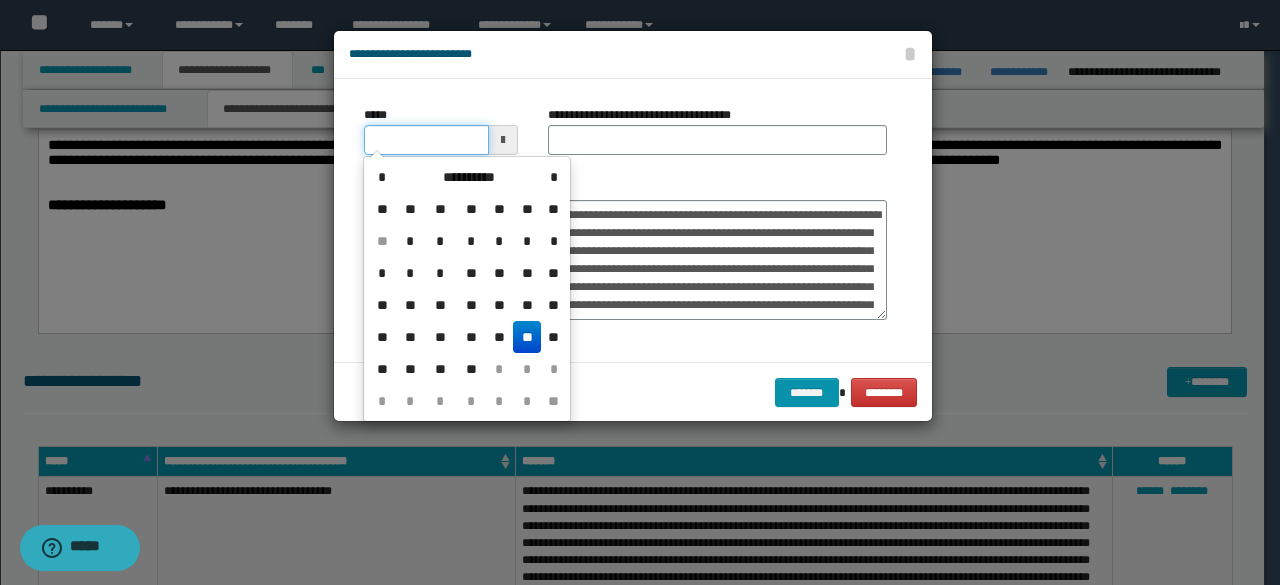 click on "*****" at bounding box center [426, 140] 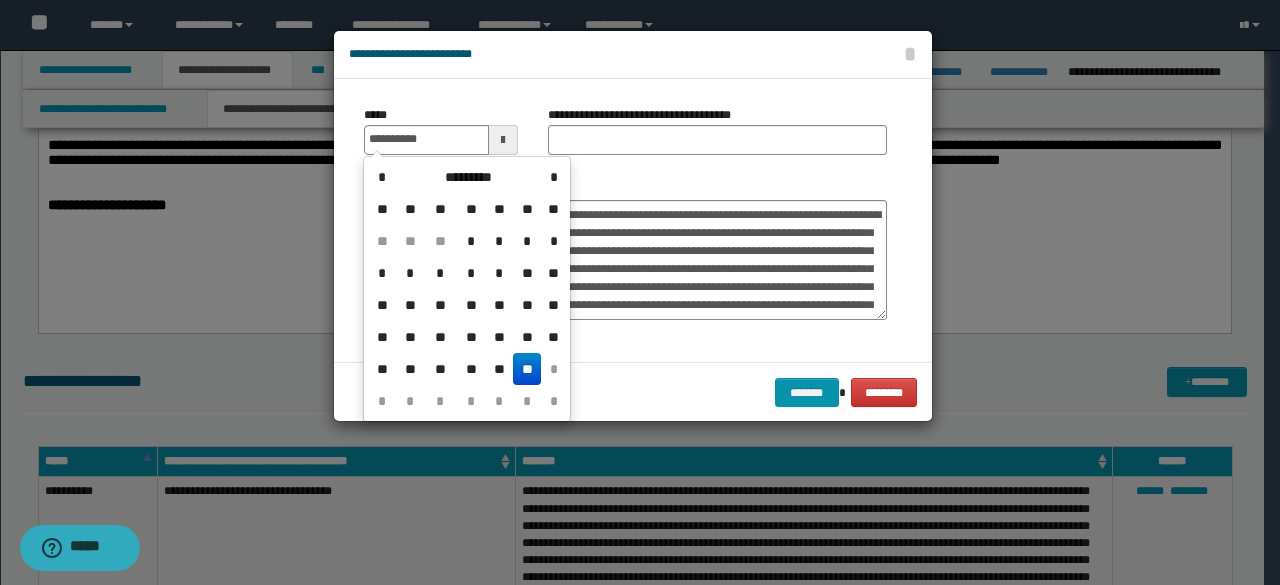 click on "**" at bounding box center [527, 369] 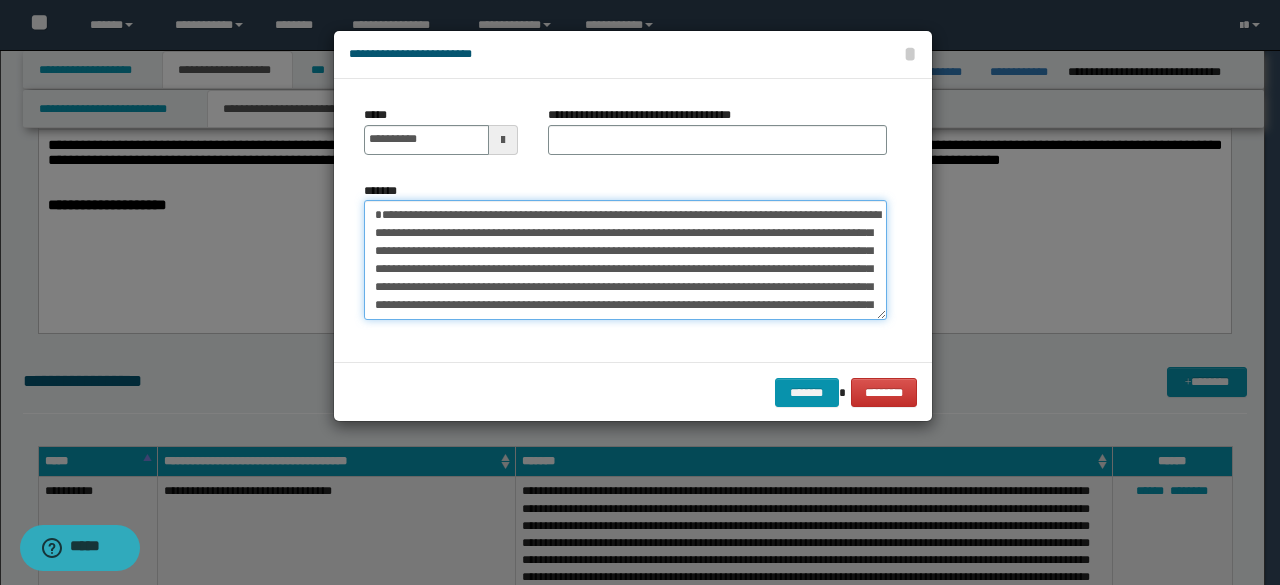 click on "*******" at bounding box center [625, 259] 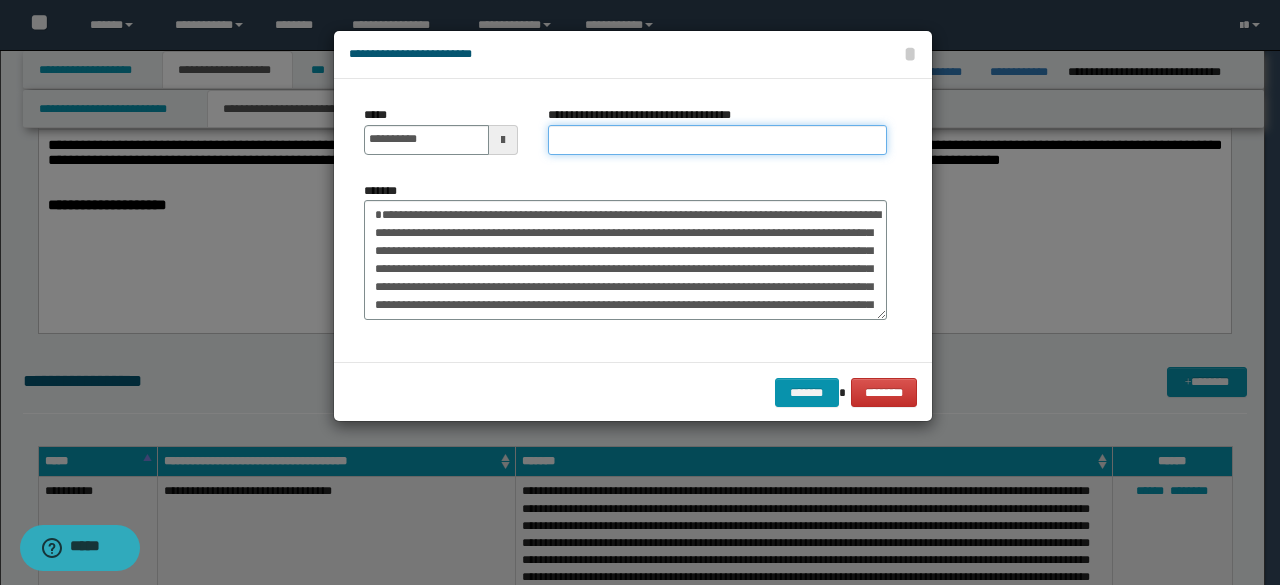 click on "**********" at bounding box center [717, 140] 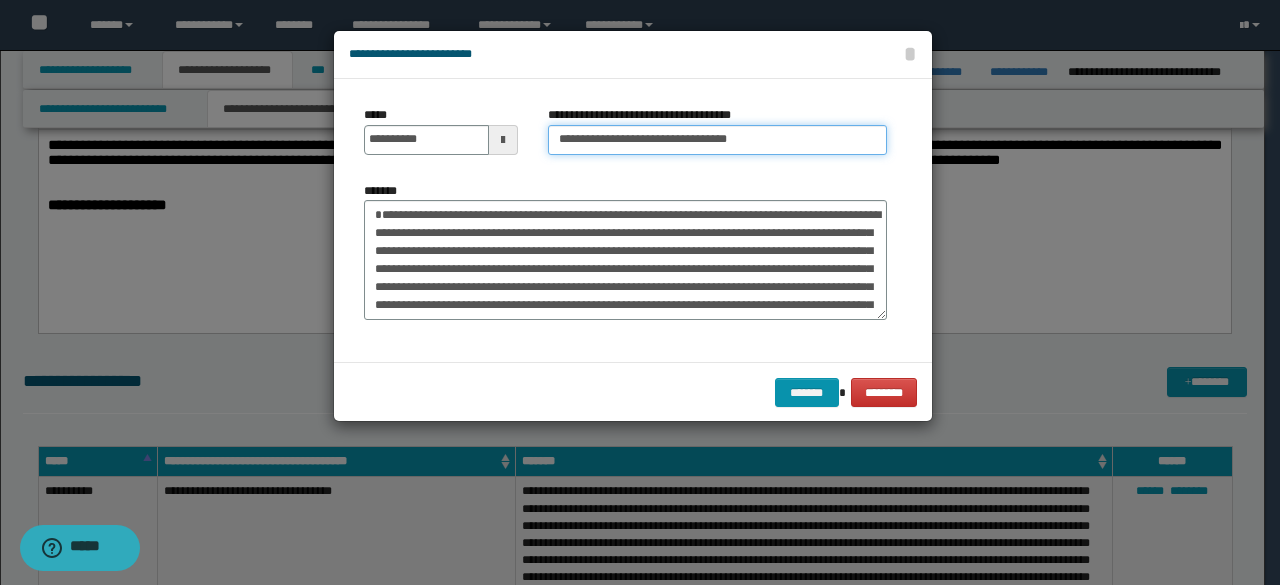 drag, startPoint x: 556, startPoint y: 137, endPoint x: 566, endPoint y: 185, distance: 49.0306 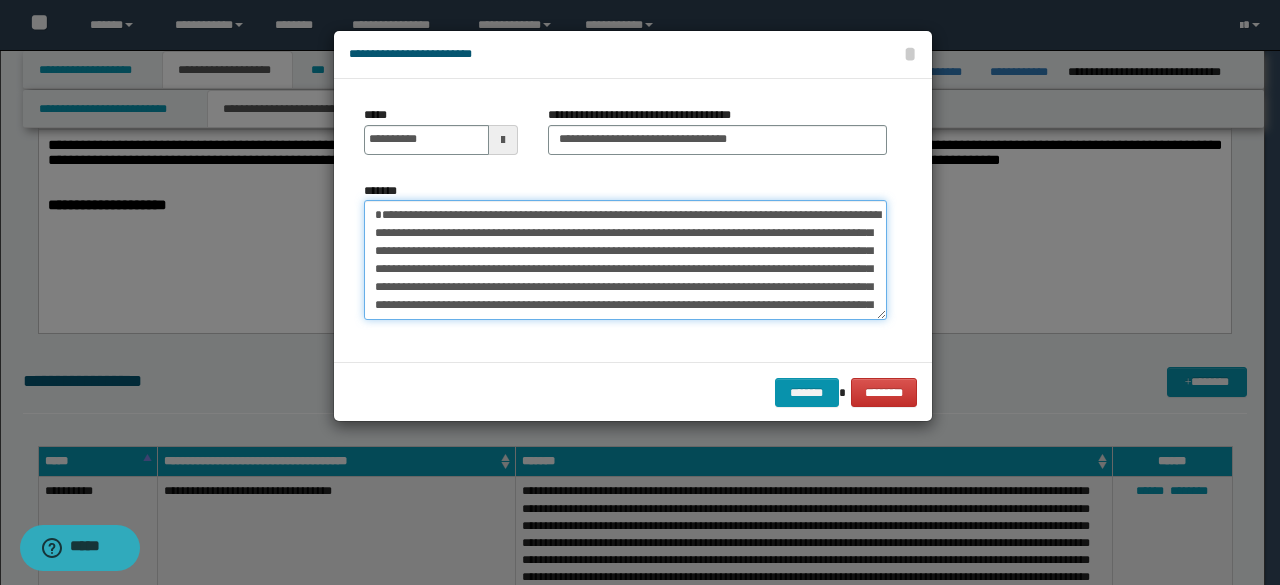 click on "*******" at bounding box center [625, 259] 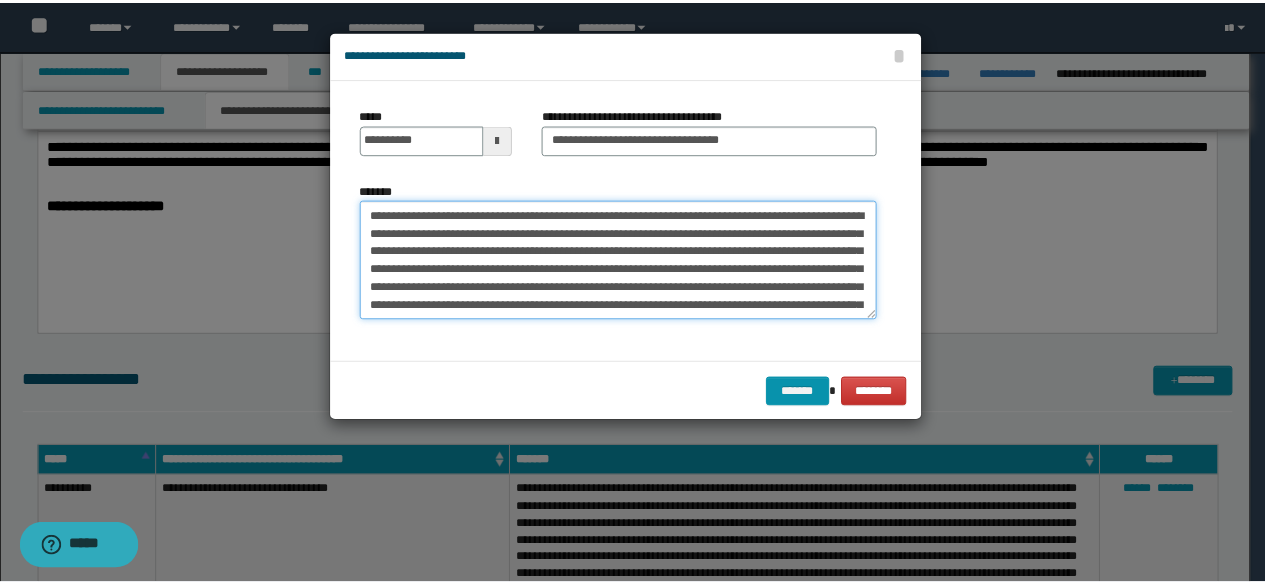 scroll, scrollTop: 198, scrollLeft: 0, axis: vertical 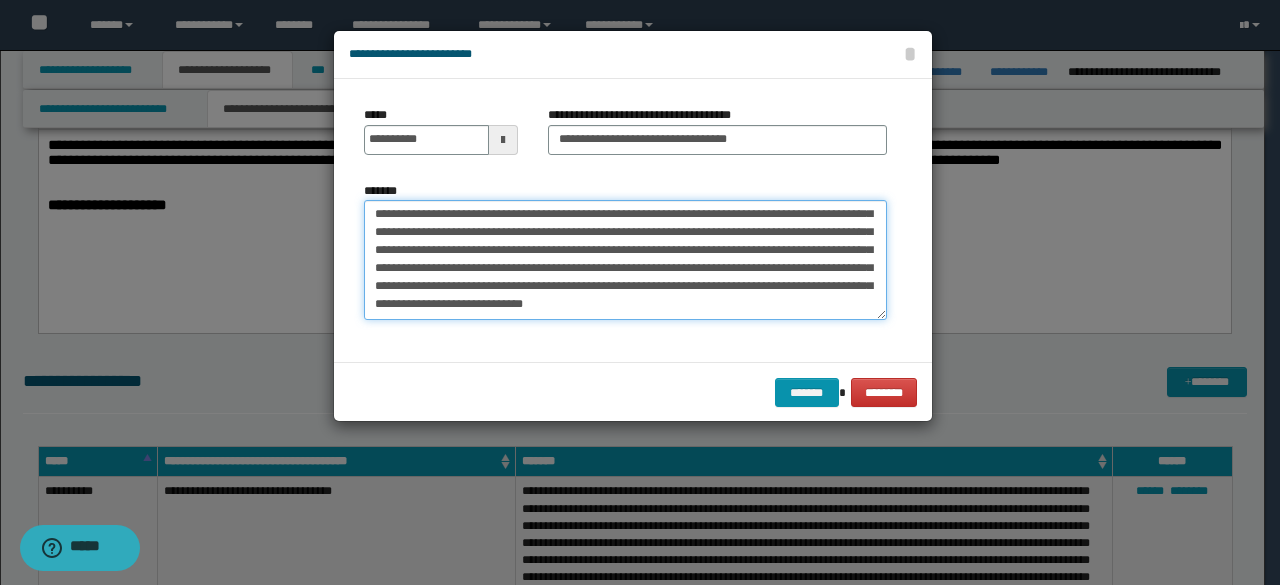 click on "*******" at bounding box center [625, 259] 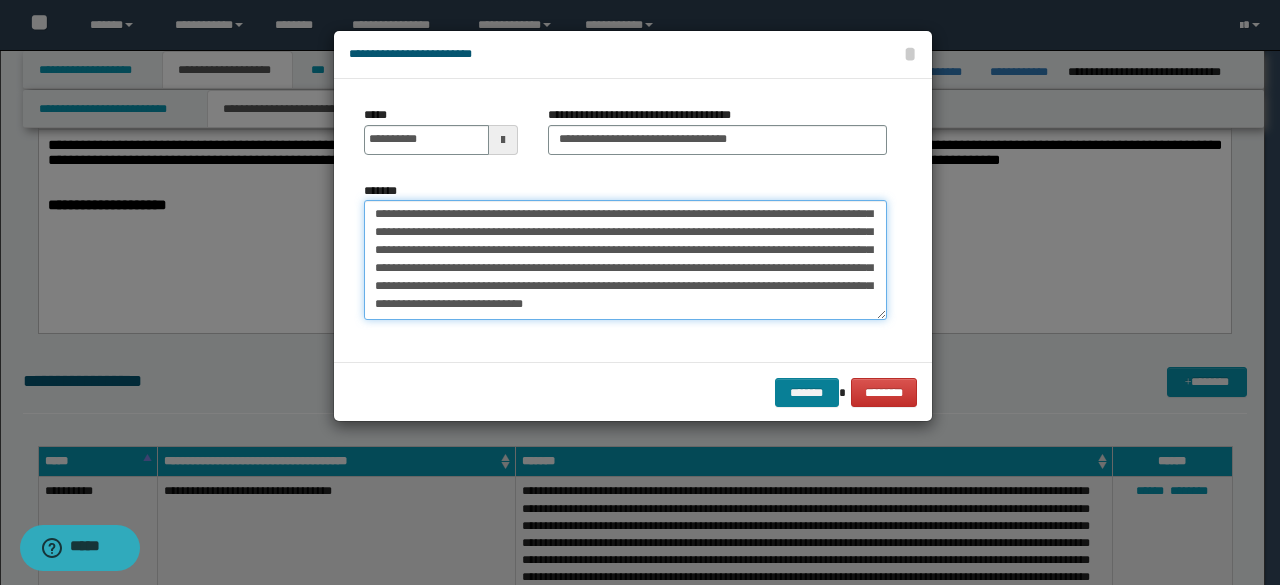 type on "**********" 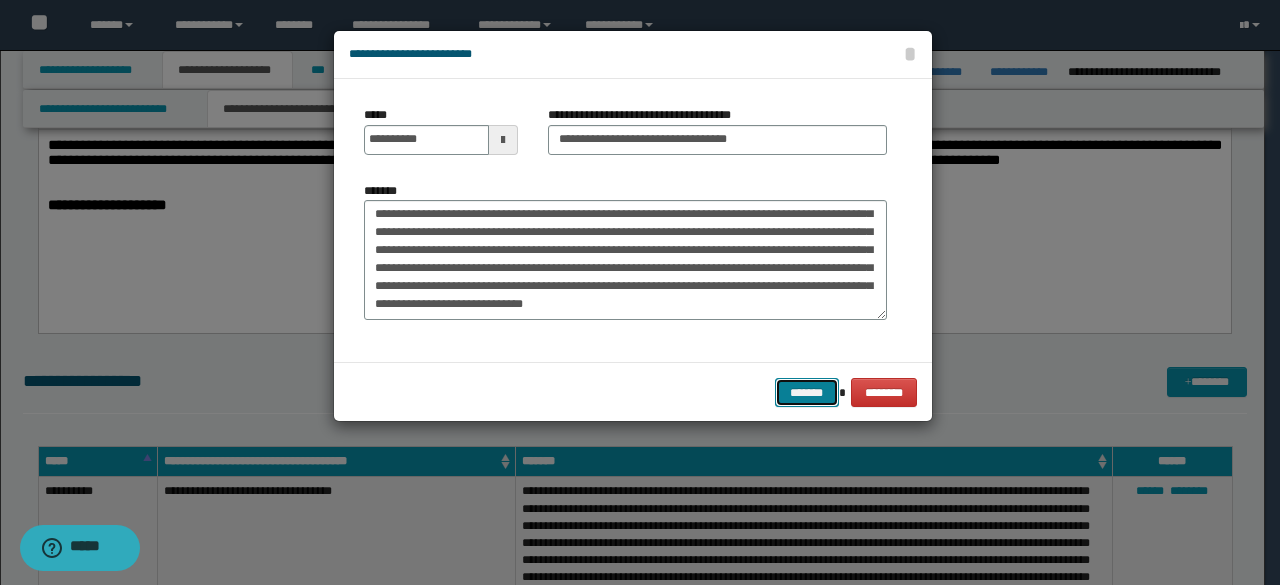 click on "*******" at bounding box center (807, 392) 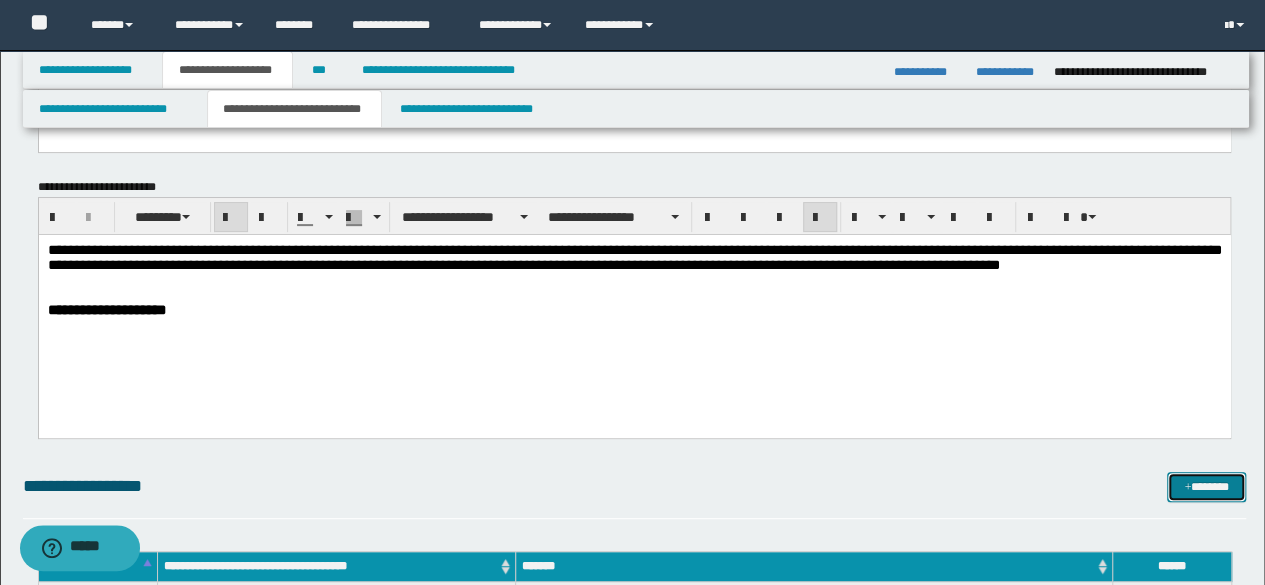 scroll, scrollTop: 0, scrollLeft: 0, axis: both 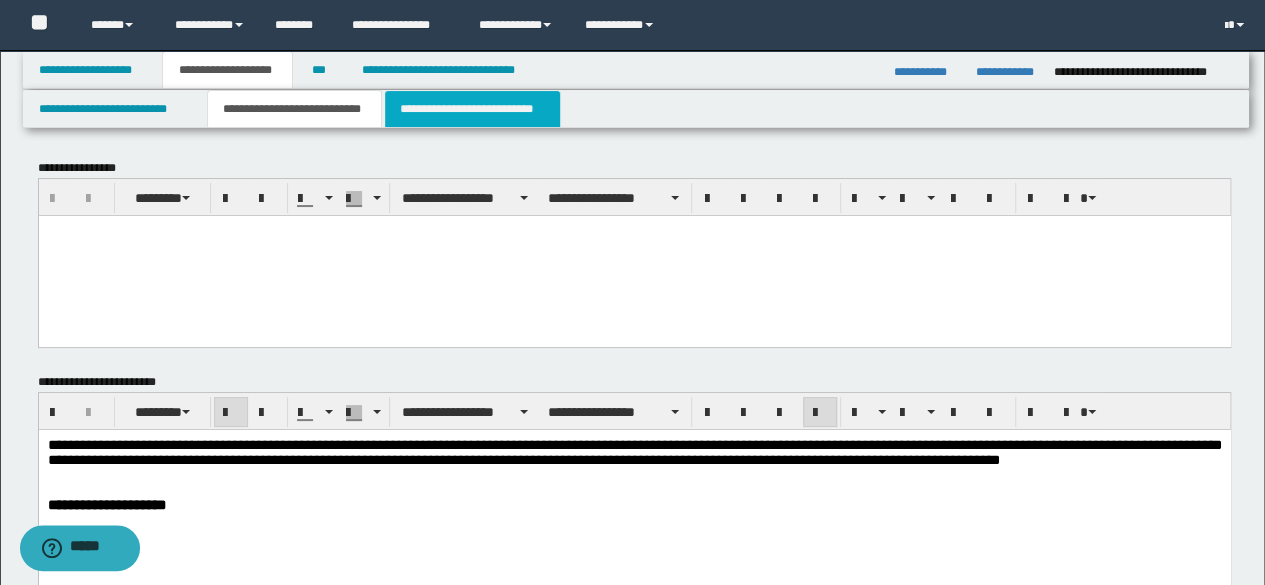 click on "**********" at bounding box center [472, 109] 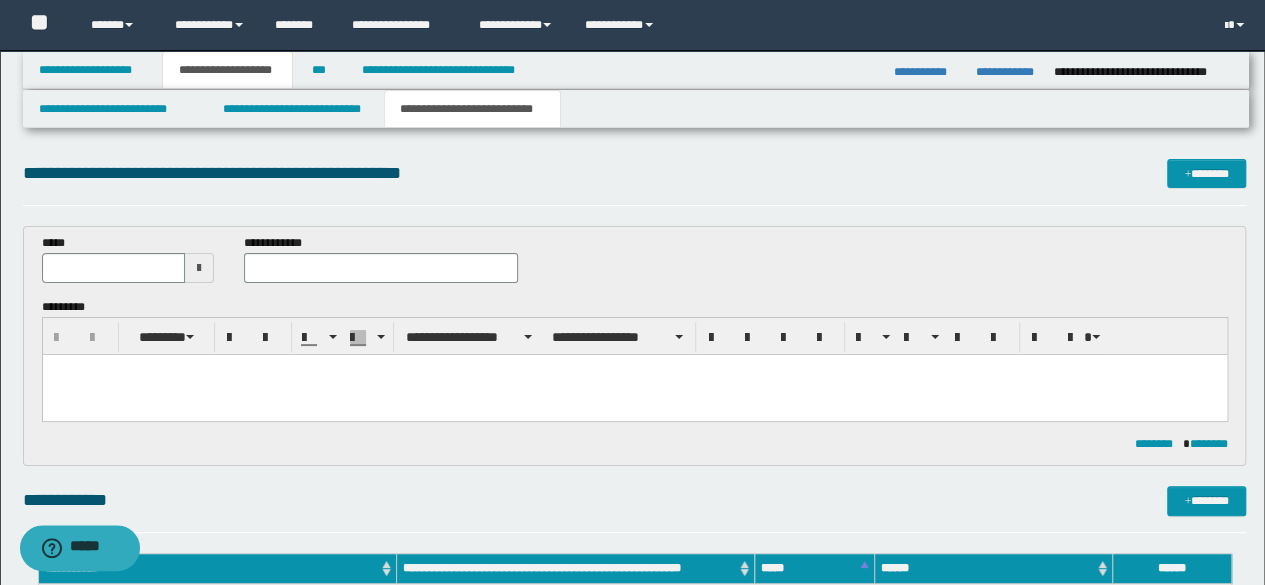 click on "**********" at bounding box center [381, 258] 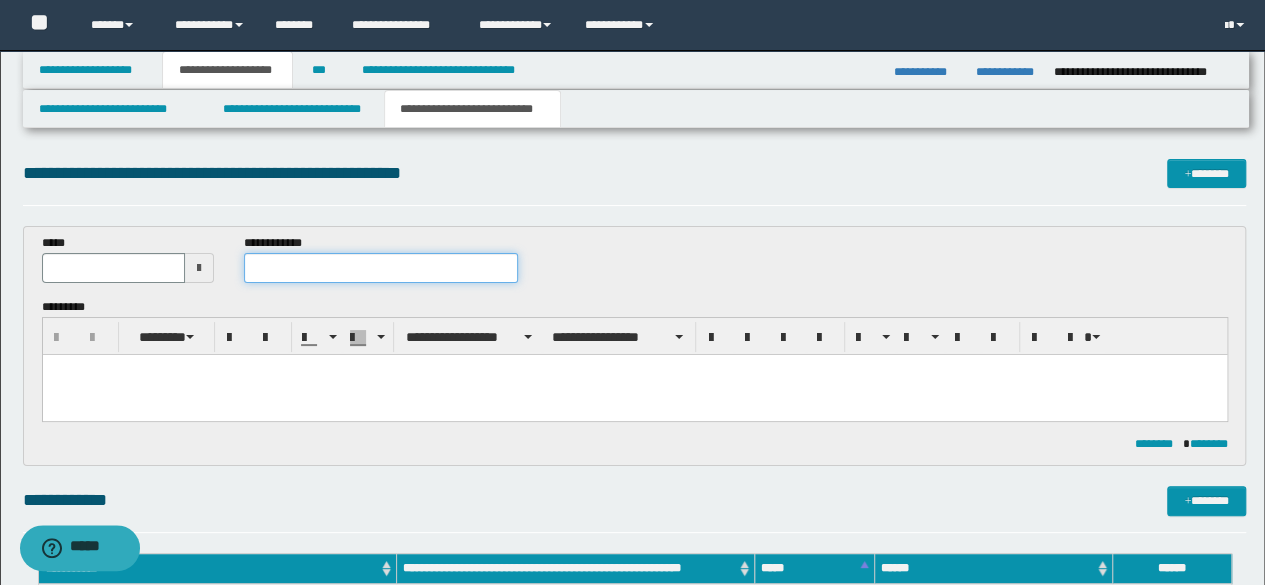 click at bounding box center [381, 268] 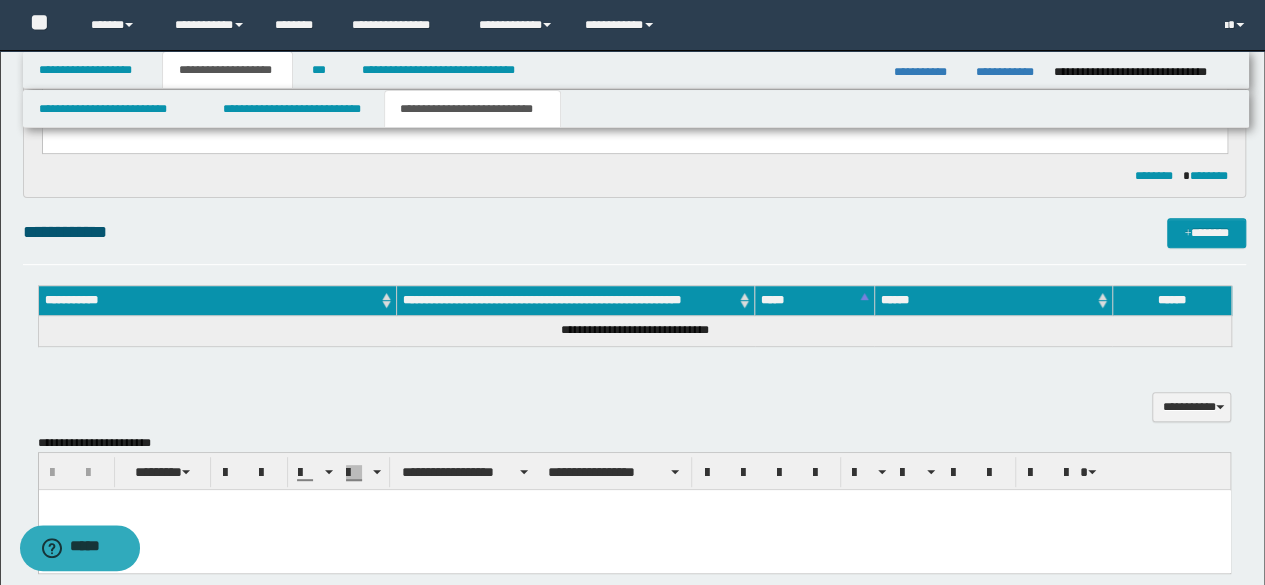 scroll, scrollTop: 300, scrollLeft: 0, axis: vertical 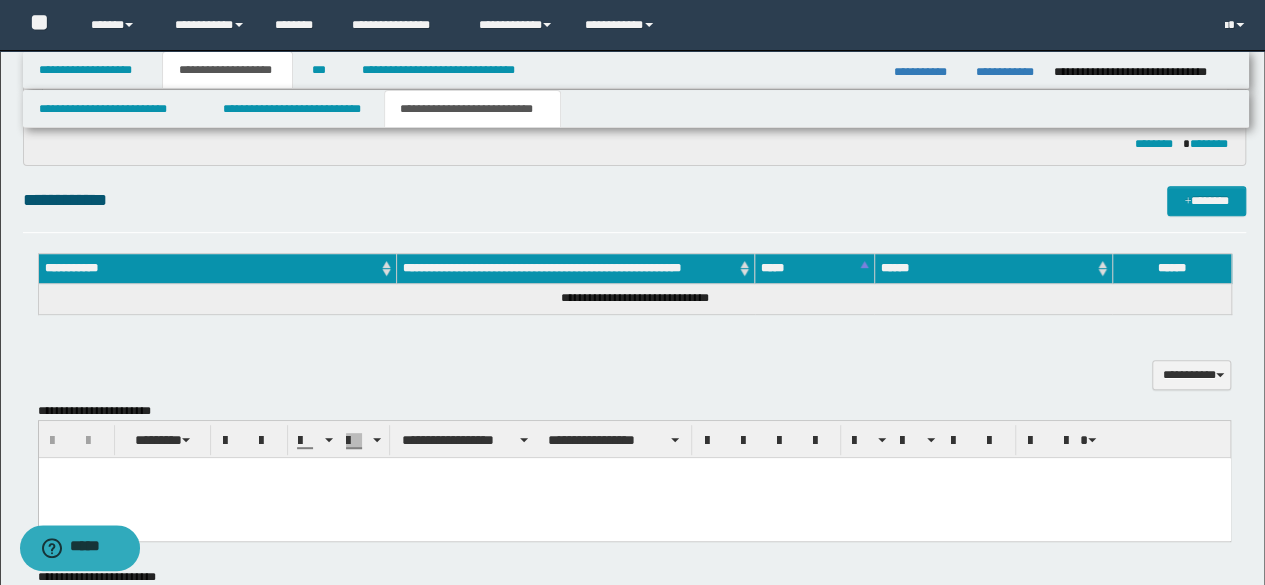 type on "**********" 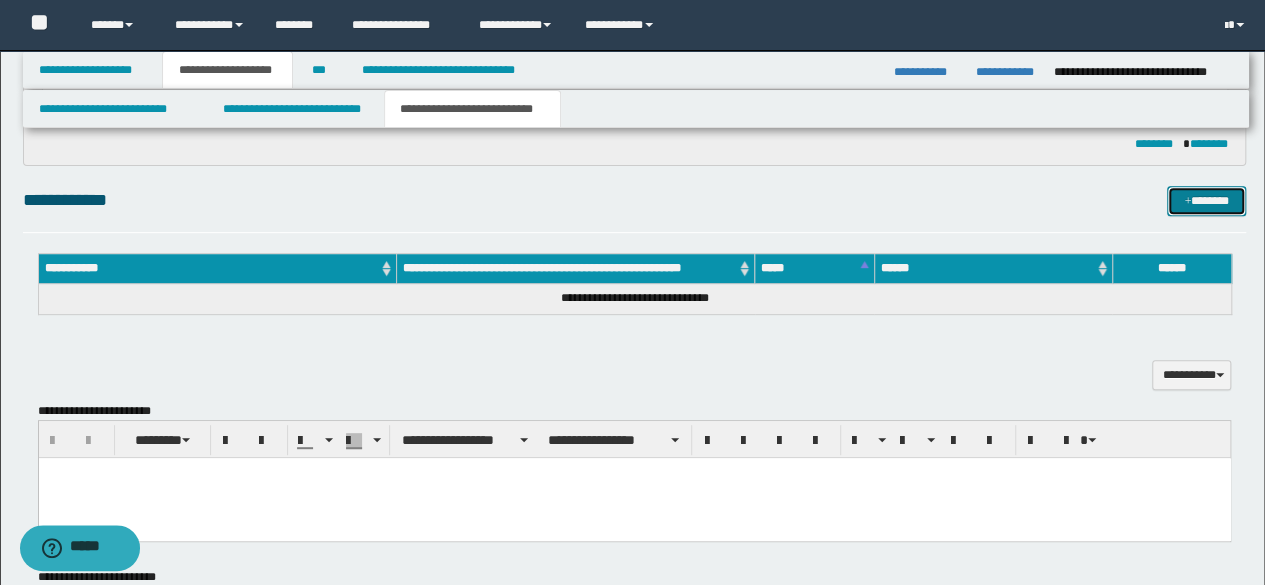click on "*******" at bounding box center (1206, 200) 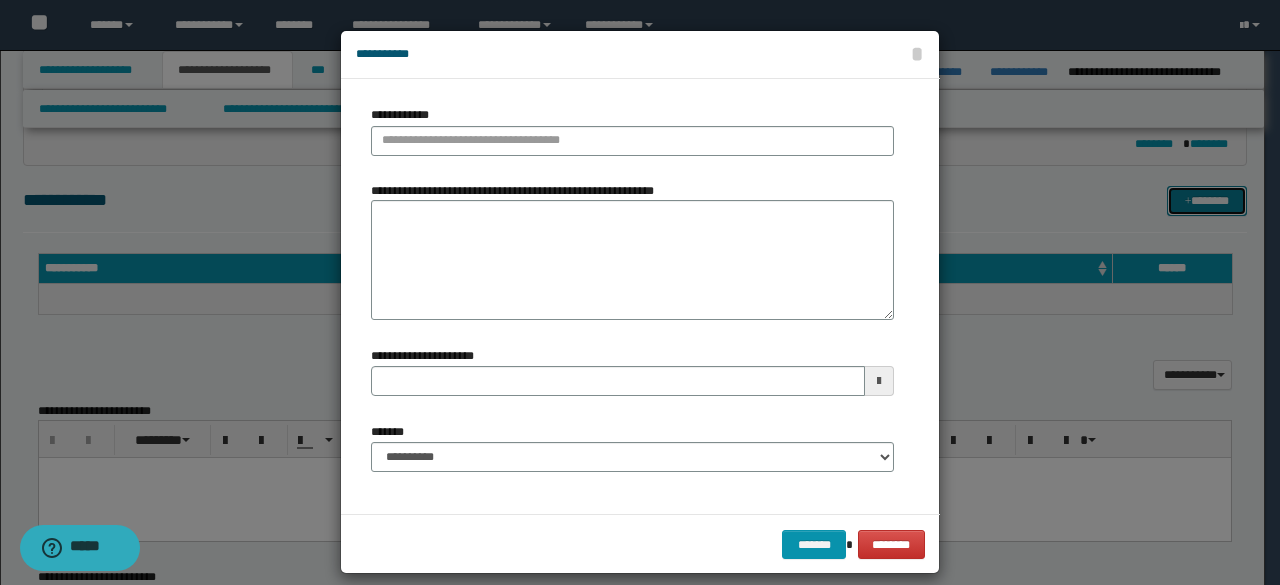 type 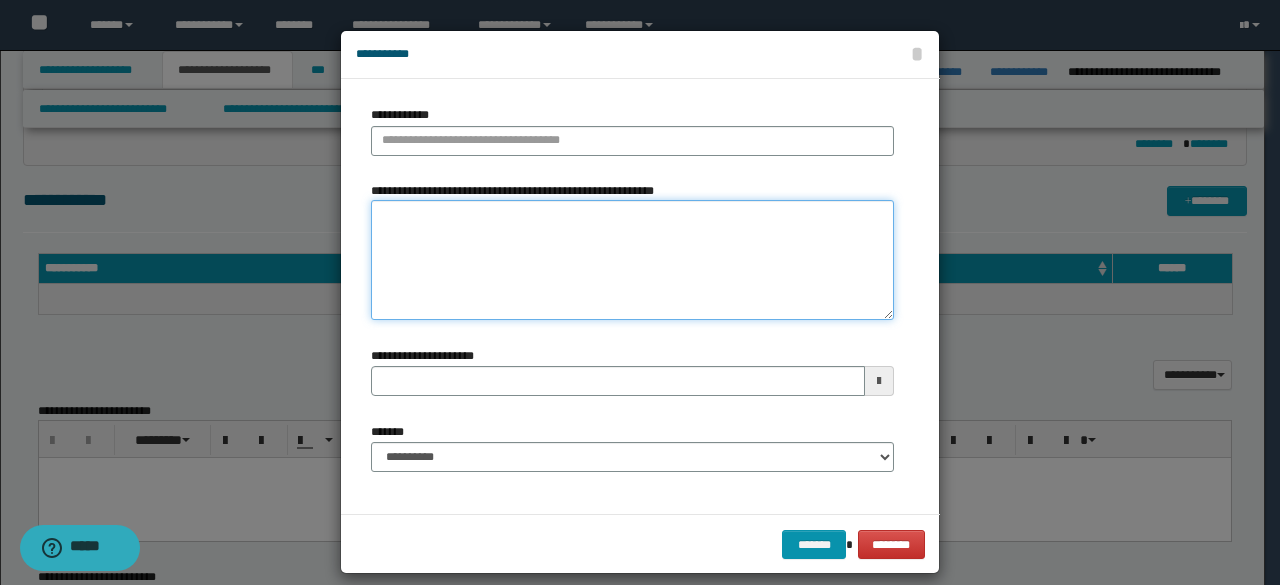click on "**********" at bounding box center [632, 260] 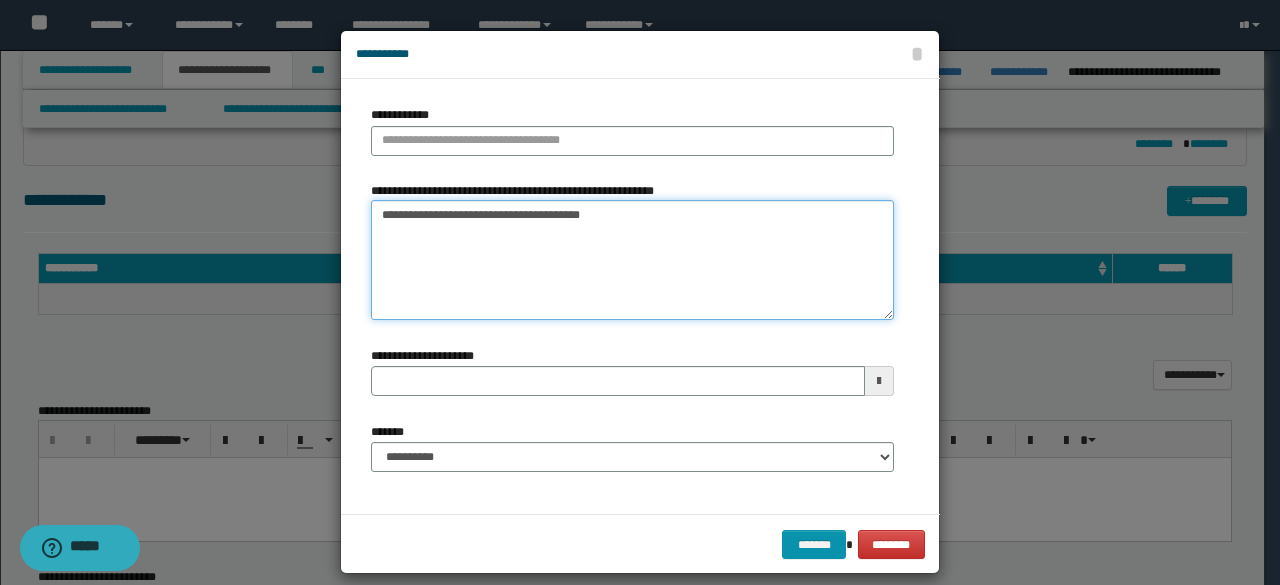 drag, startPoint x: 398, startPoint y: 217, endPoint x: 421, endPoint y: 219, distance: 23.086792 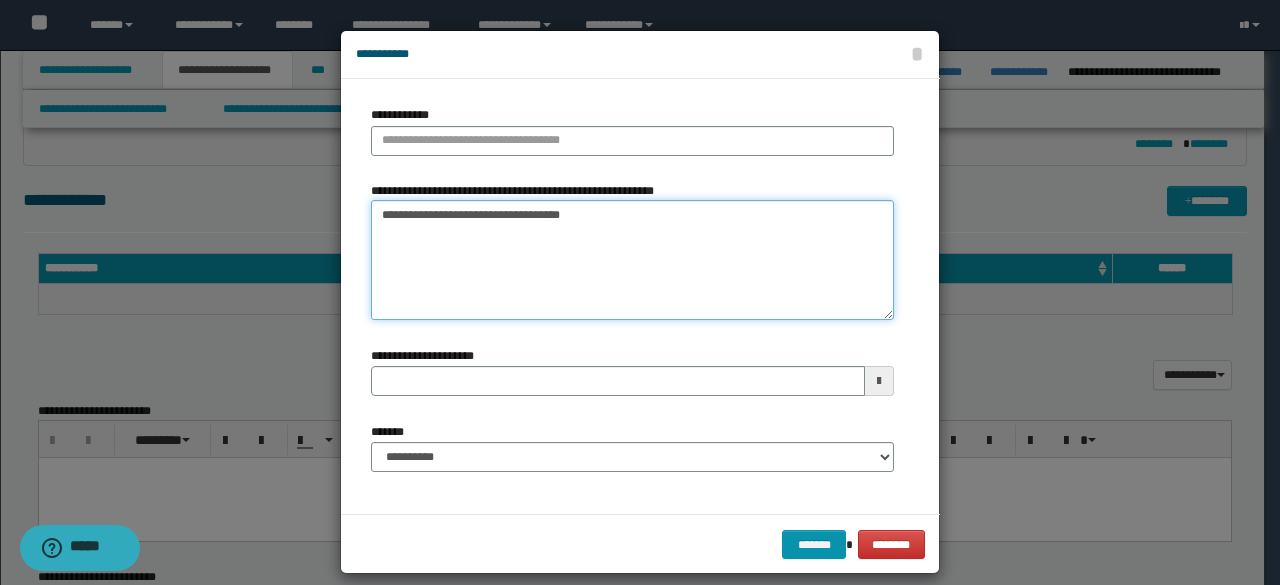 type on "**********" 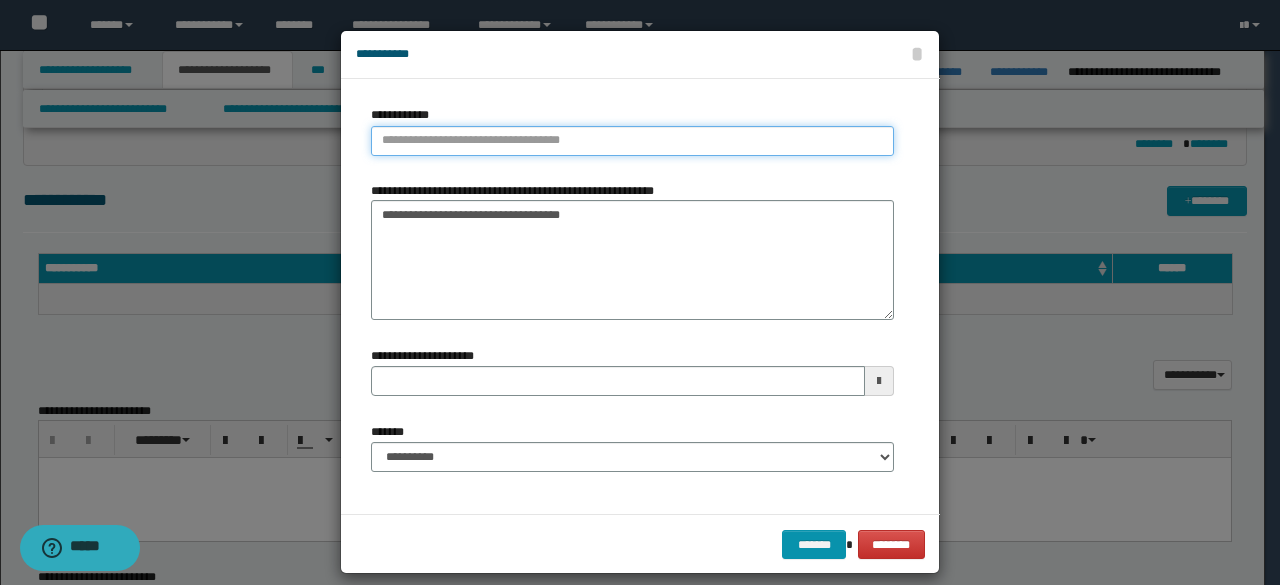 click on "**********" at bounding box center [632, 141] 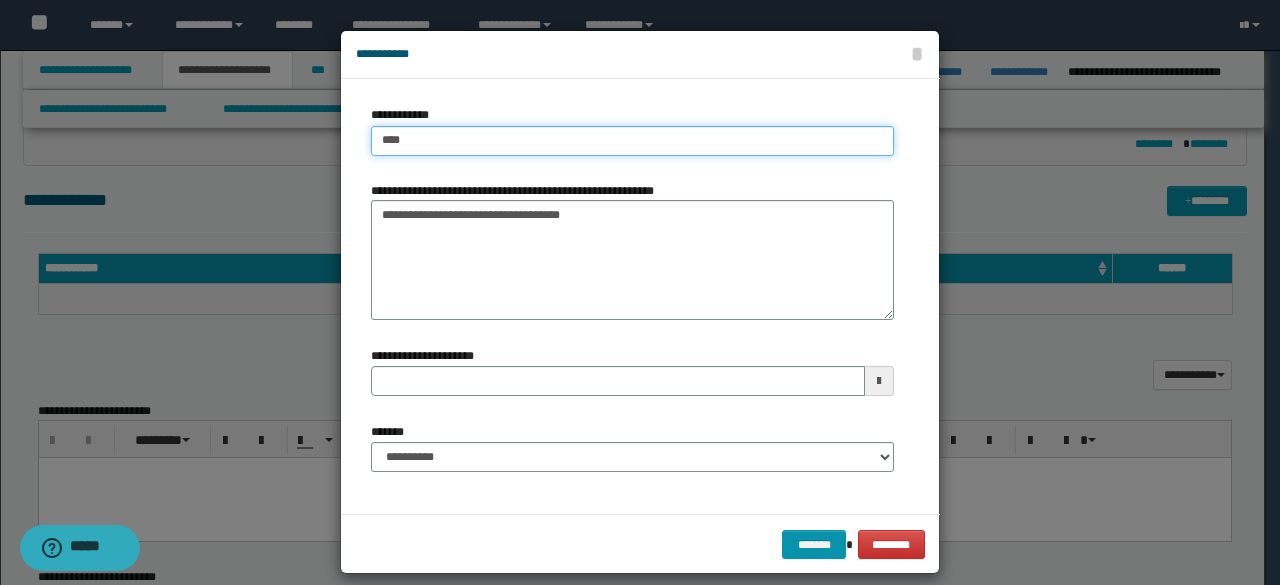 type on "****" 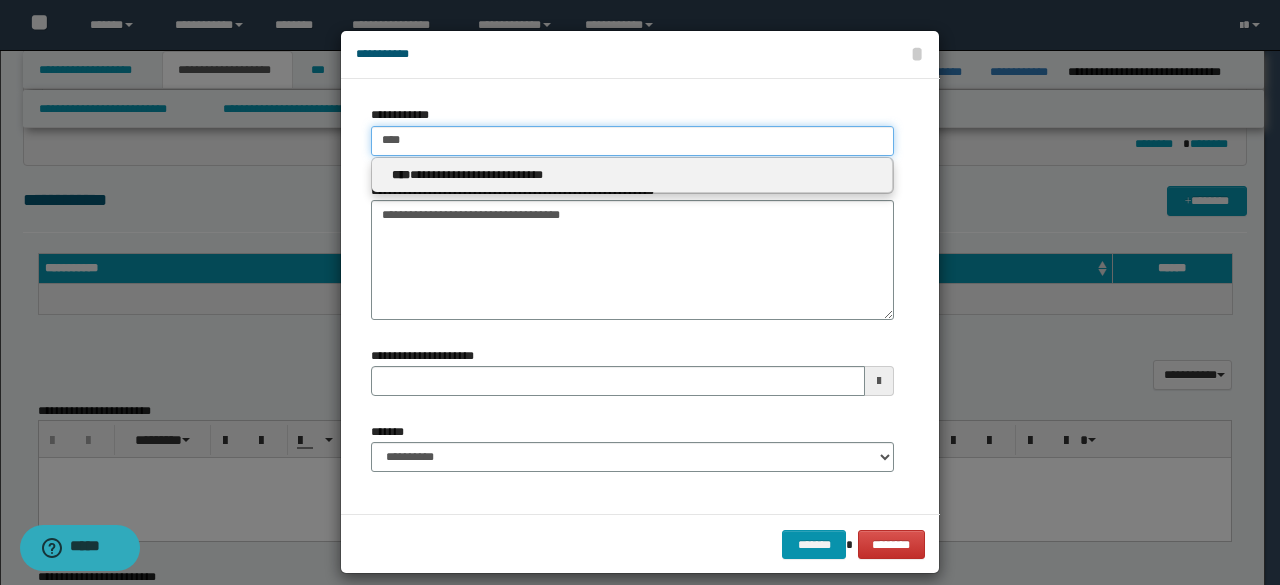 type on "****" 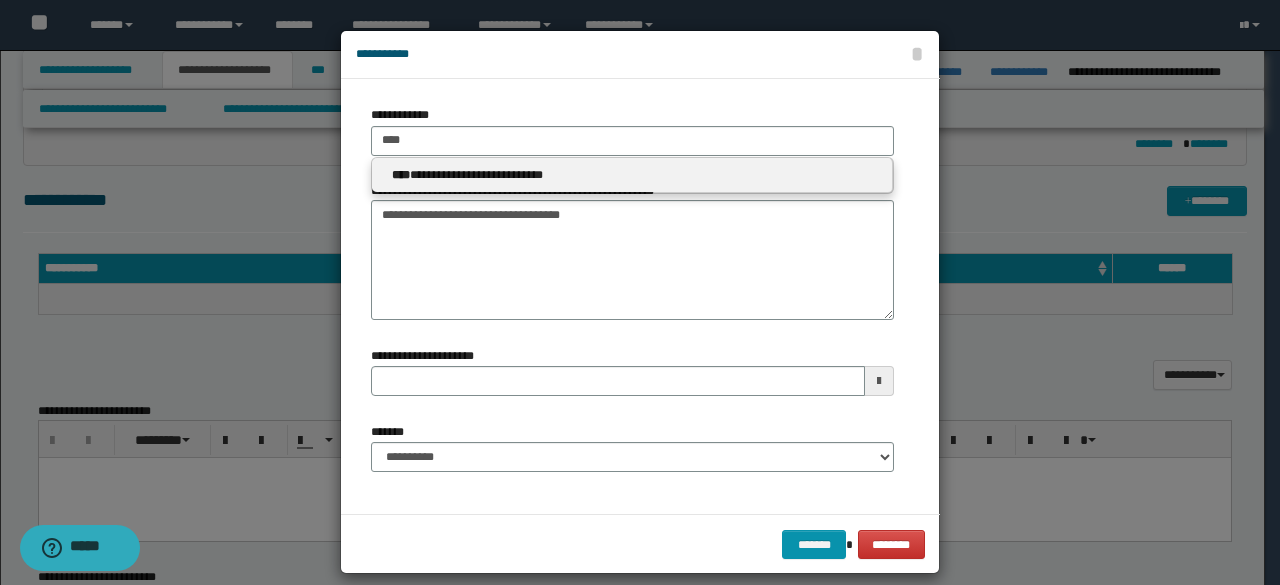 click on "**********" at bounding box center (632, 176) 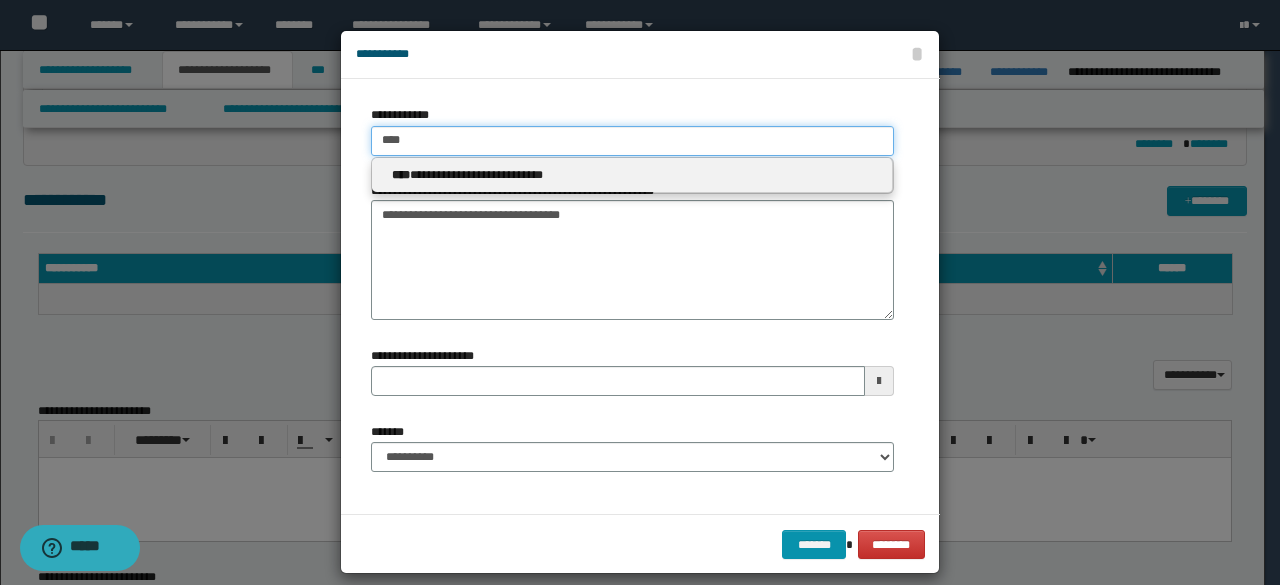 type 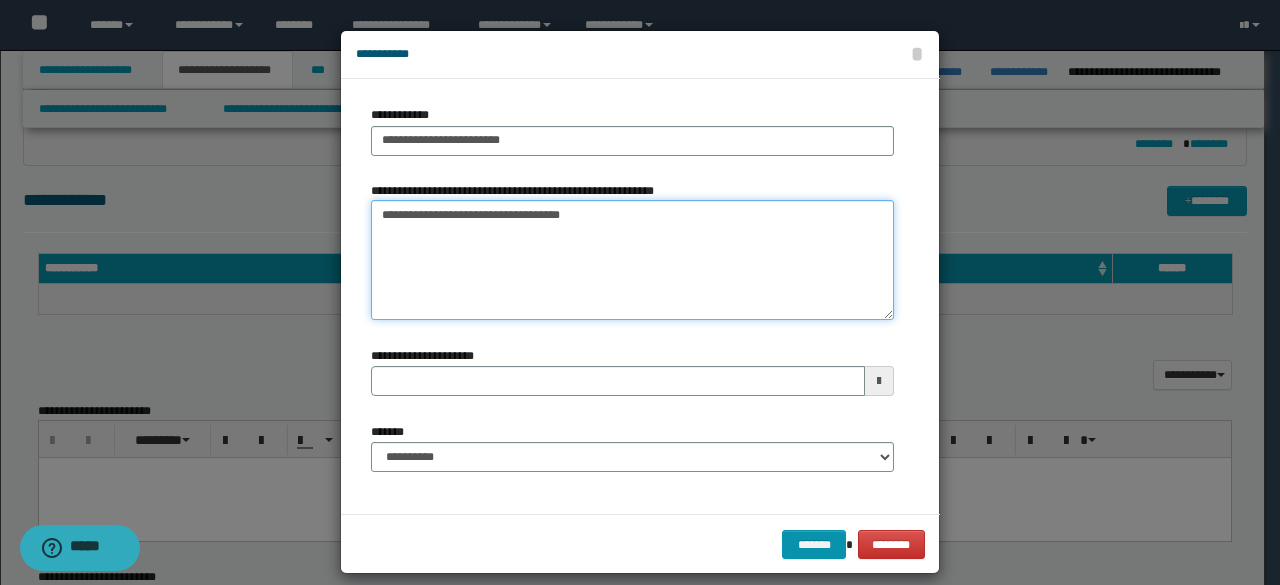 click on "**********" at bounding box center (632, 260) 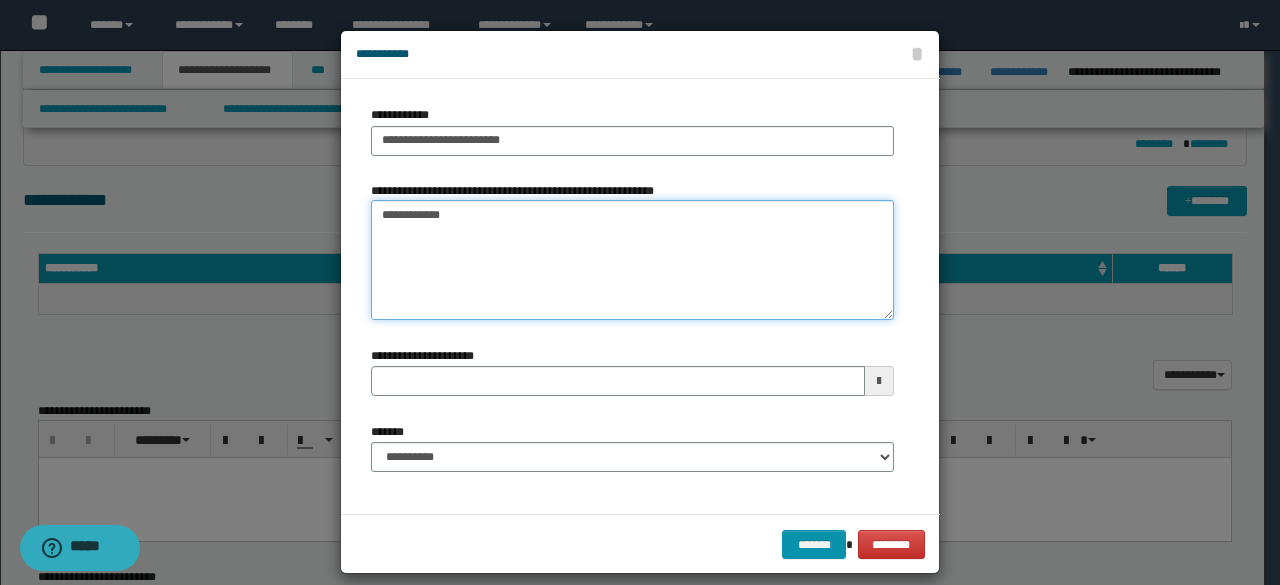 type on "**********" 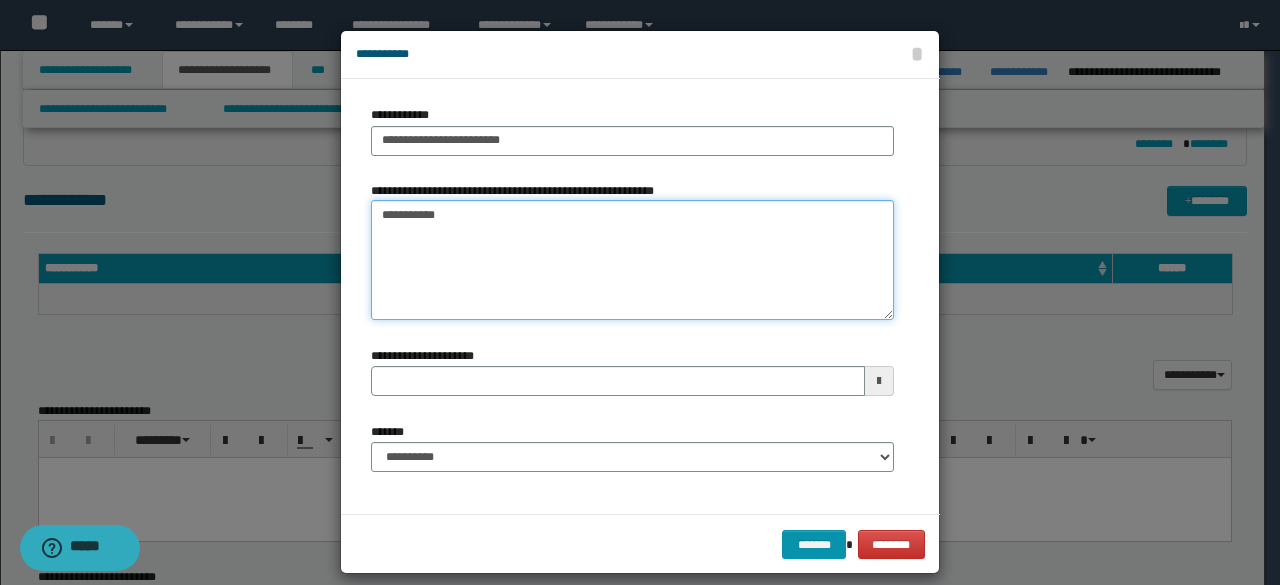 type 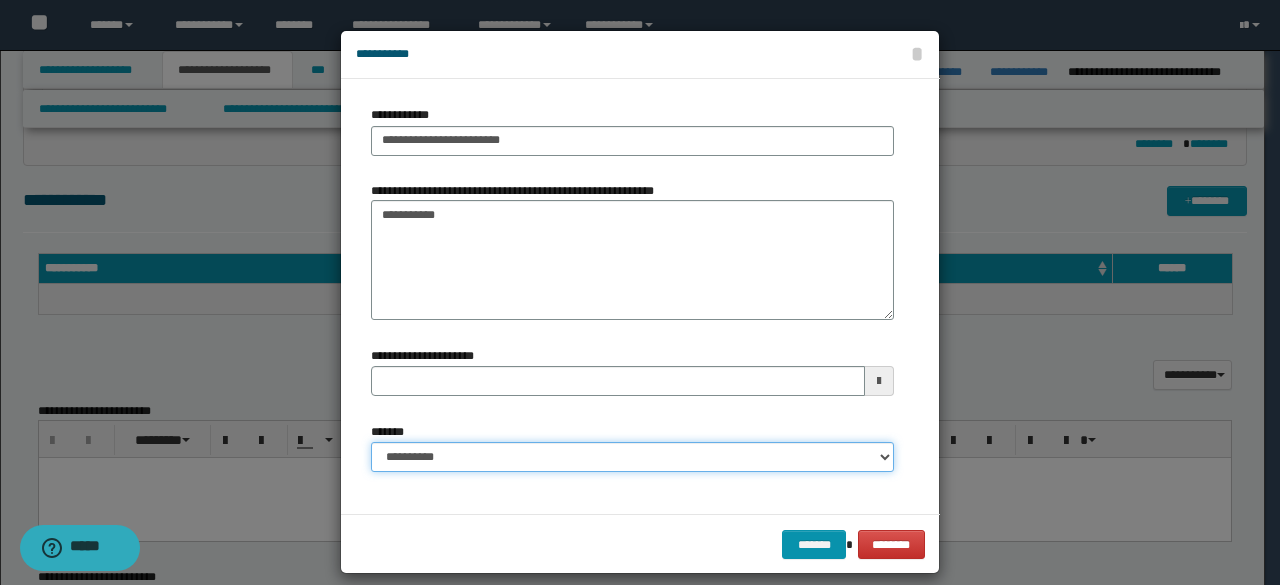 click on "**********" at bounding box center (632, 457) 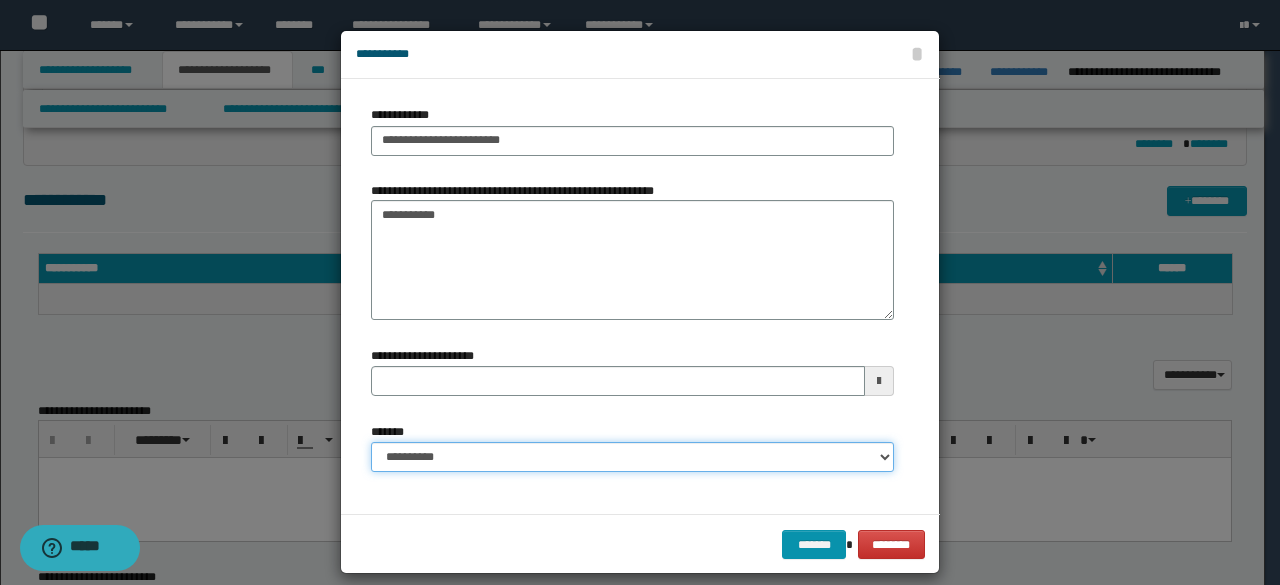 select on "*" 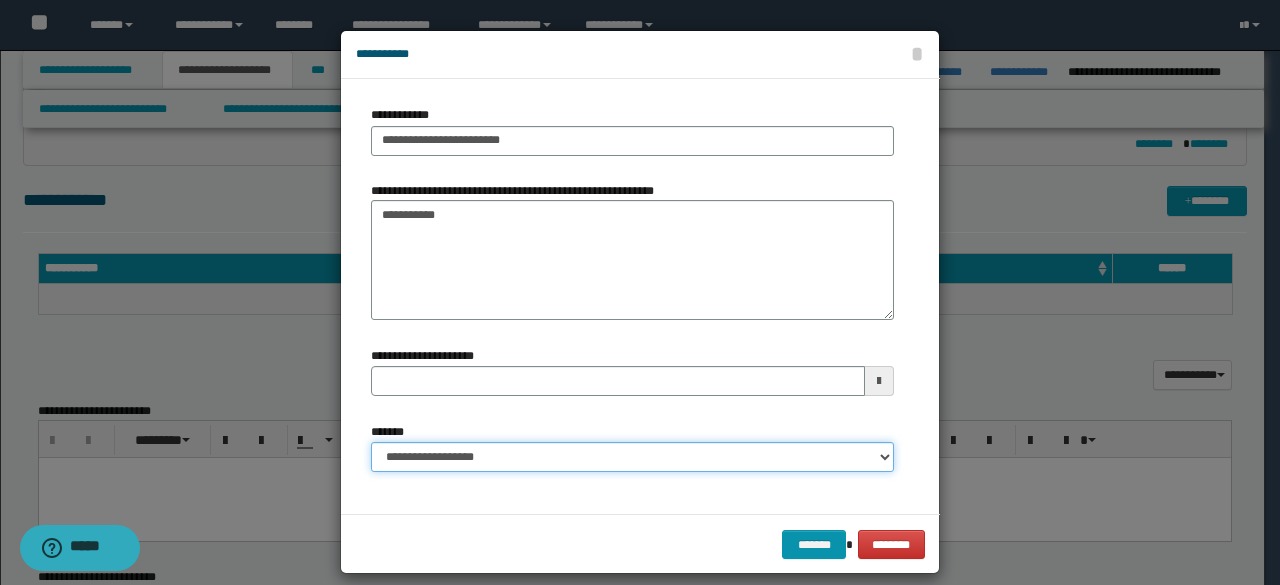 type 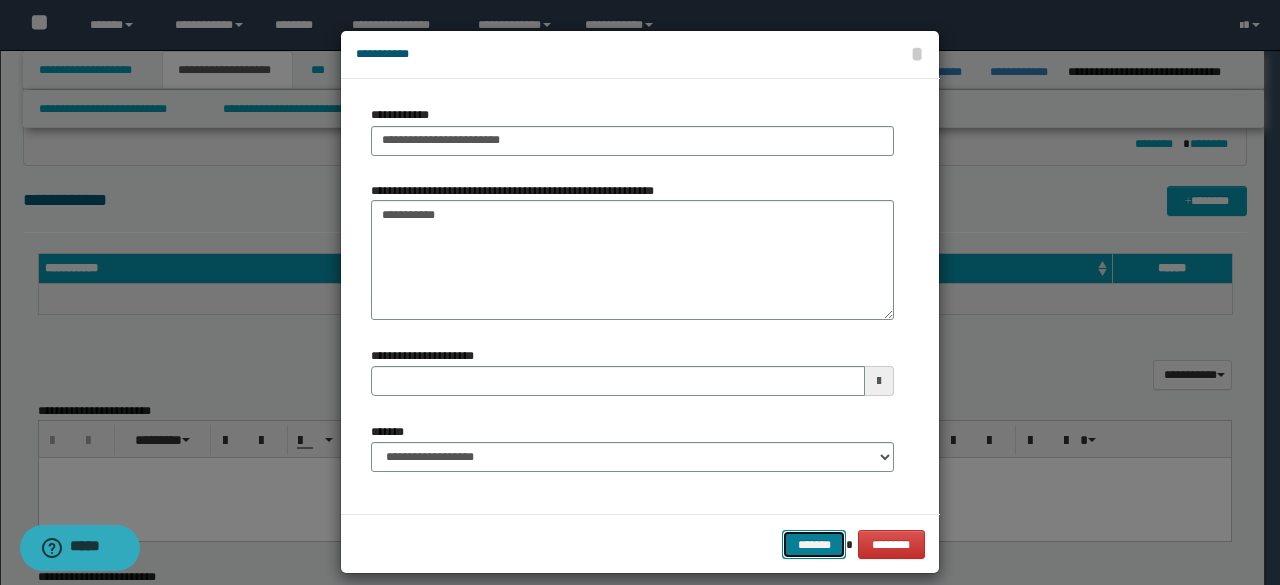 click on "*******" at bounding box center (814, 544) 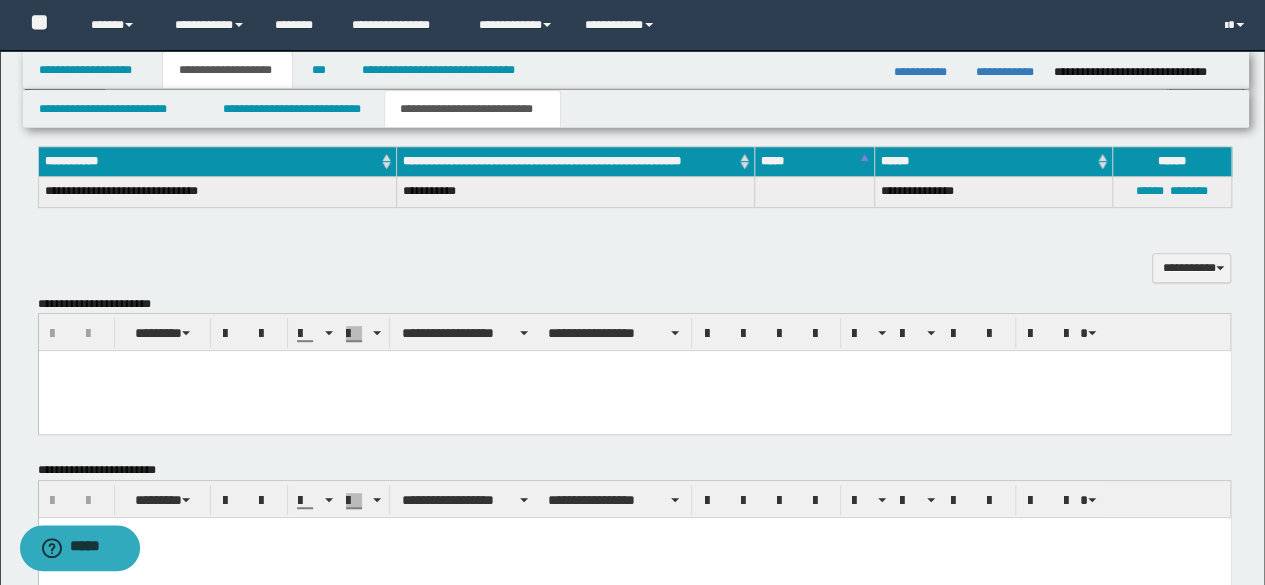 scroll, scrollTop: 461, scrollLeft: 0, axis: vertical 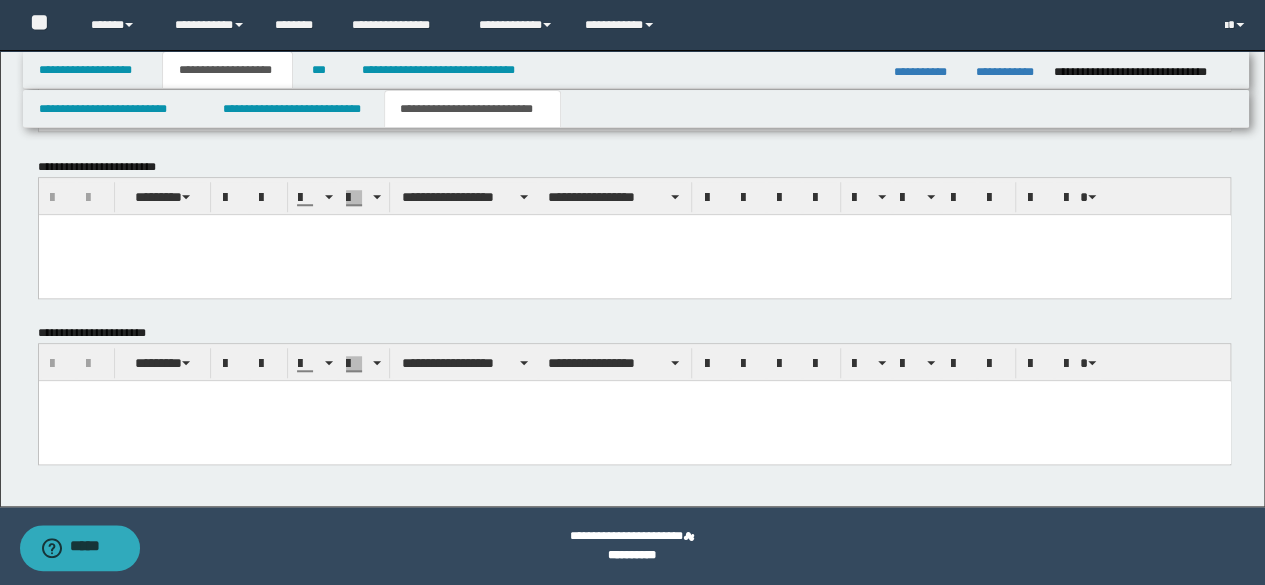click at bounding box center (634, 395) 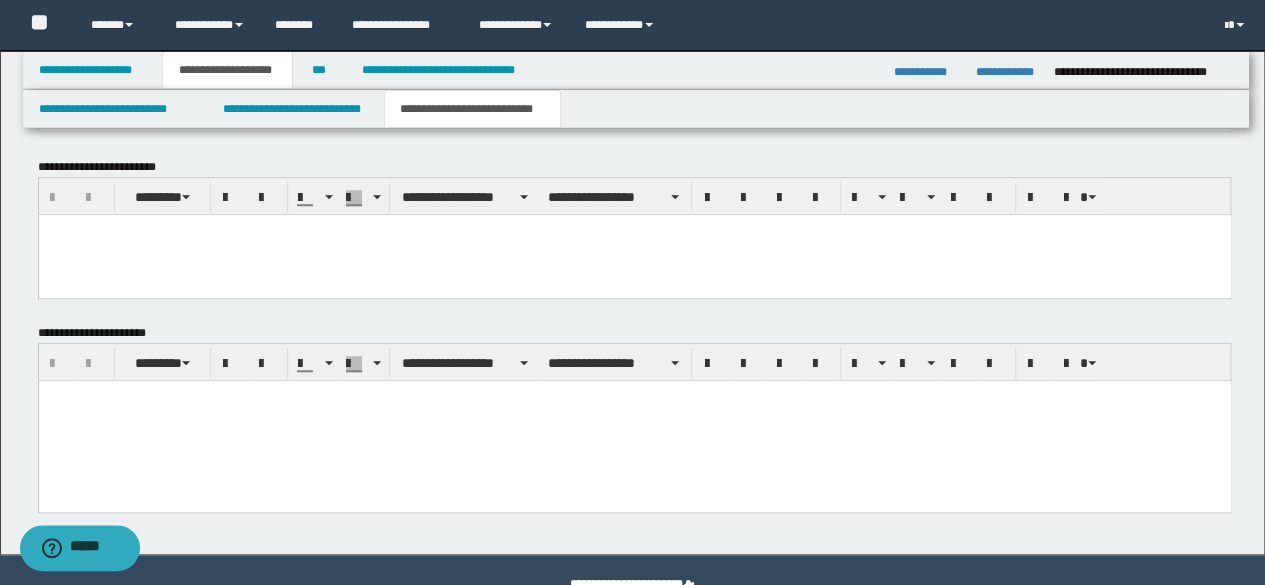 type 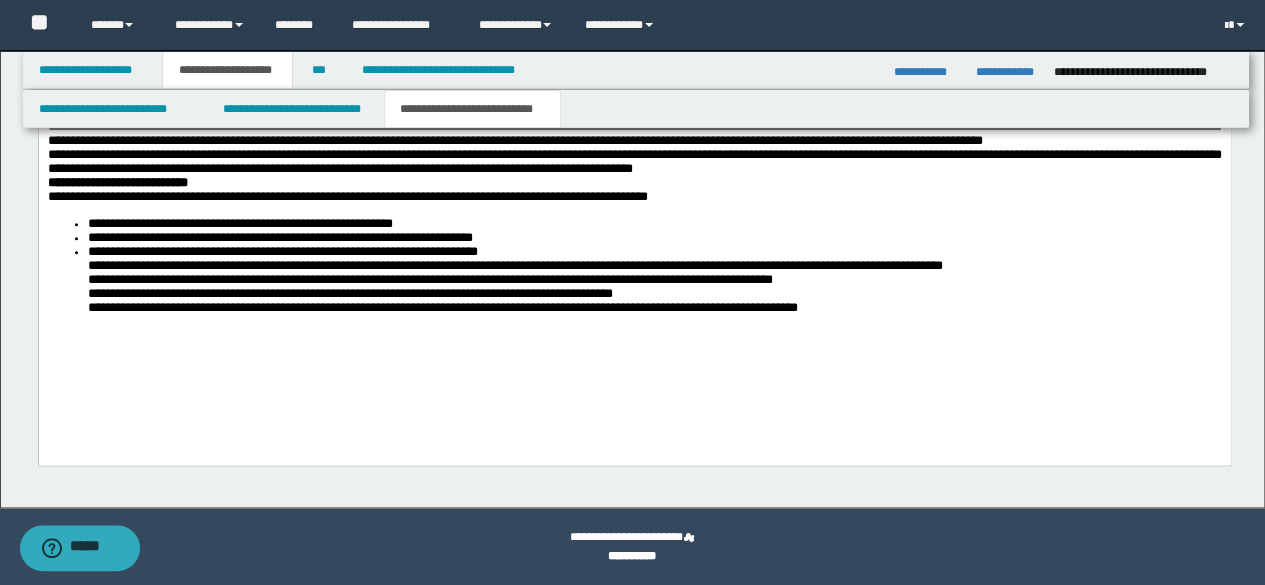 scroll, scrollTop: 1148, scrollLeft: 0, axis: vertical 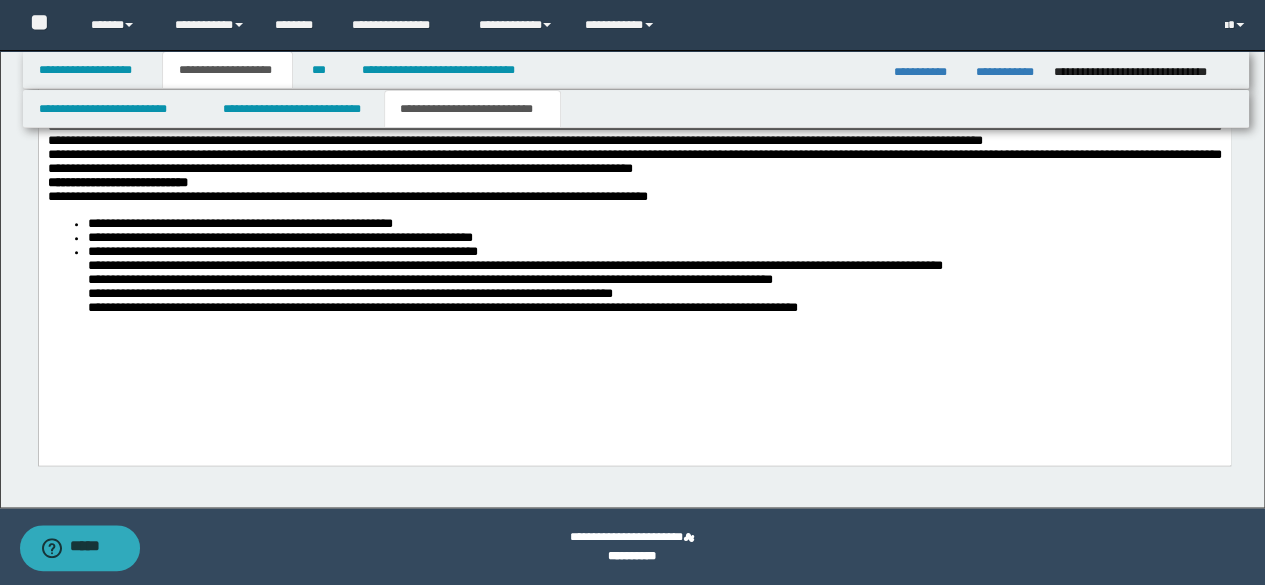 click on "**********" at bounding box center [634, 266] 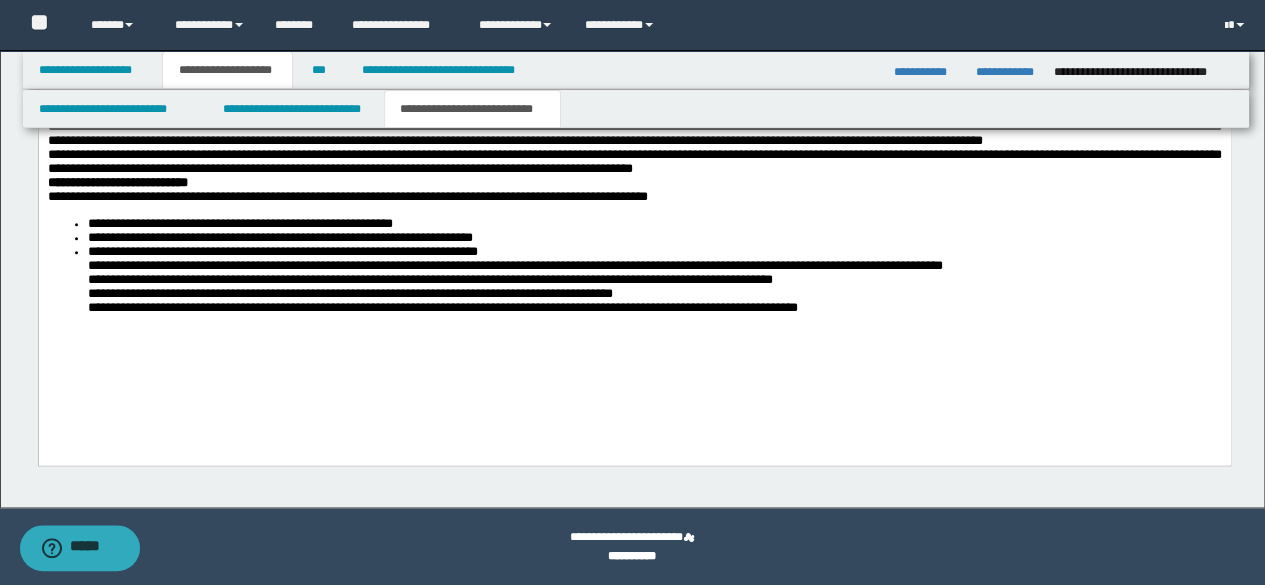 click on "**********" at bounding box center [634, 266] 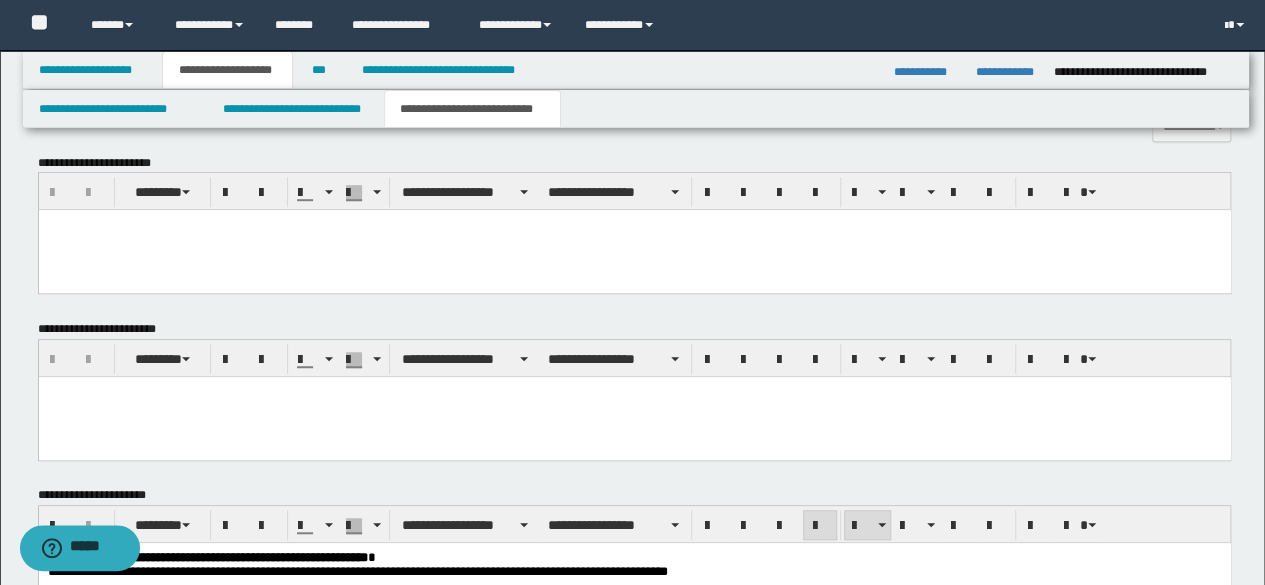 scroll, scrollTop: 448, scrollLeft: 0, axis: vertical 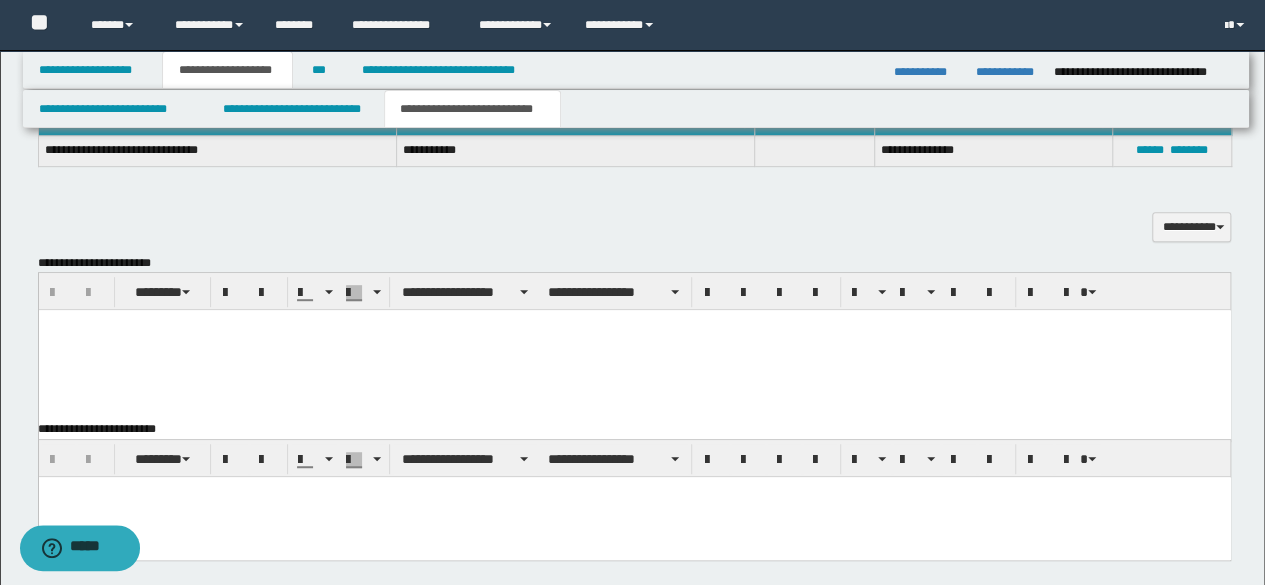 click at bounding box center (634, 350) 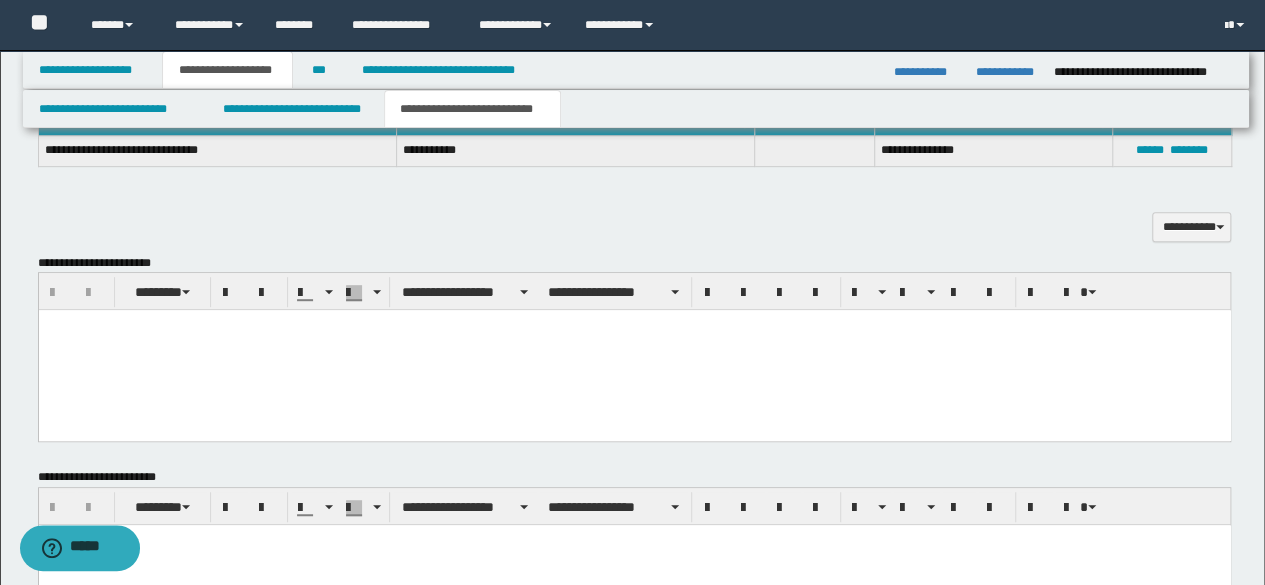 type 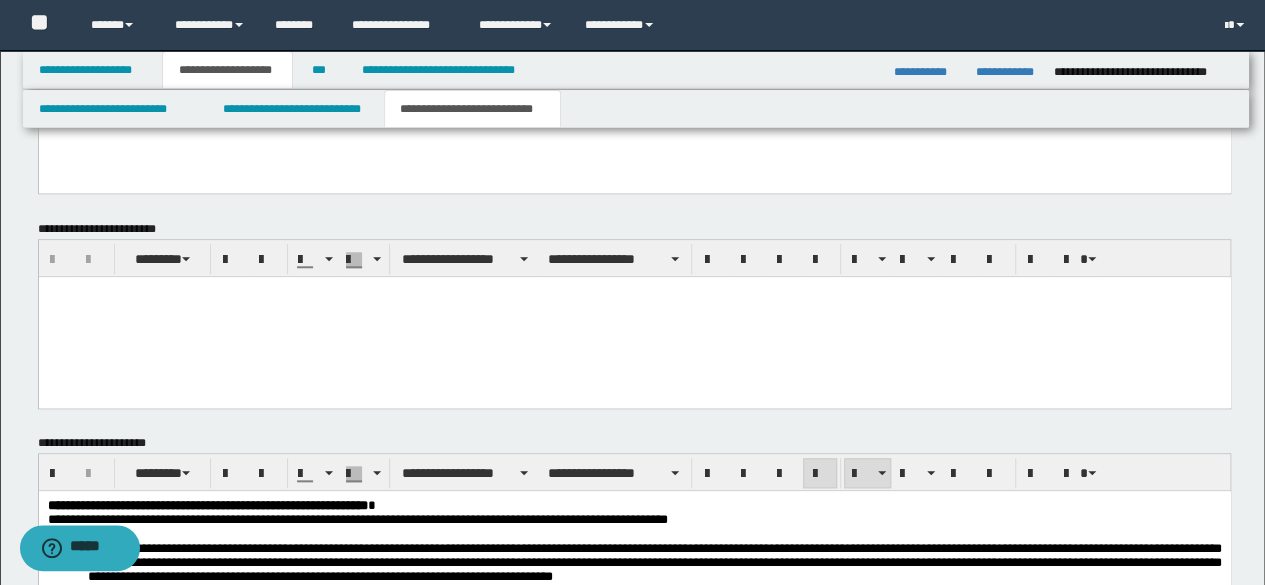 click at bounding box center (634, 316) 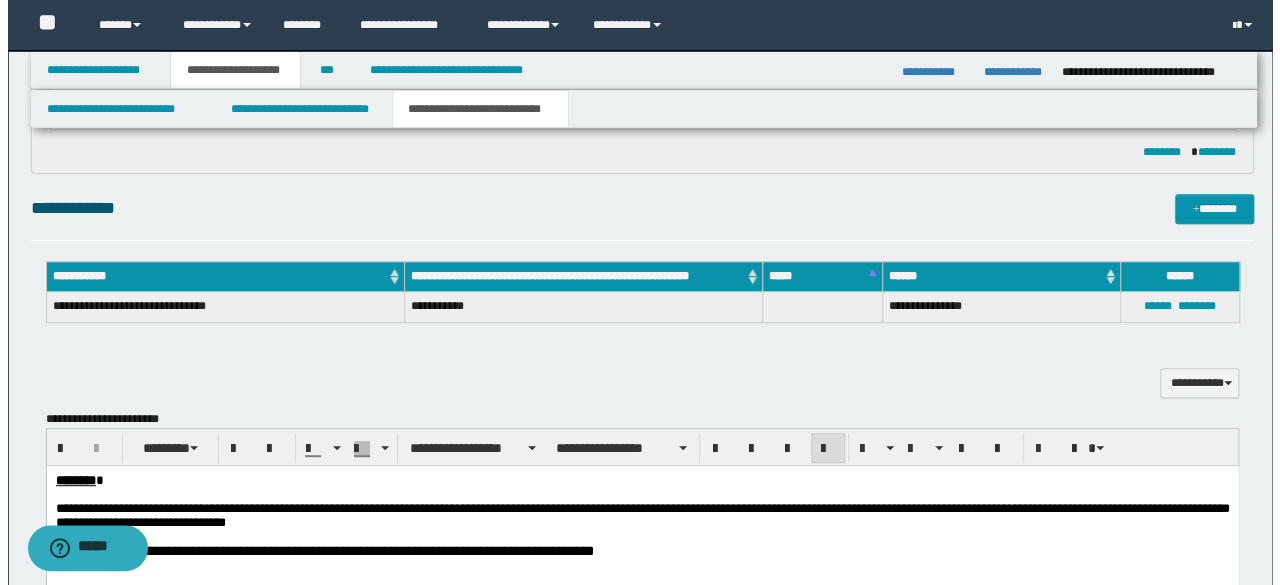 scroll, scrollTop: 0, scrollLeft: 0, axis: both 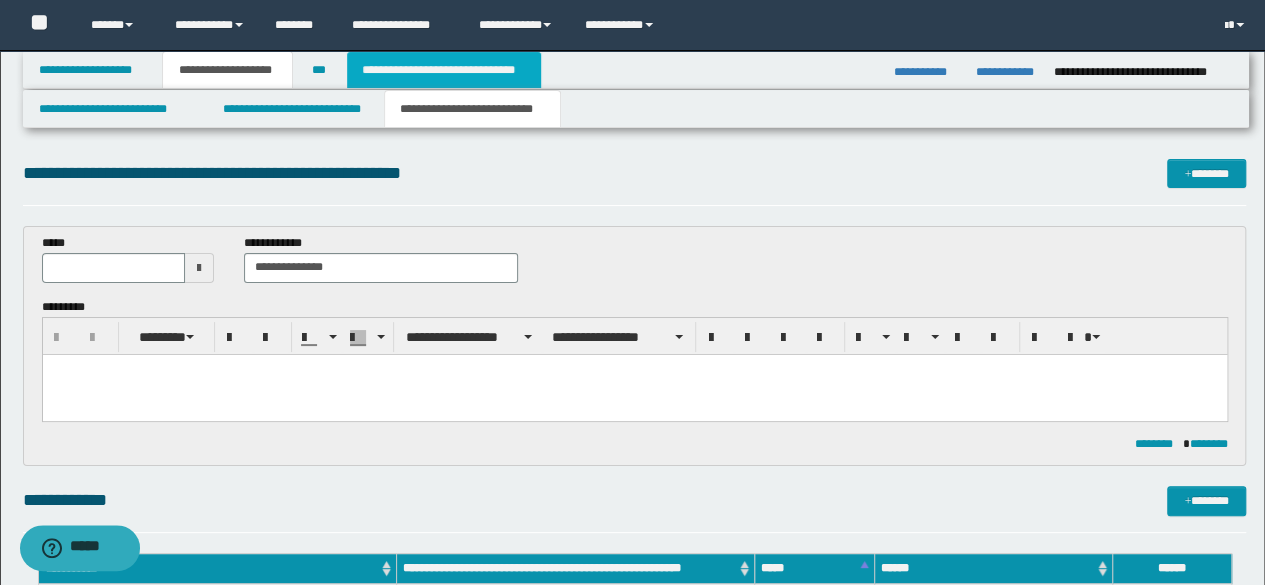 click on "**********" at bounding box center (444, 70) 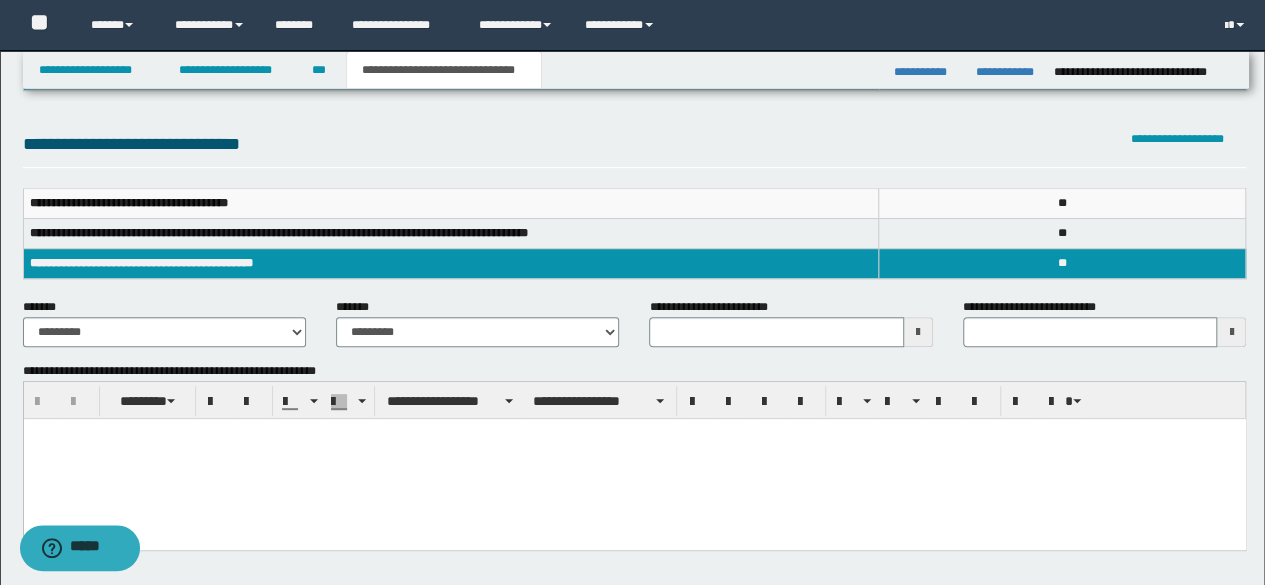 scroll, scrollTop: 200, scrollLeft: 0, axis: vertical 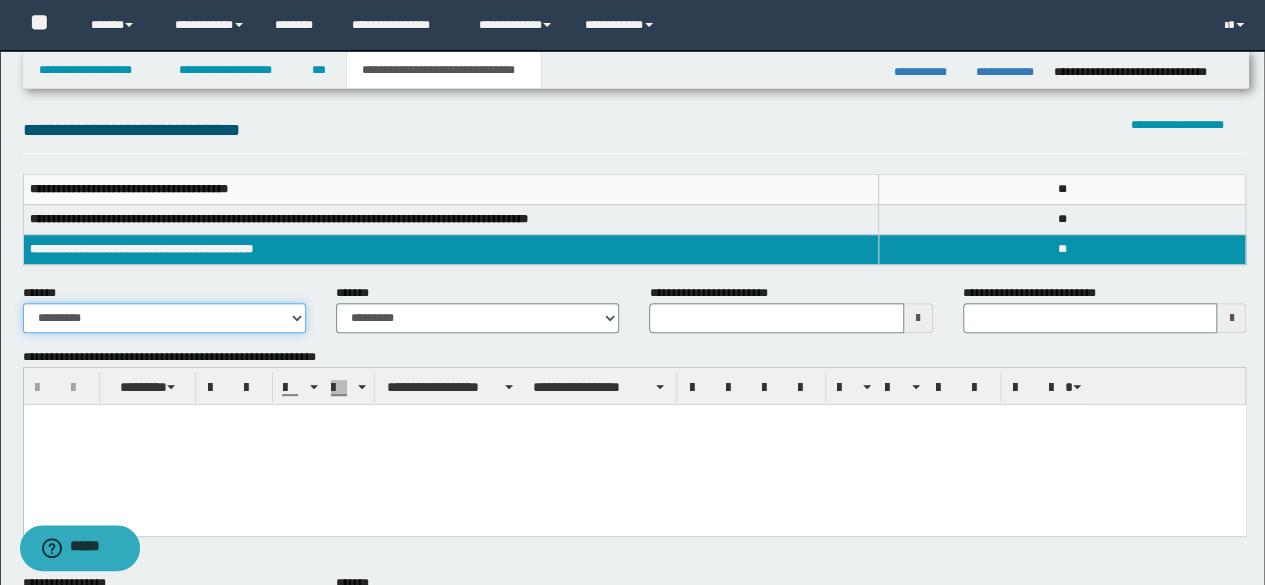 click on "**********" at bounding box center [164, 318] 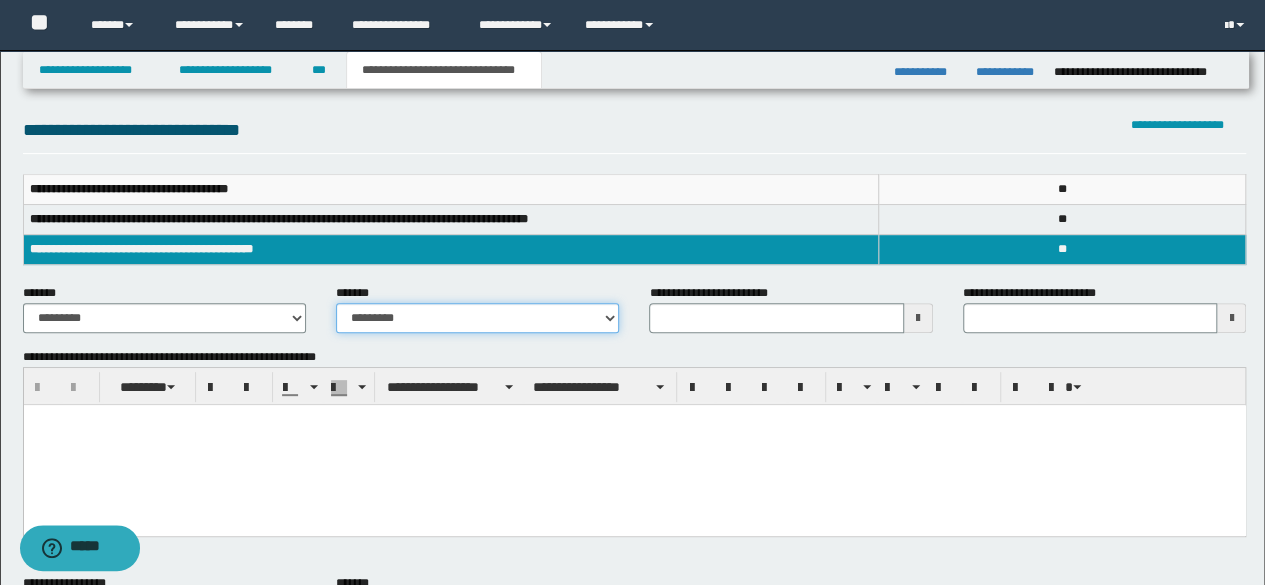 click on "**********" at bounding box center [477, 318] 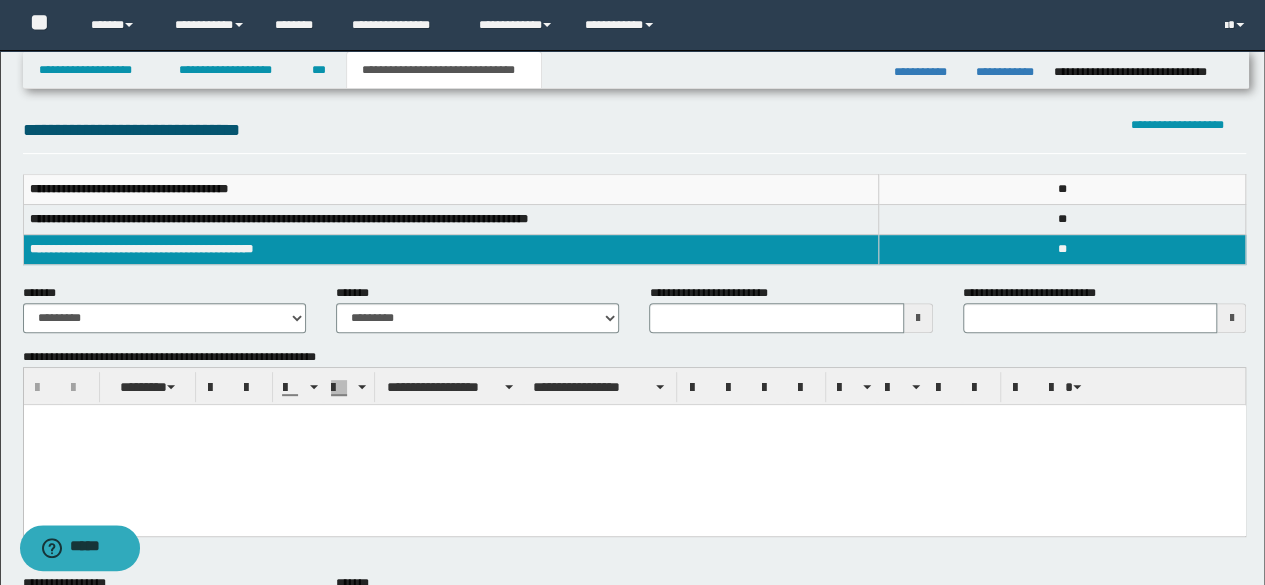 click at bounding box center [634, 444] 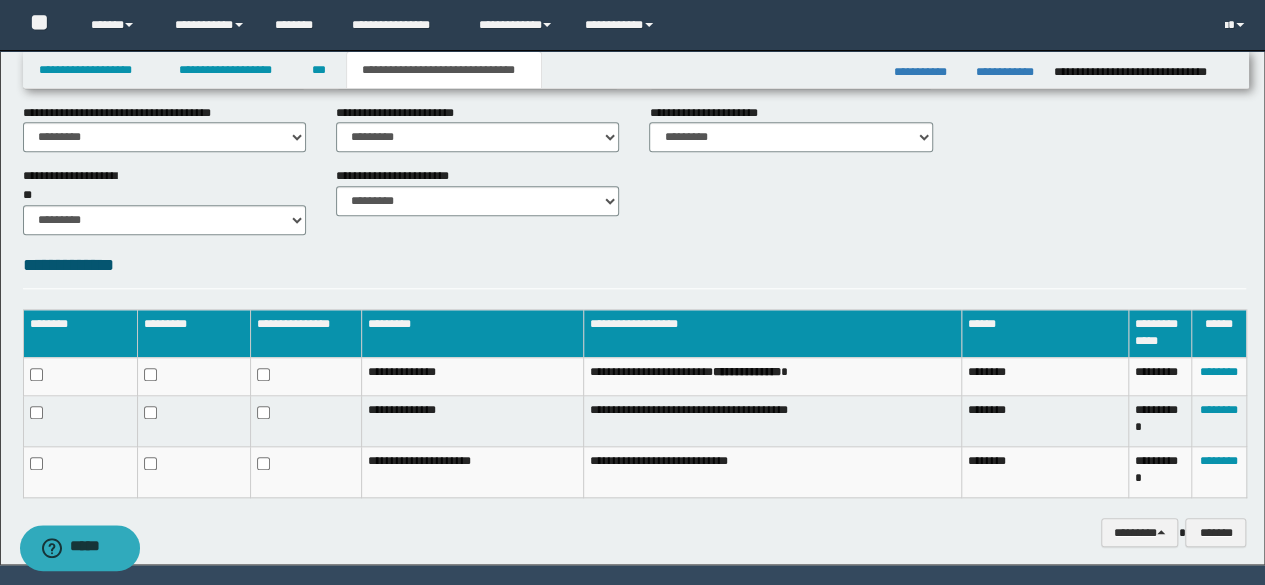 scroll, scrollTop: 758, scrollLeft: 0, axis: vertical 